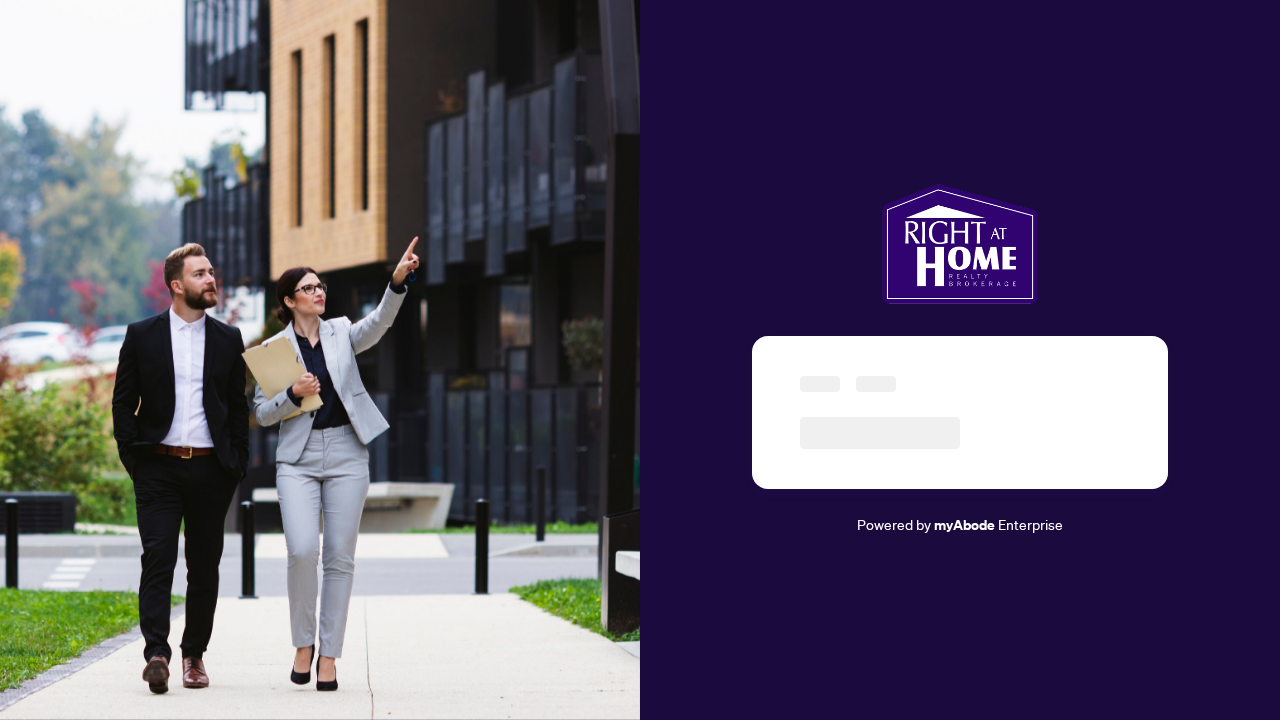 scroll, scrollTop: 0, scrollLeft: 0, axis: both 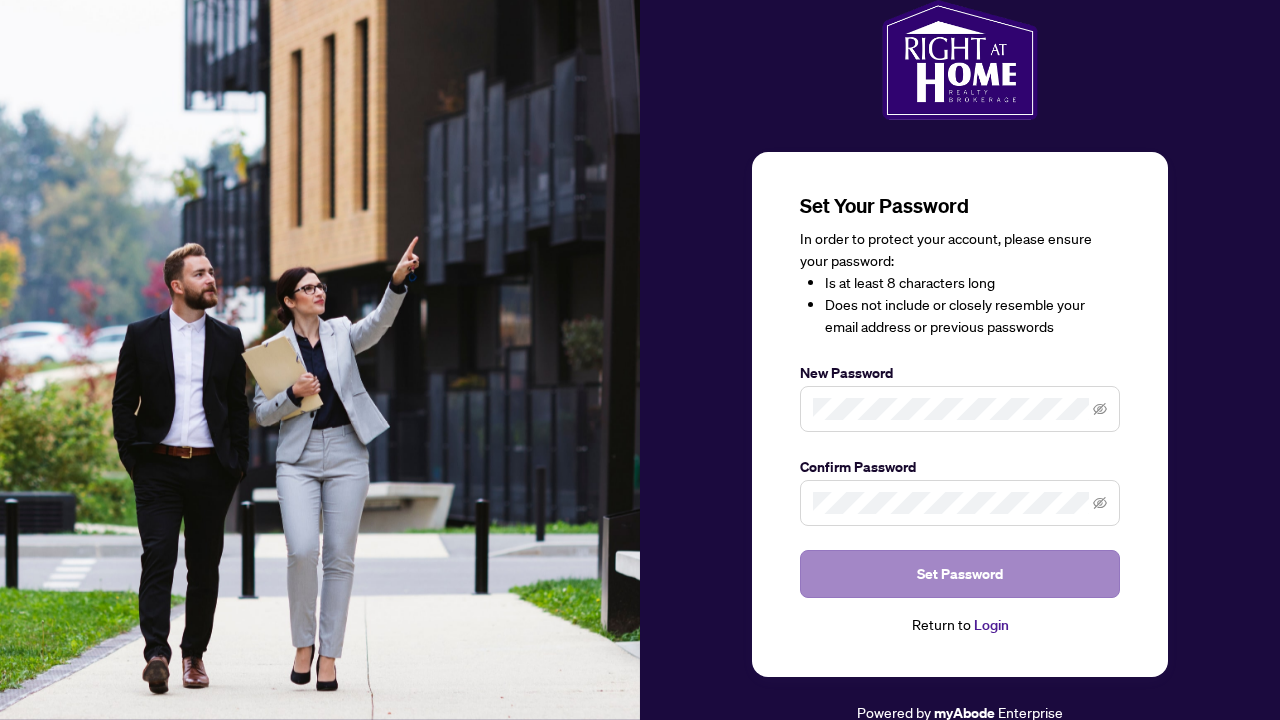 click on "Set Password" at bounding box center (960, 574) 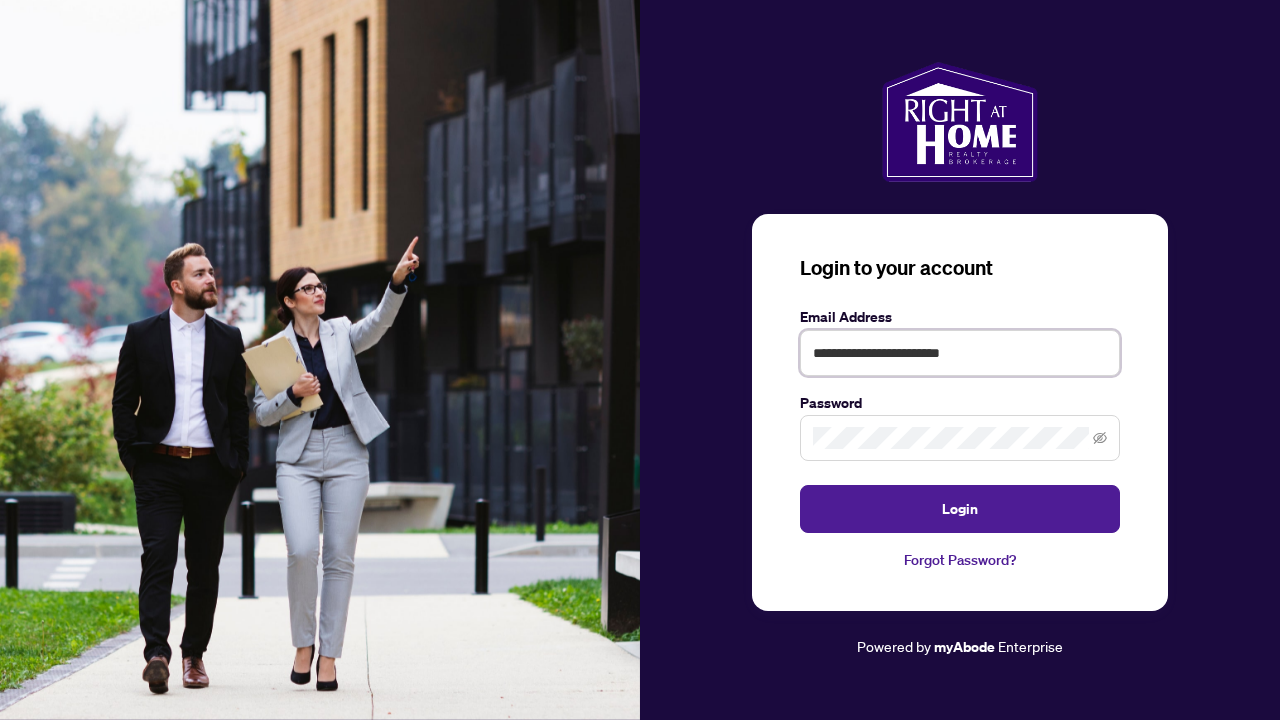 type on "**********" 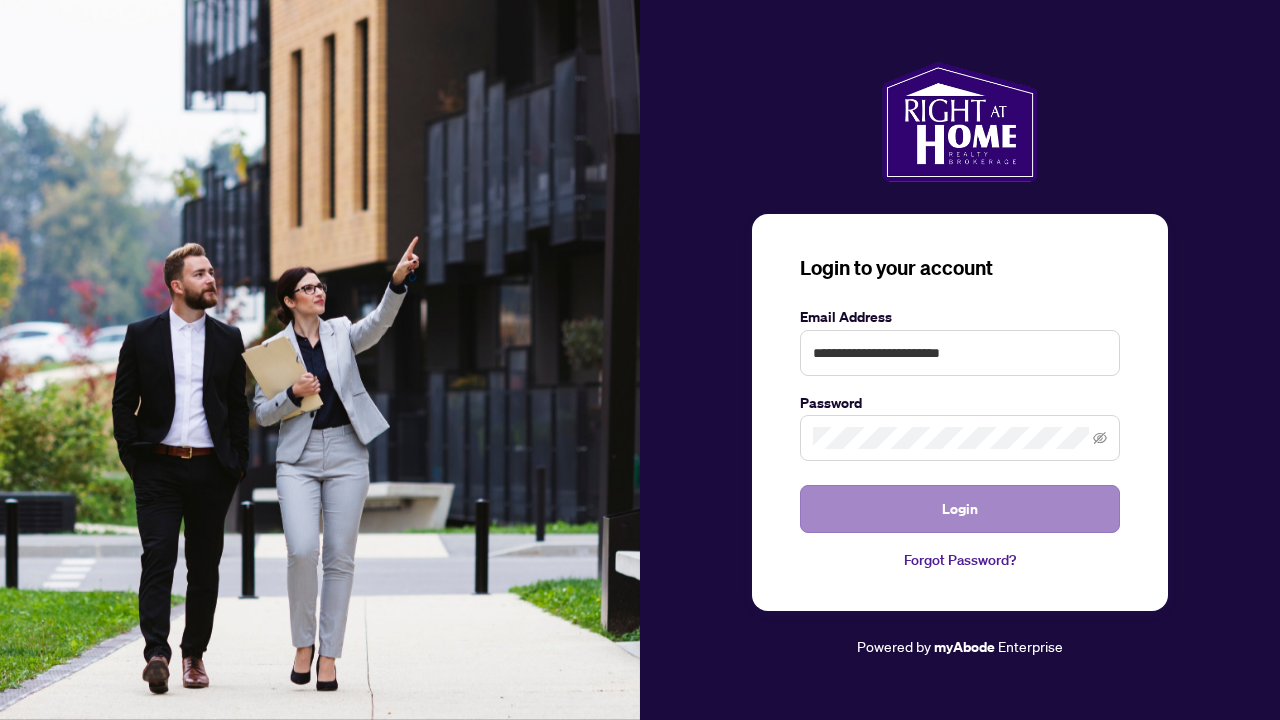 click on "Login" at bounding box center (960, 509) 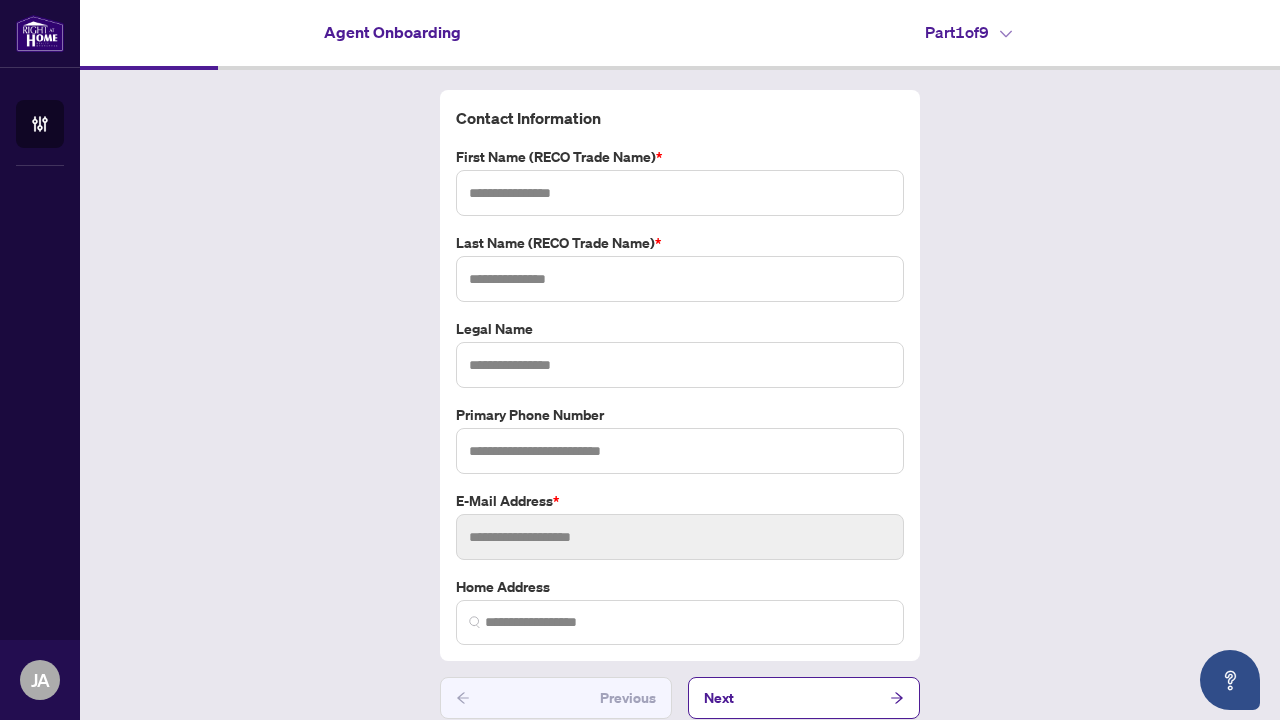 type on "******" 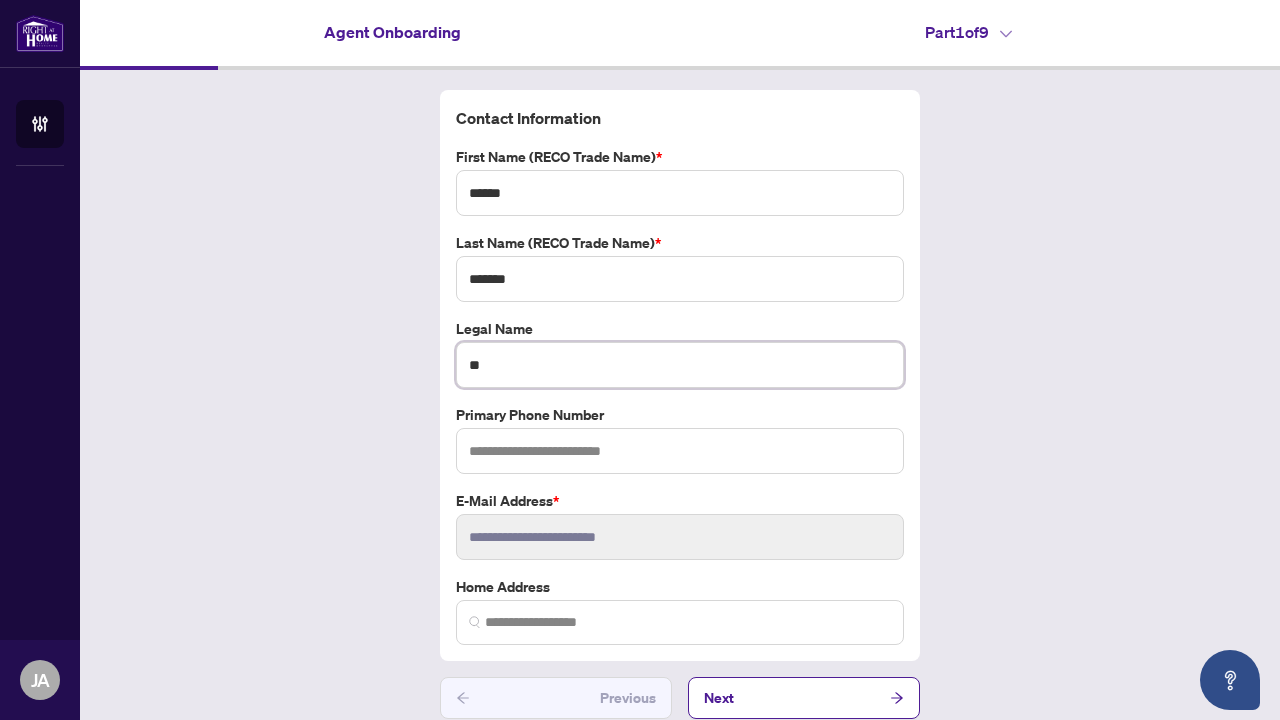 type on "*" 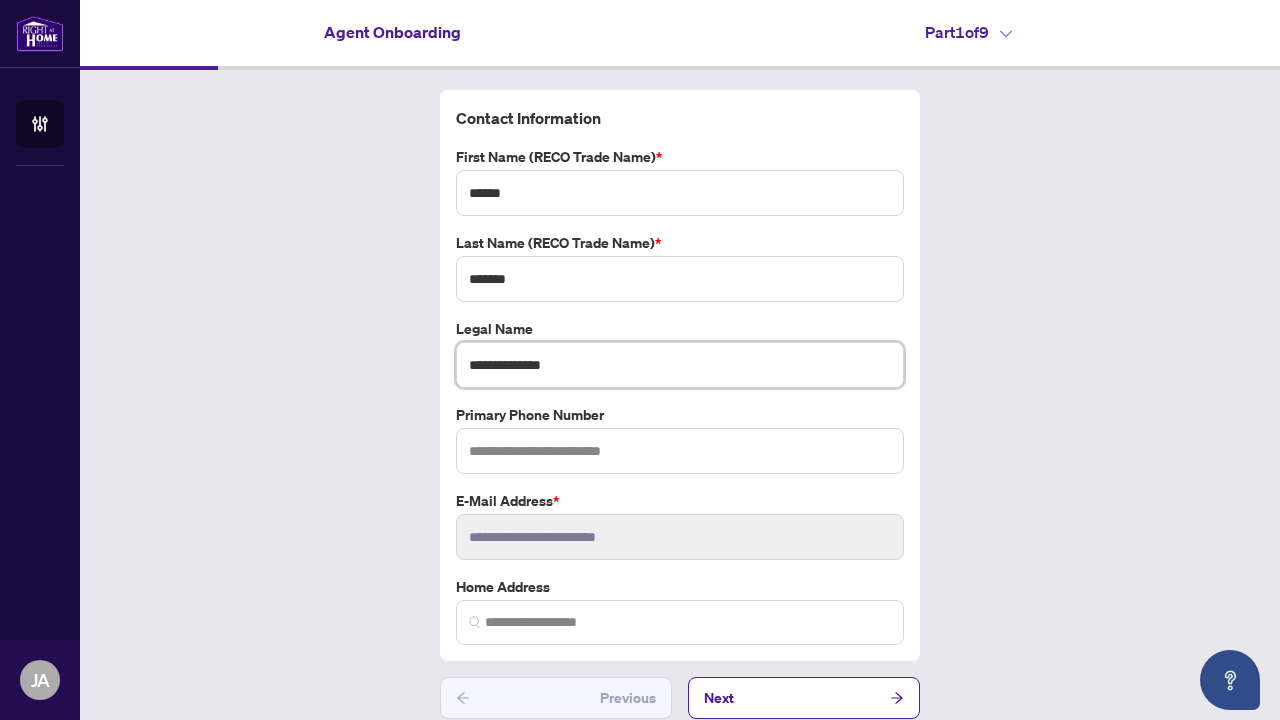 type on "**********" 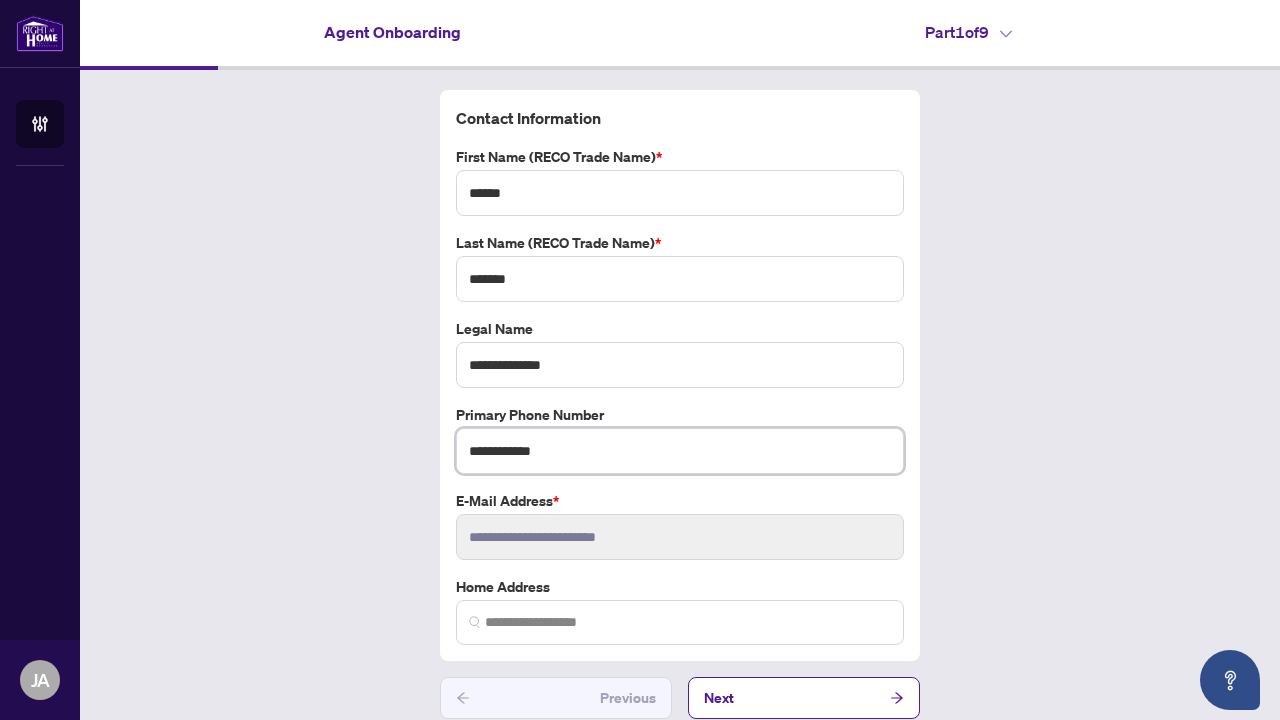 click at bounding box center (680, 622) 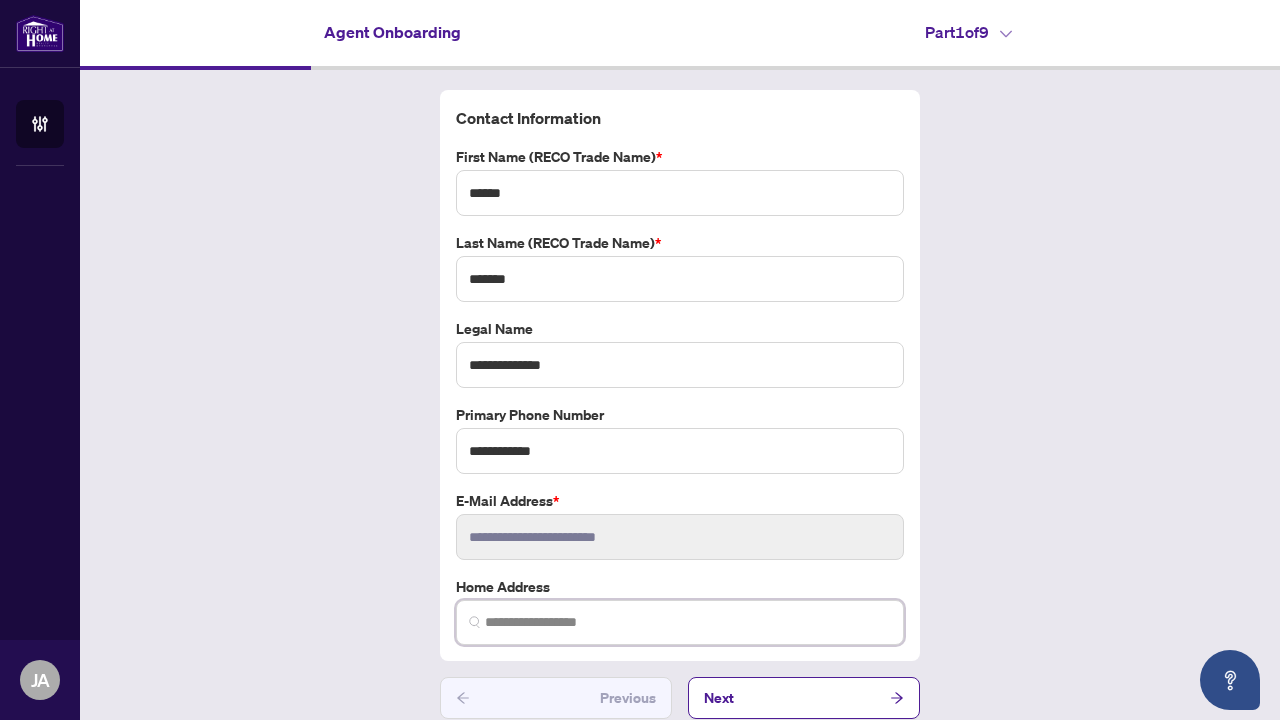 click at bounding box center [688, 622] 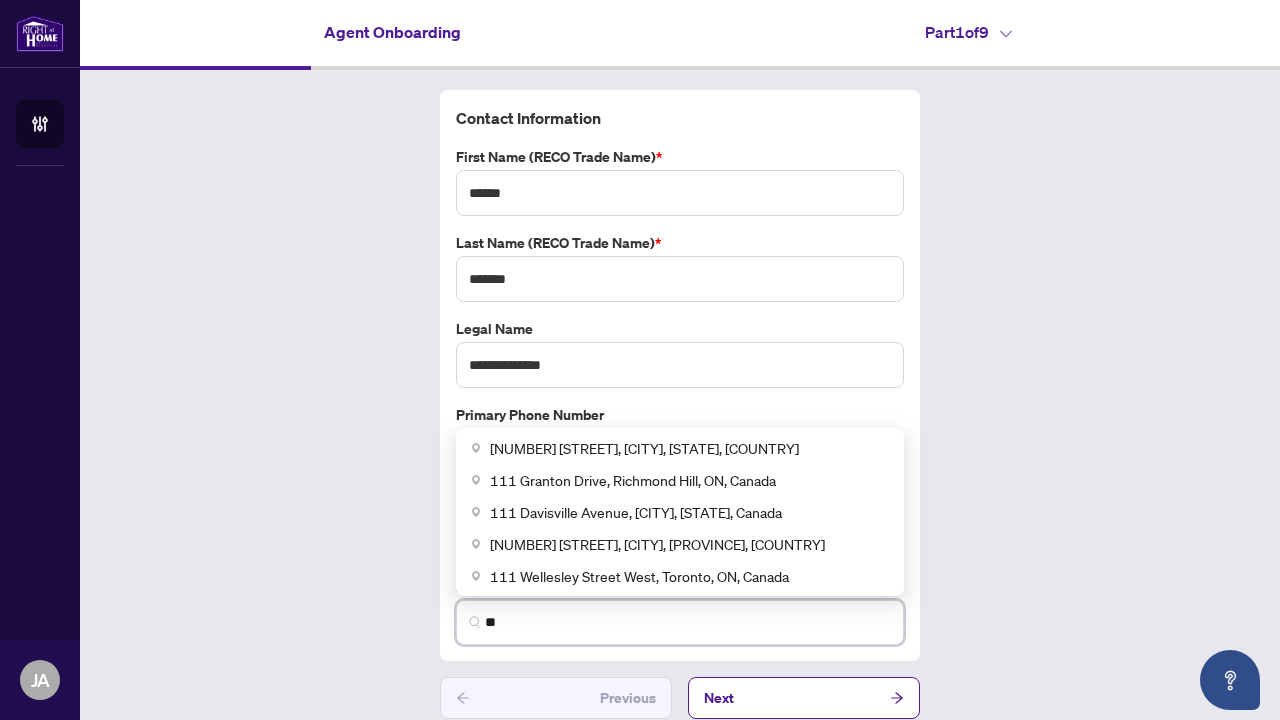 type on "*" 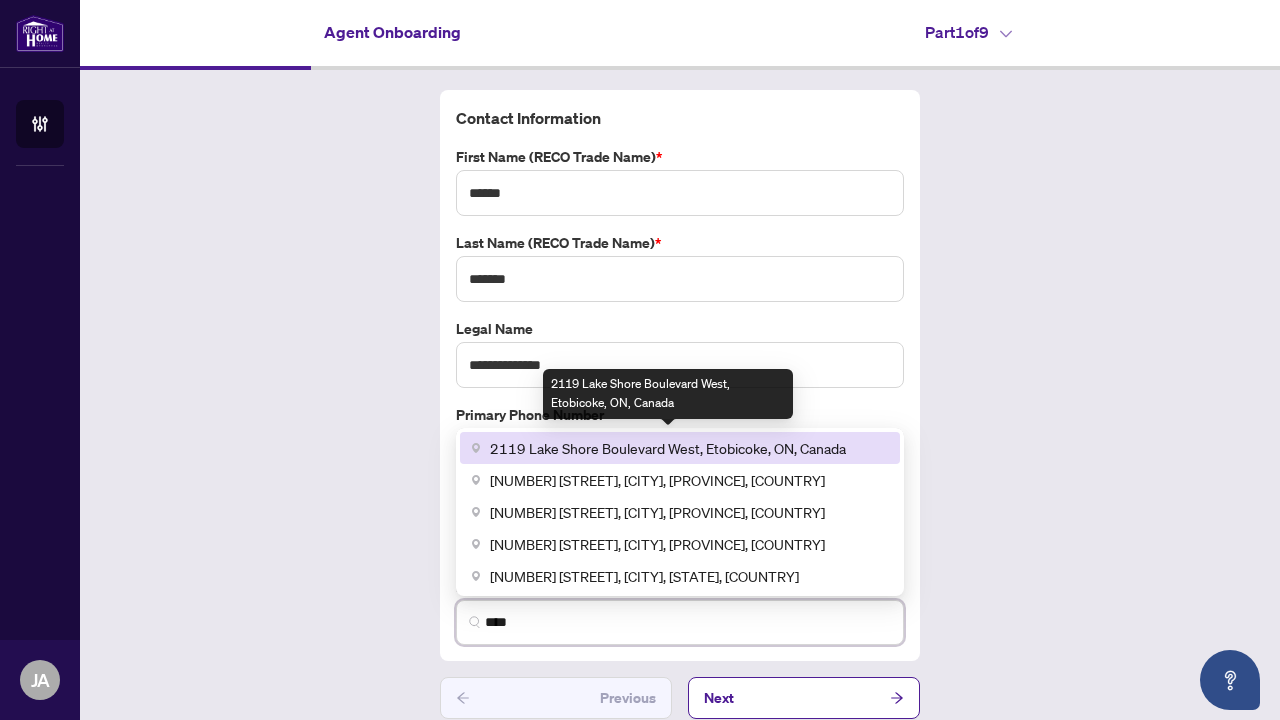 click on "2119 Lake Shore Boulevard West, Etobicoke, ON, Canada" at bounding box center (668, 448) 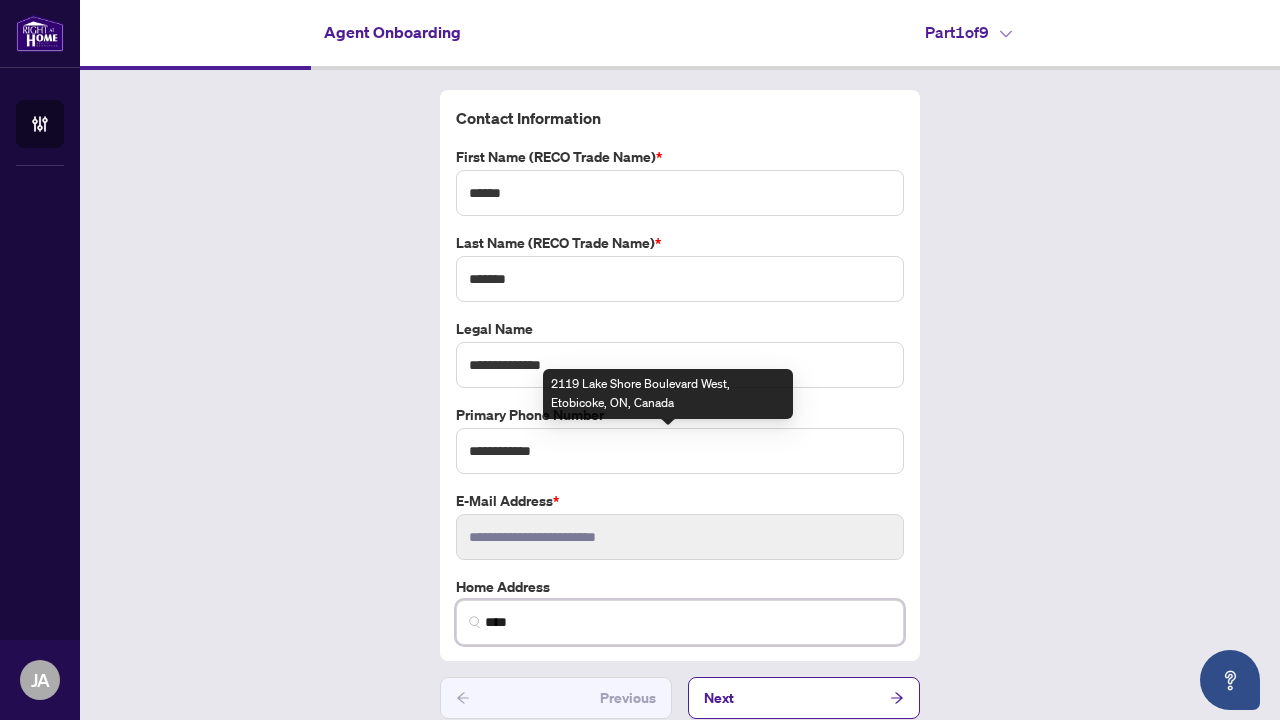 type on "**********" 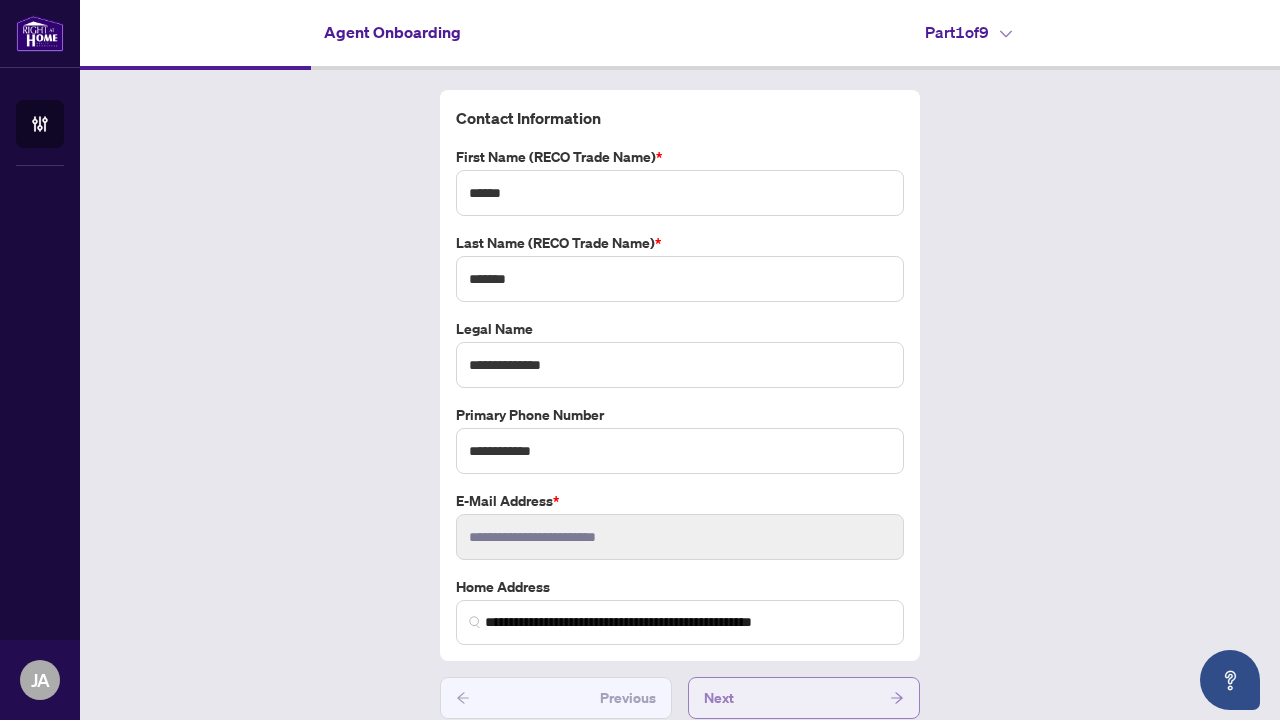 click on "Next" at bounding box center [804, 698] 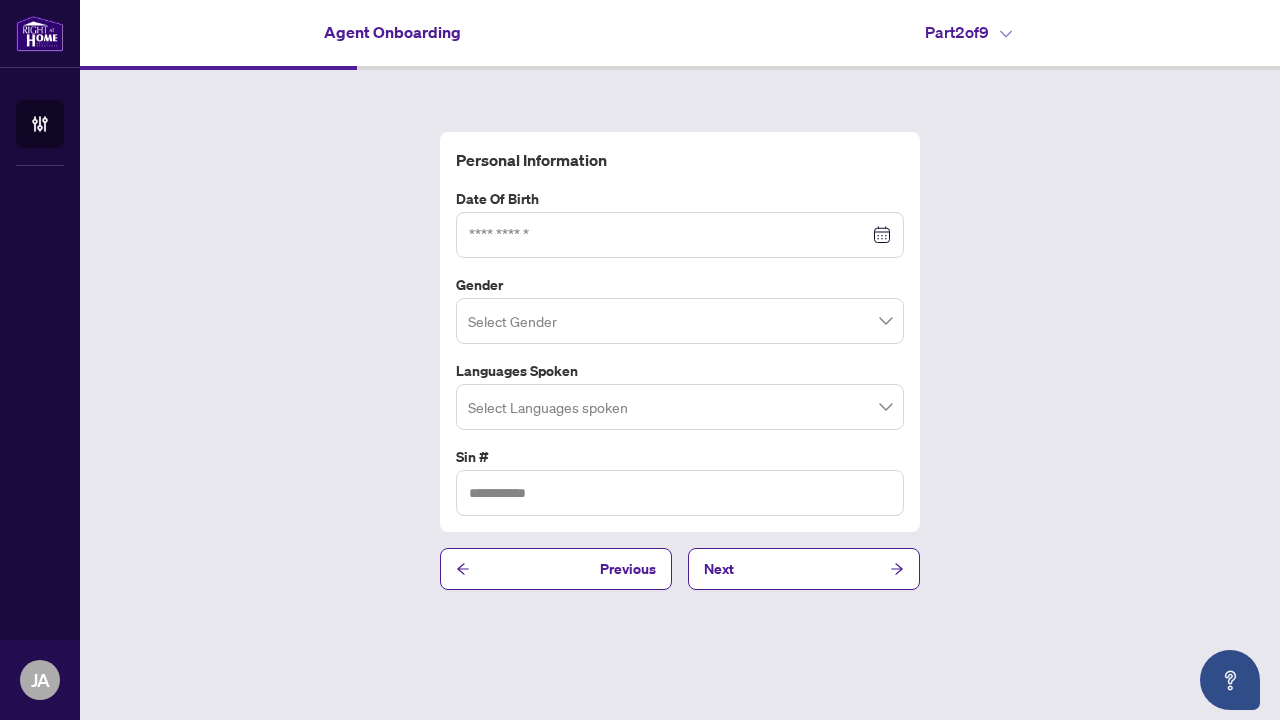 click at bounding box center (680, 235) 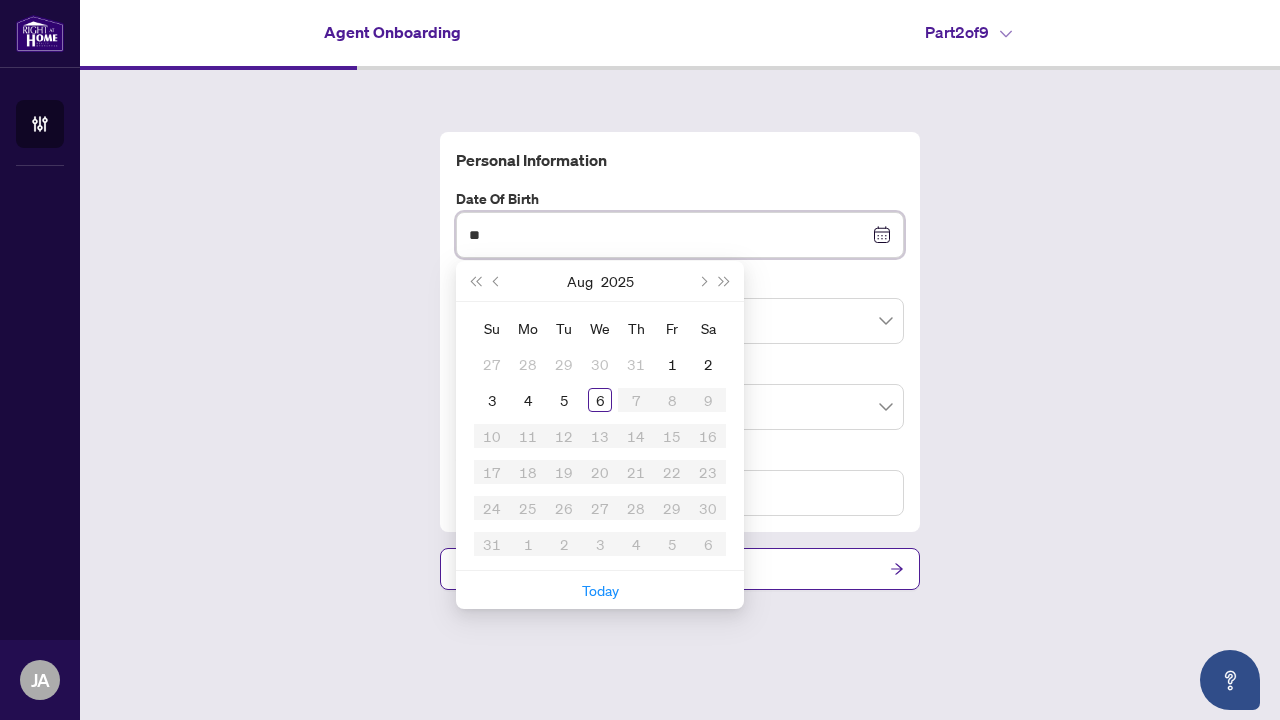 type on "*" 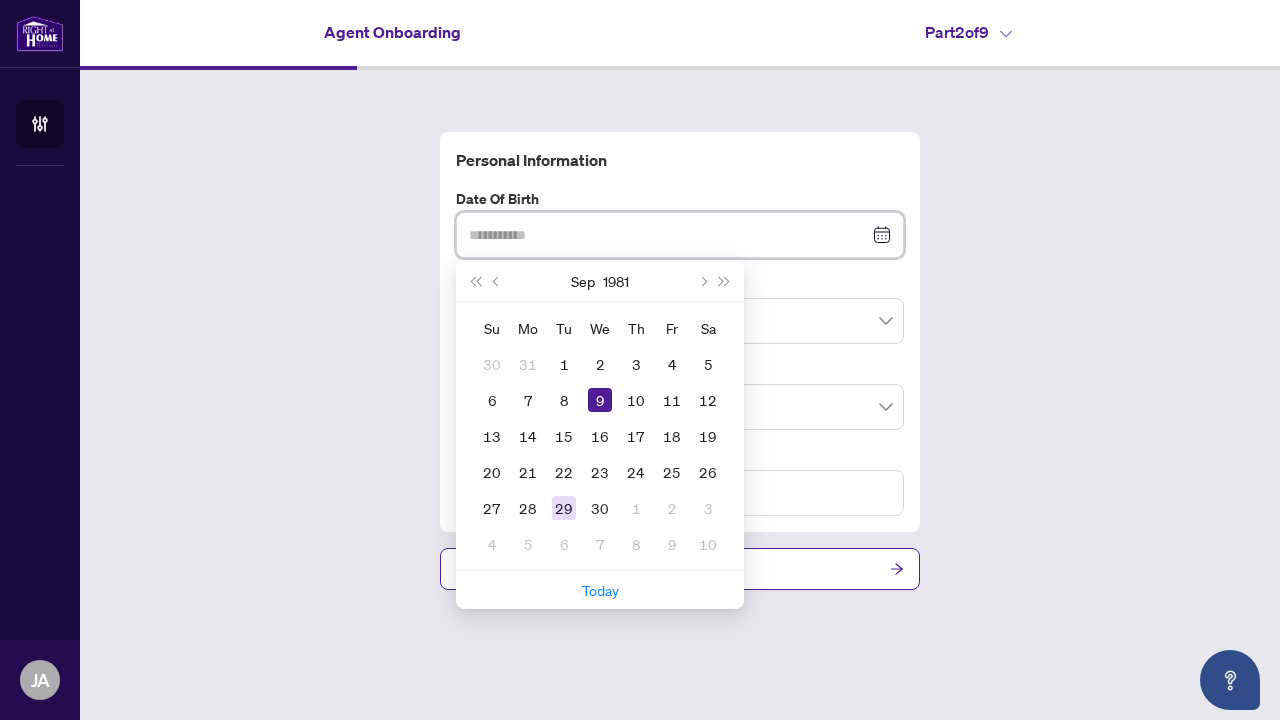 type on "**********" 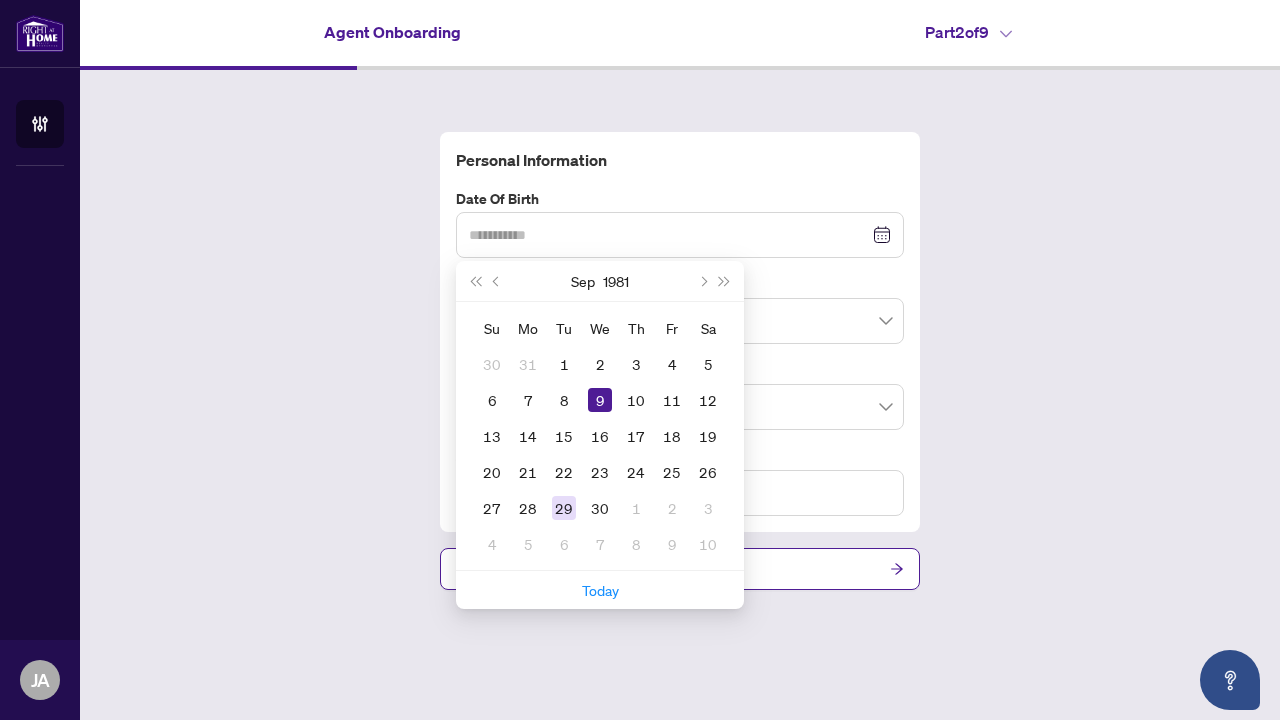click on "29" at bounding box center [564, 508] 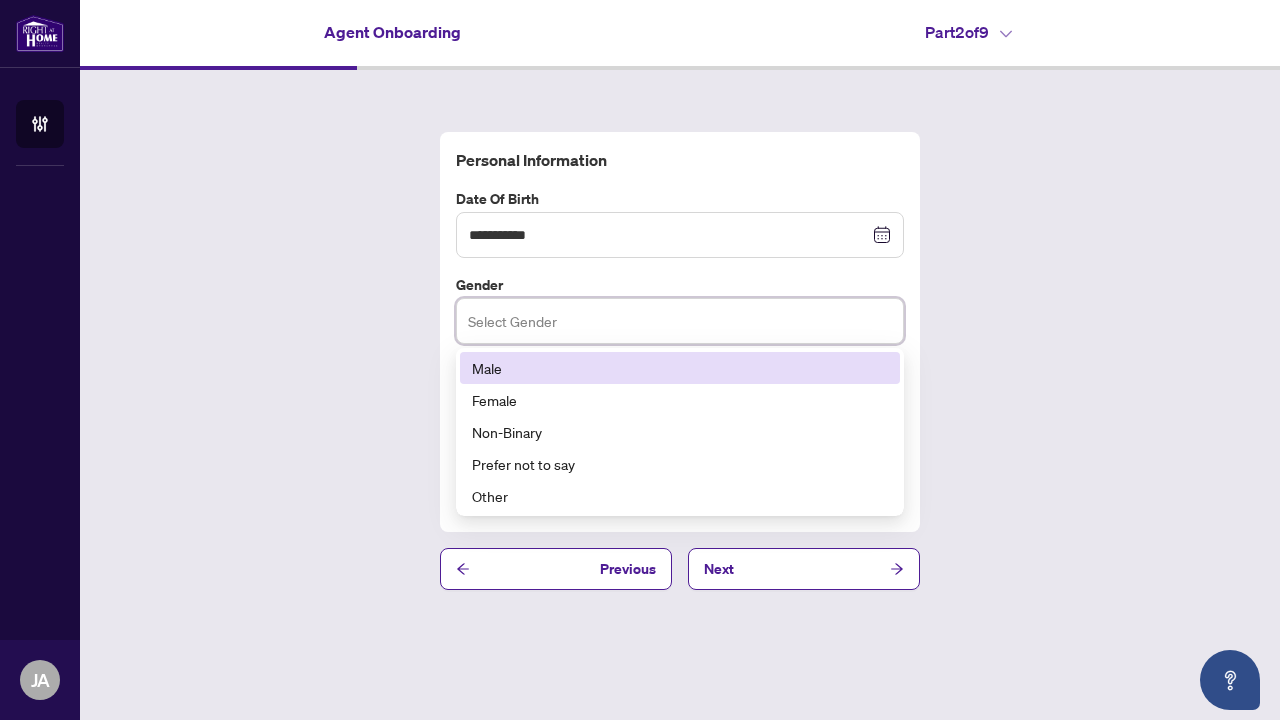 click at bounding box center [680, 321] 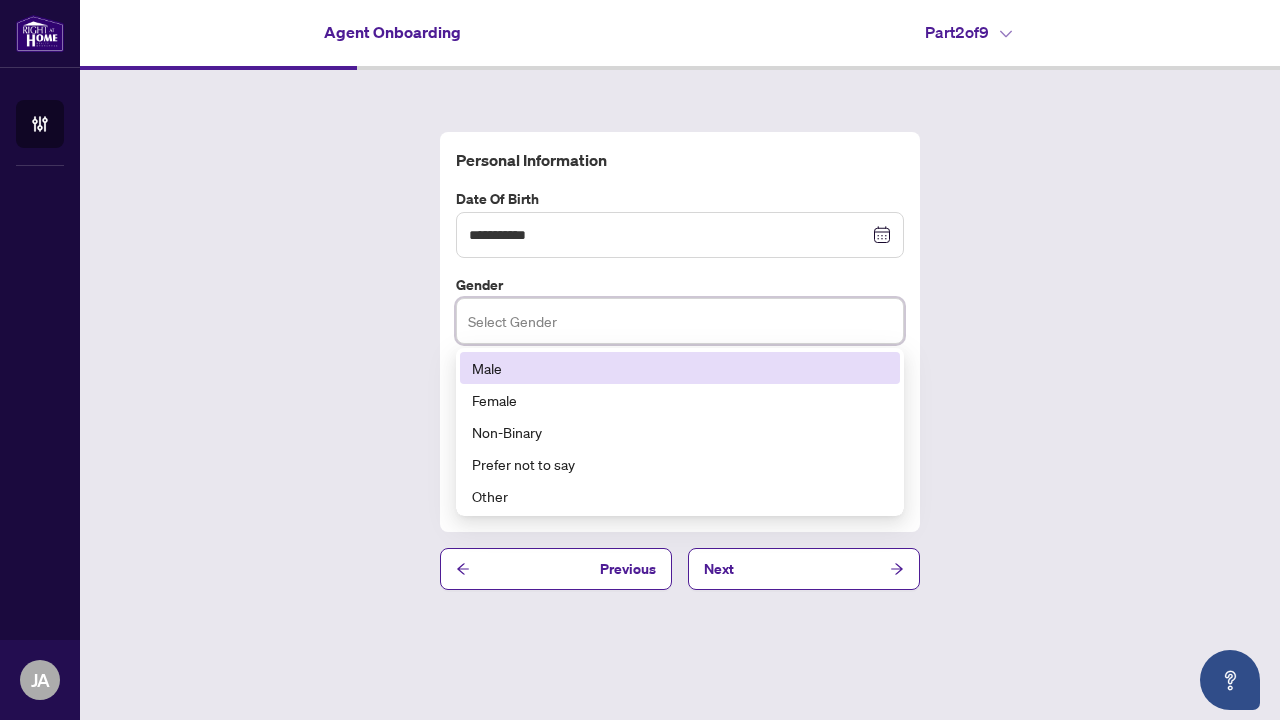 click on "Male" at bounding box center [680, 368] 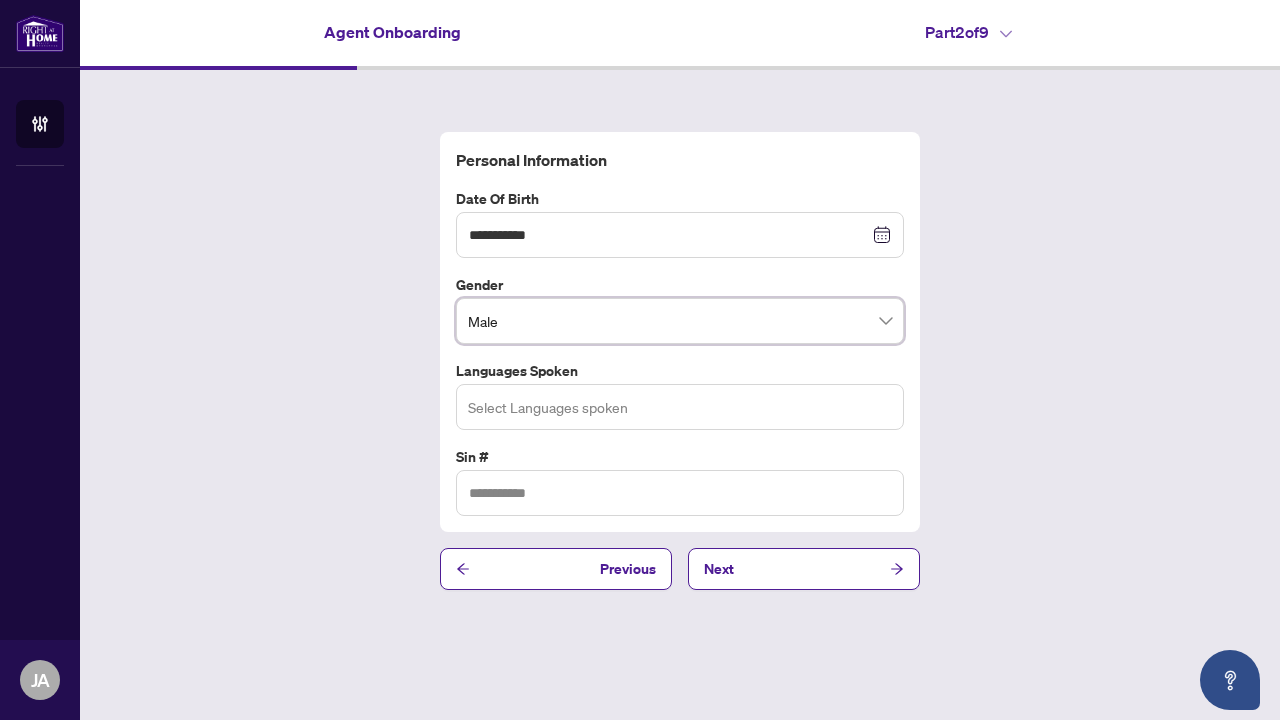 click at bounding box center (680, 406) 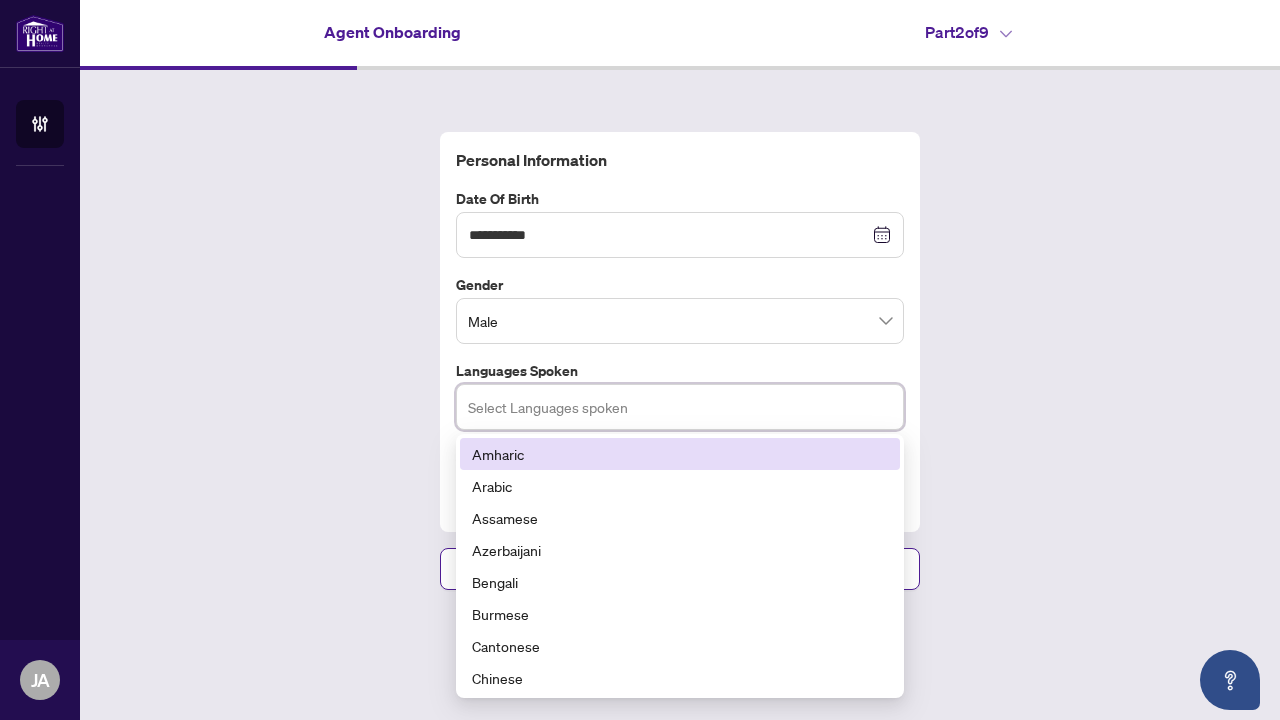 type on "*" 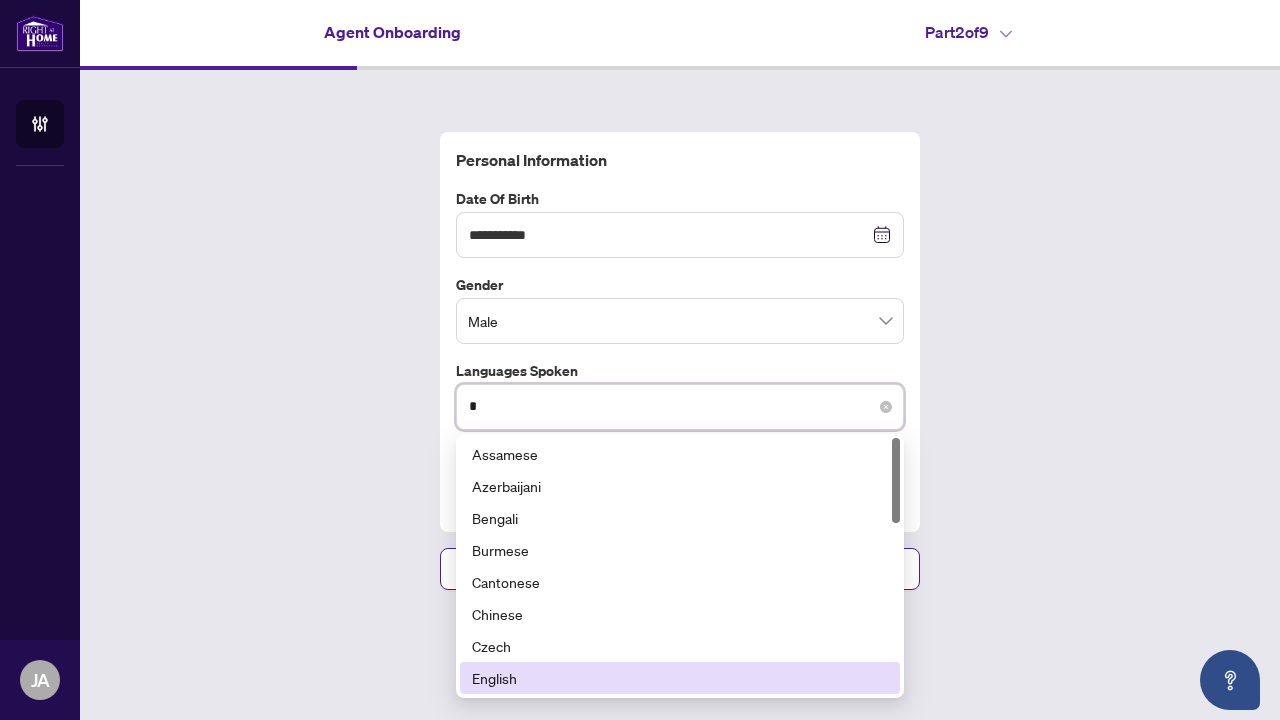 click on "English" at bounding box center (680, 678) 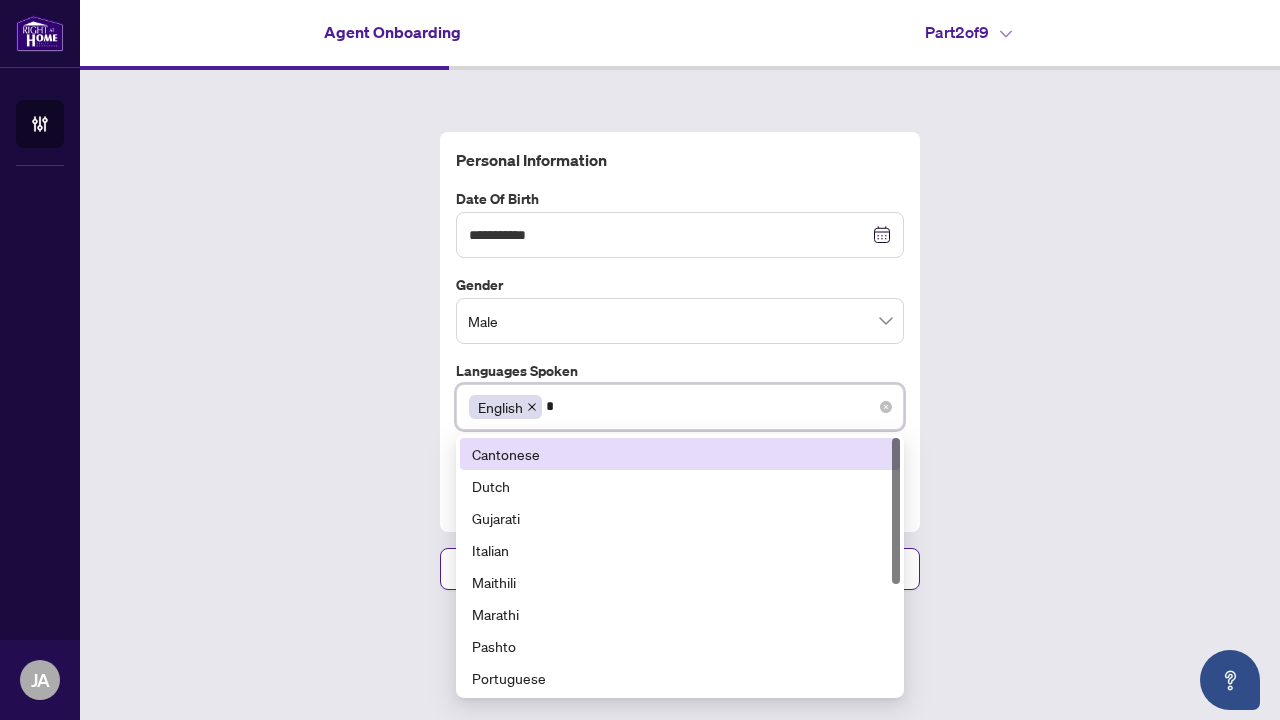 type on "**" 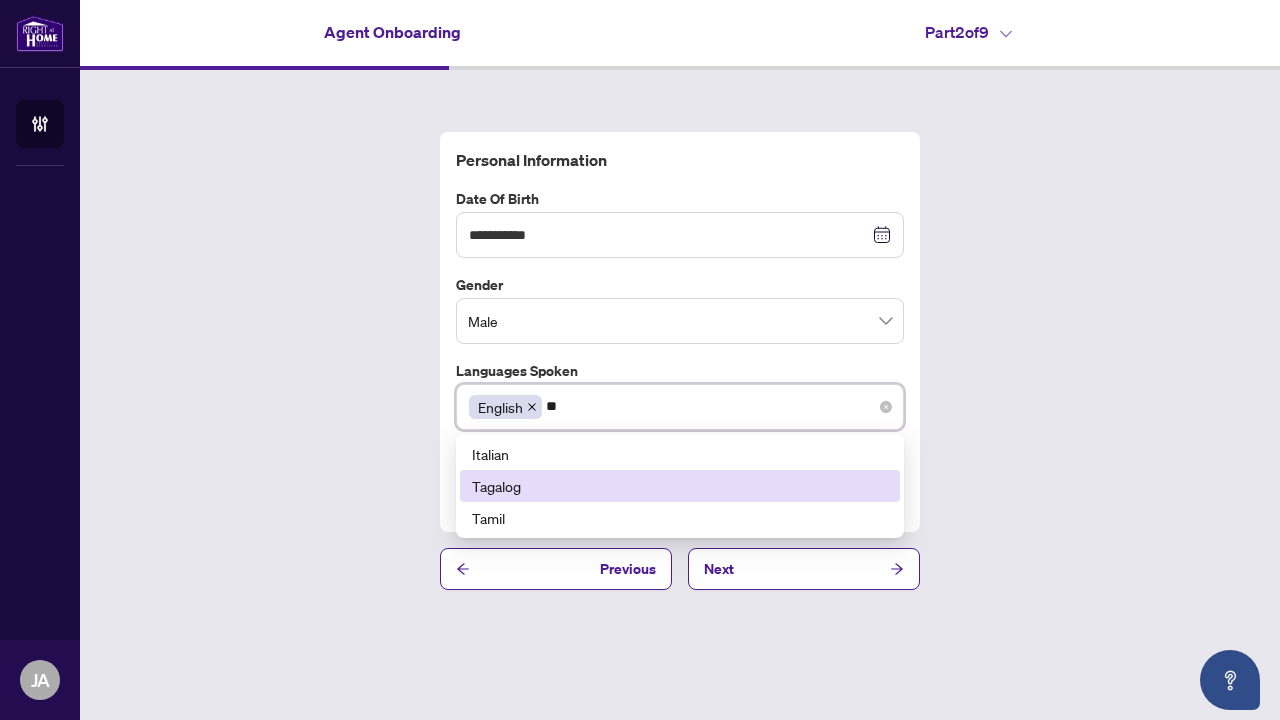 click on "Tagalog" at bounding box center (680, 486) 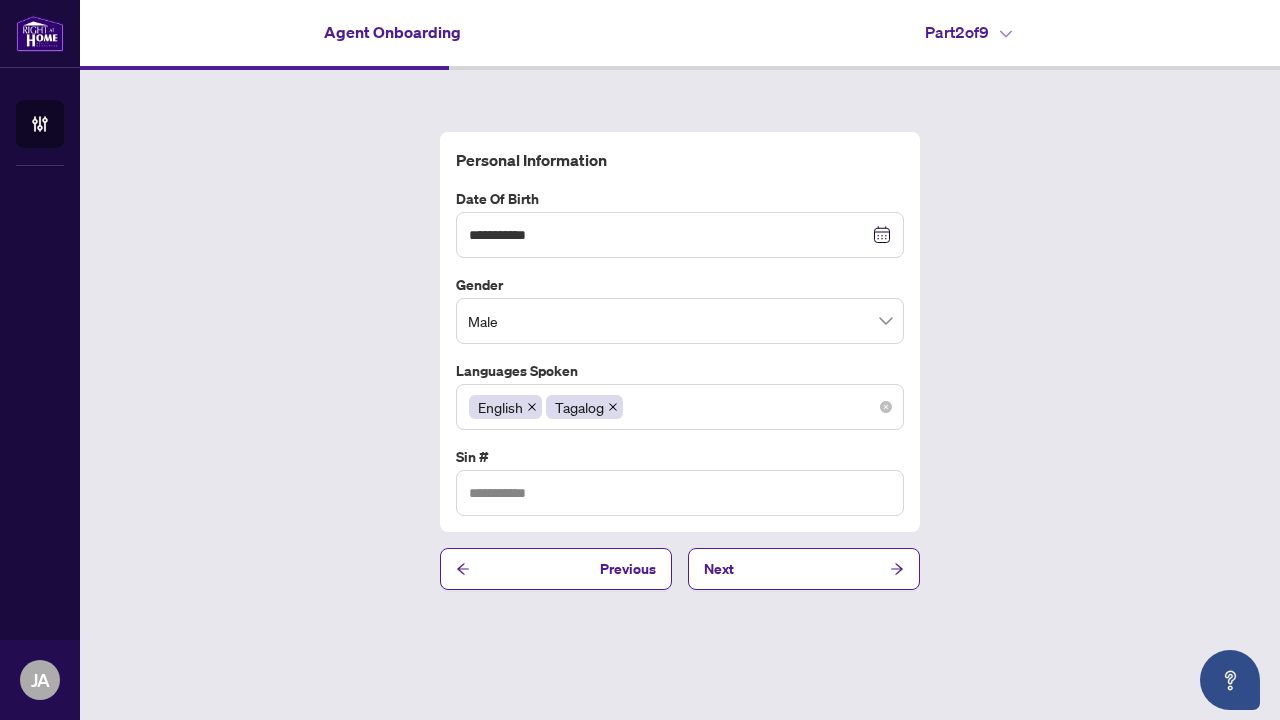 click on "**********" at bounding box center (680, 361) 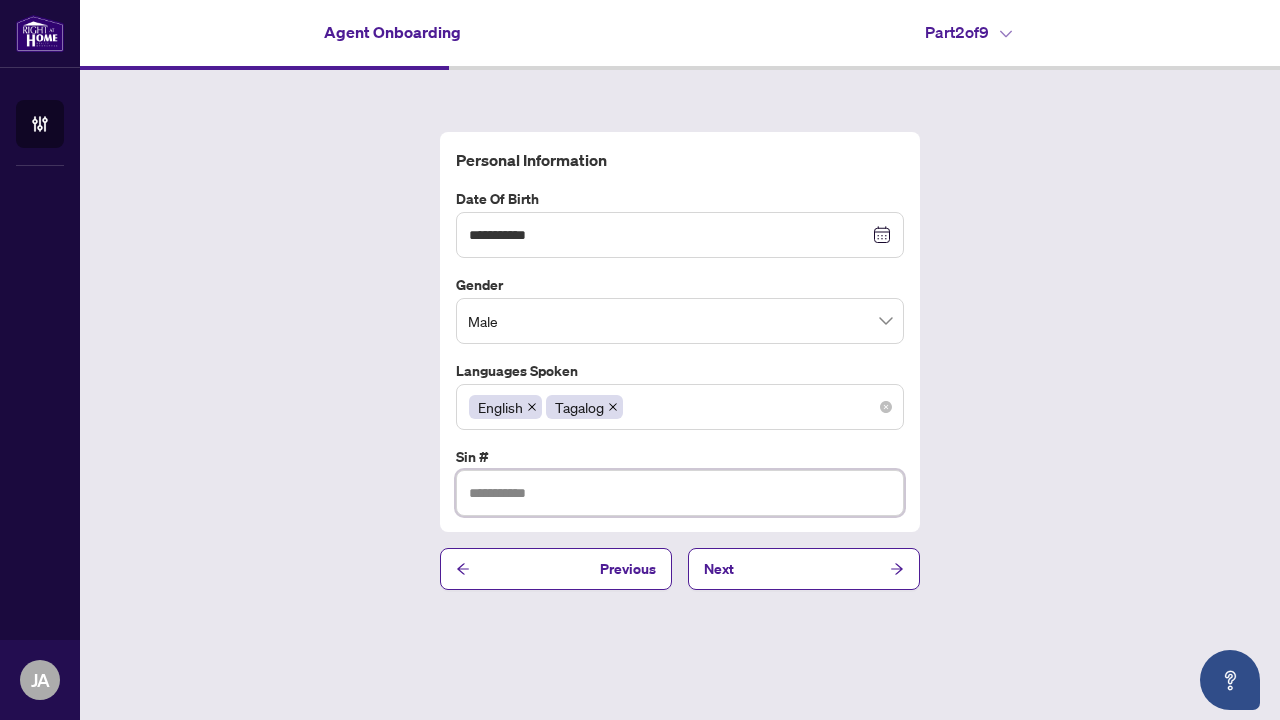 click at bounding box center [680, 493] 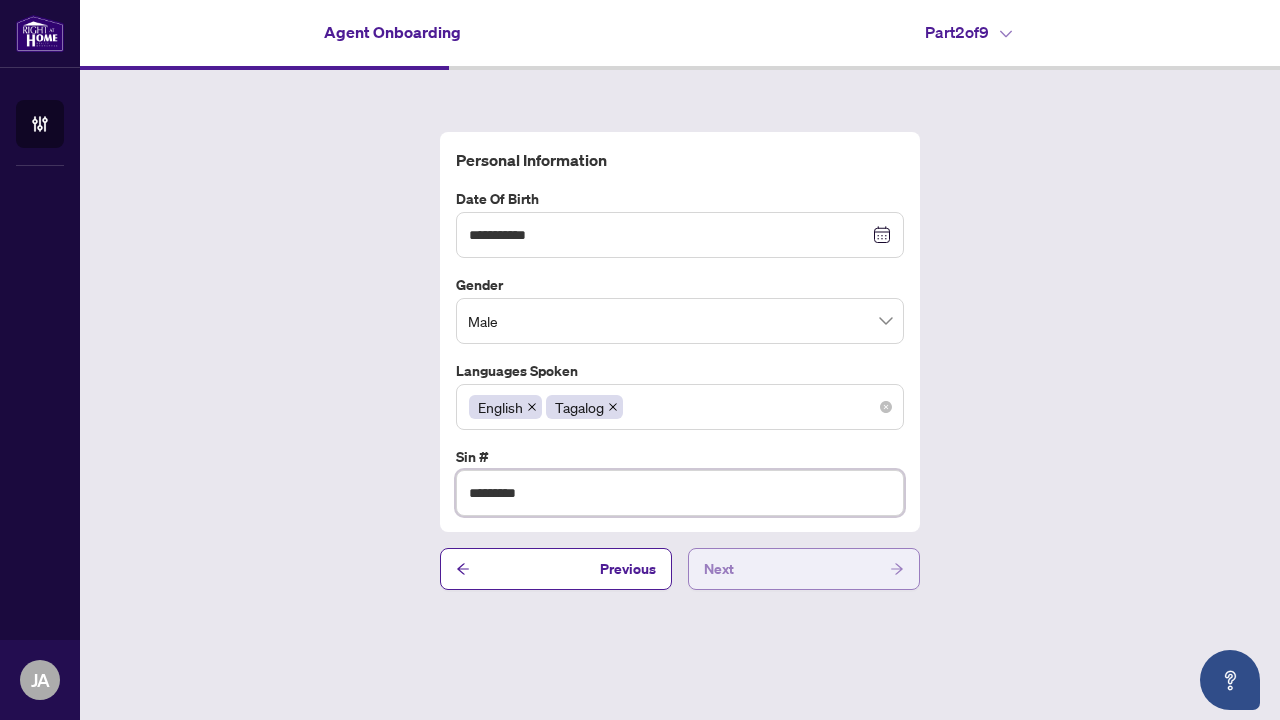 type on "*********" 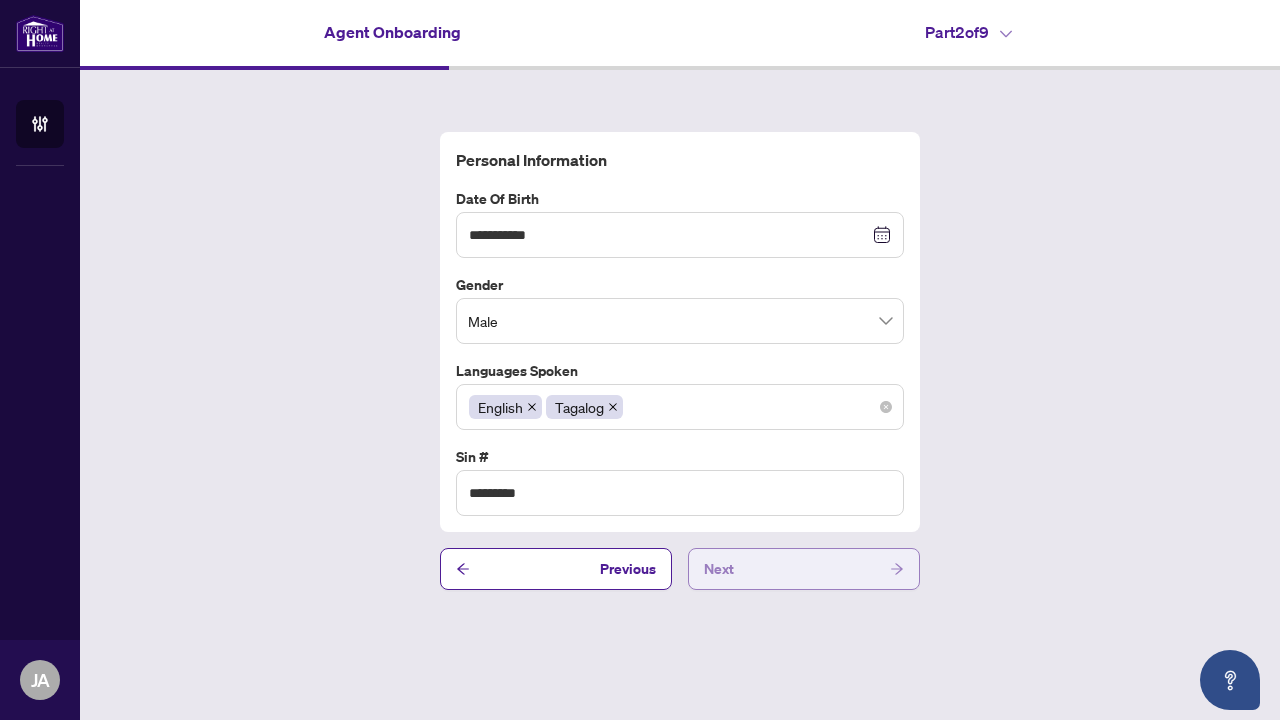 click on "Next" at bounding box center [804, 569] 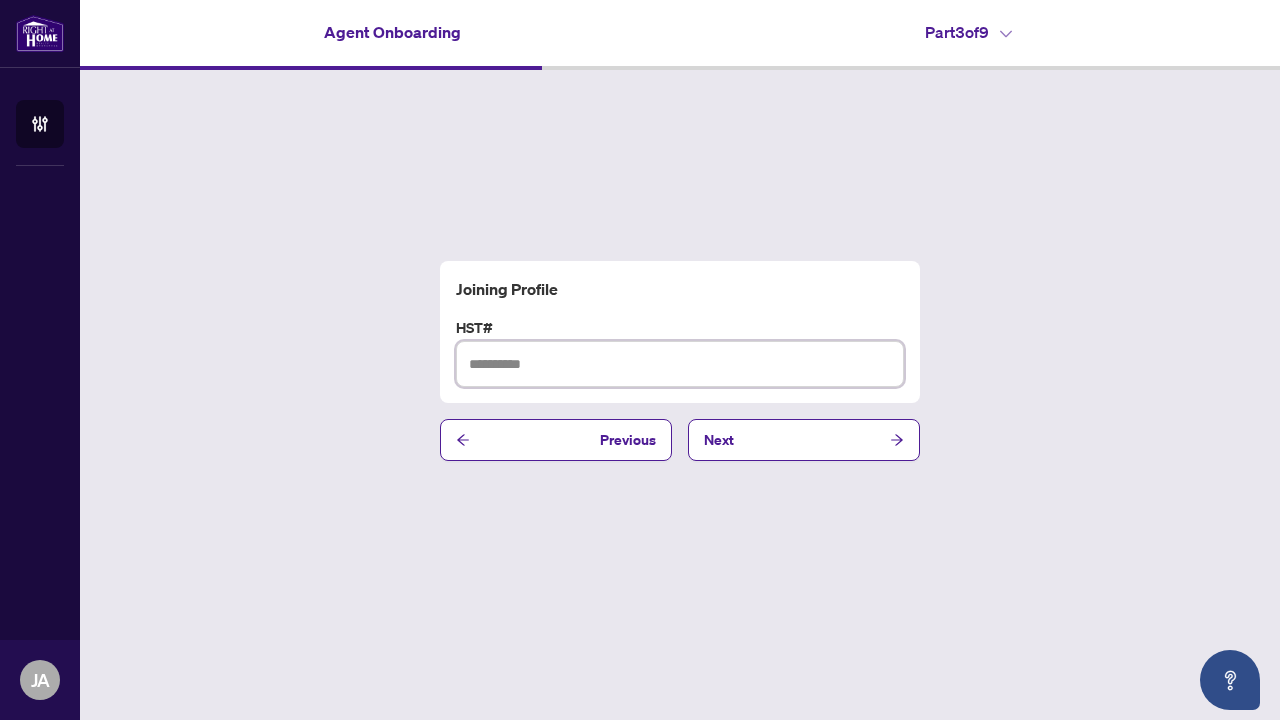 click at bounding box center (680, 364) 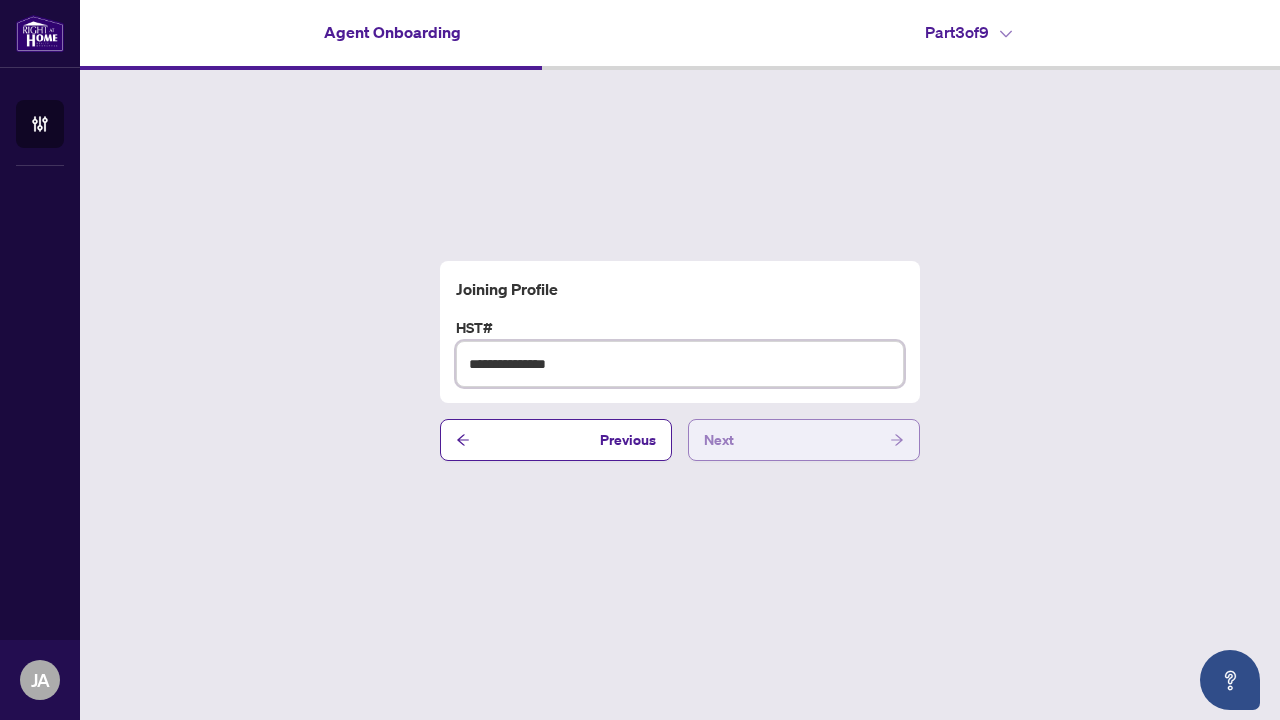 type on "**********" 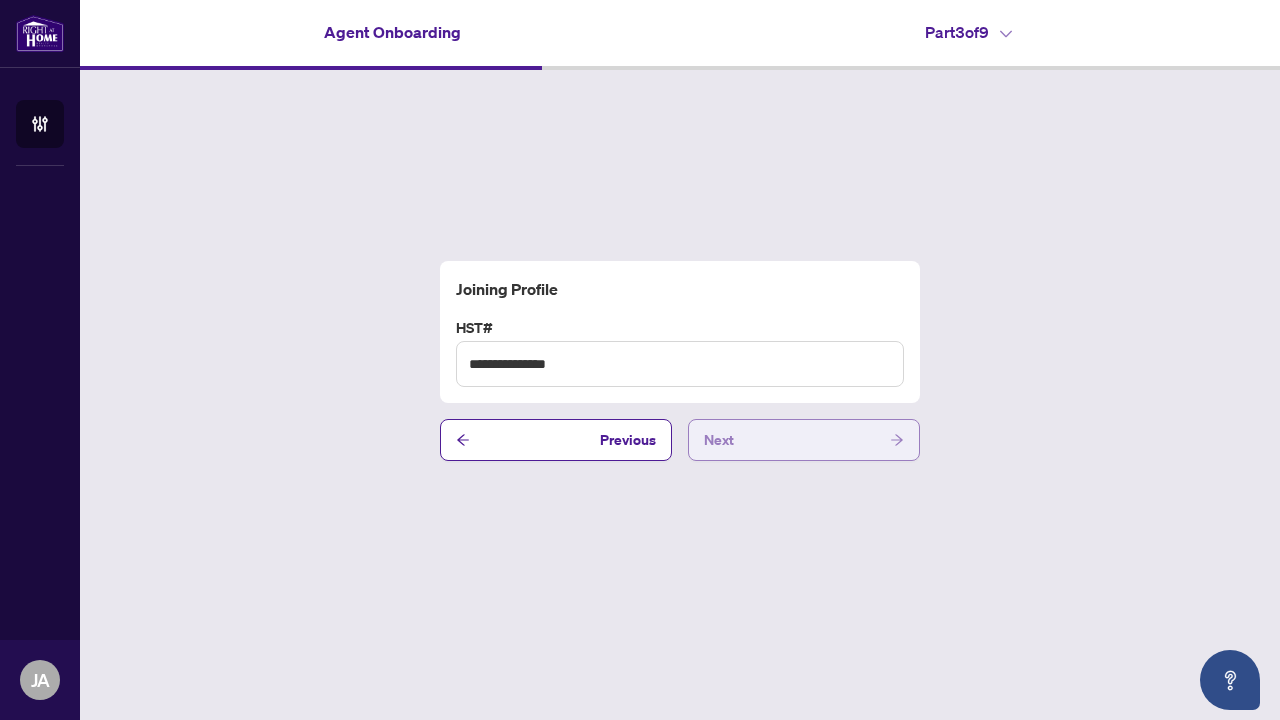 click on "Next" at bounding box center (804, 440) 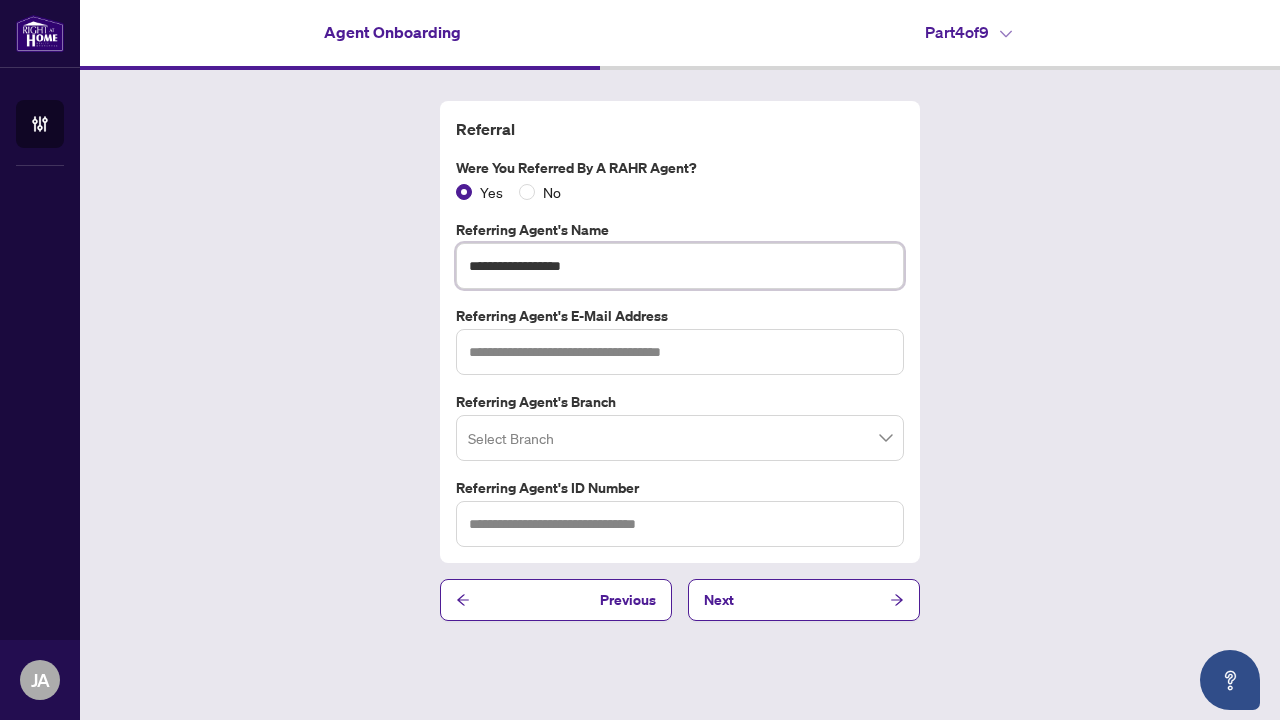 type on "**********" 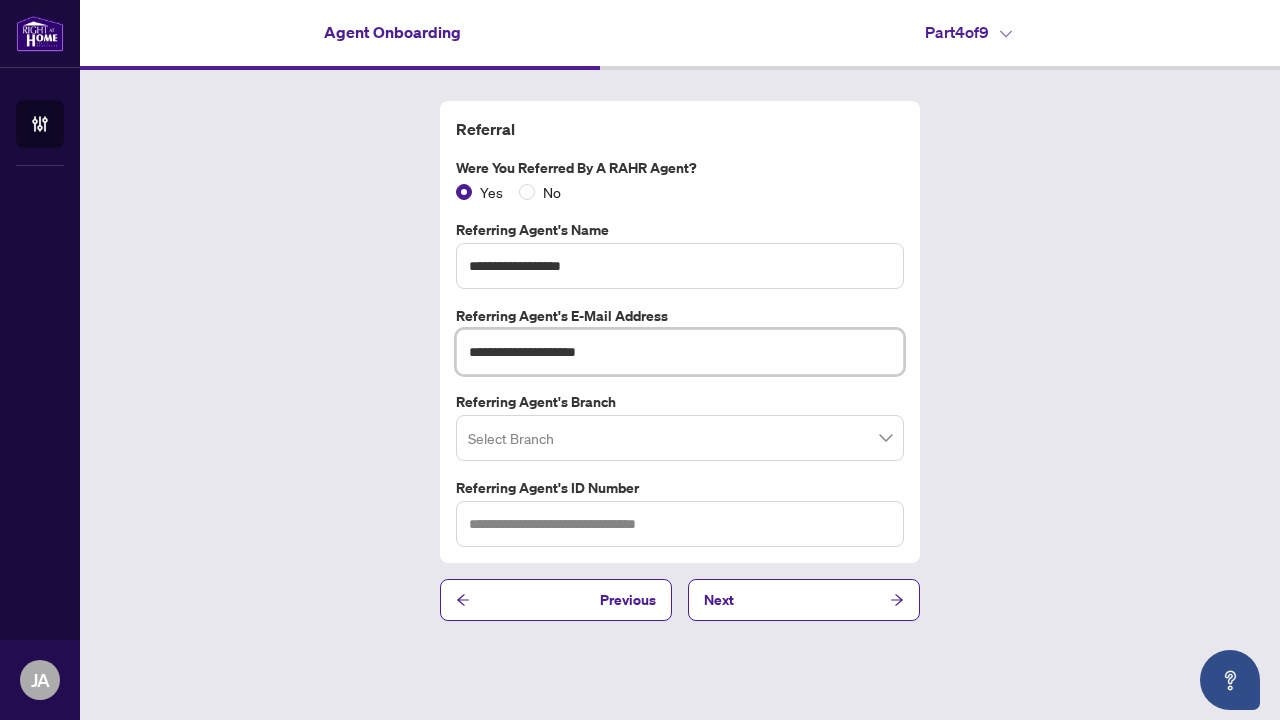 type on "**********" 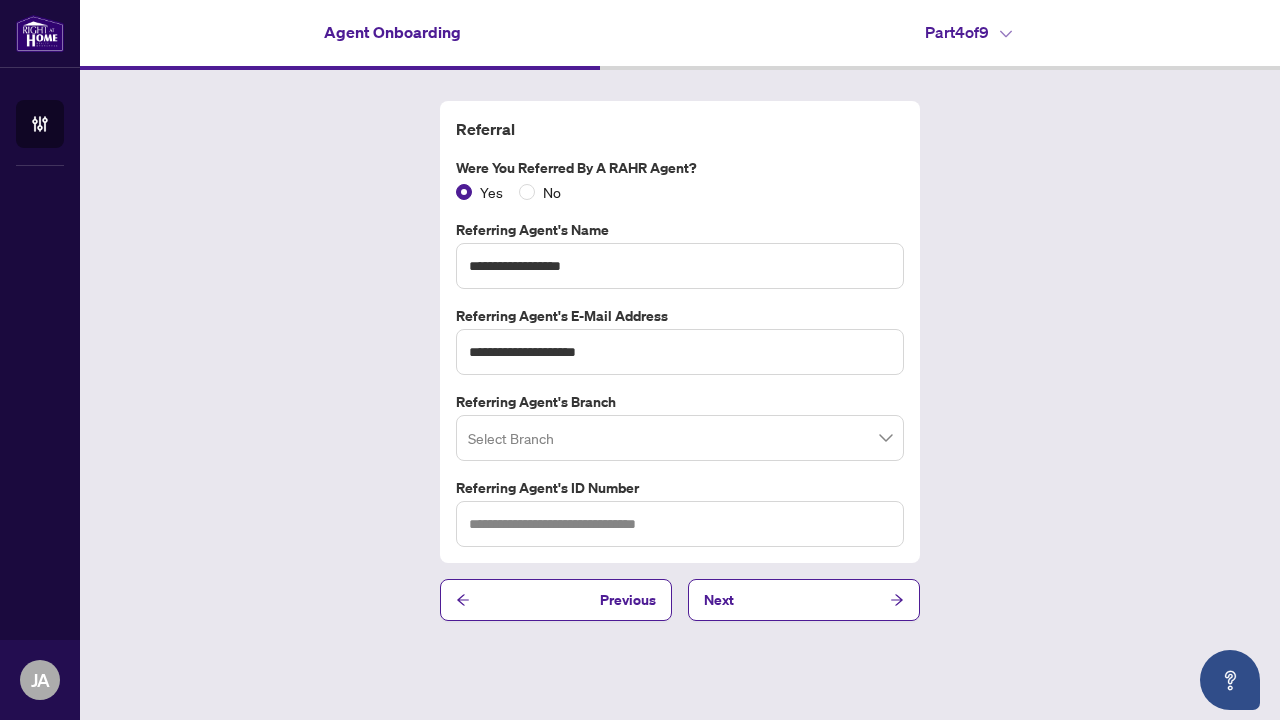 click at bounding box center (680, 438) 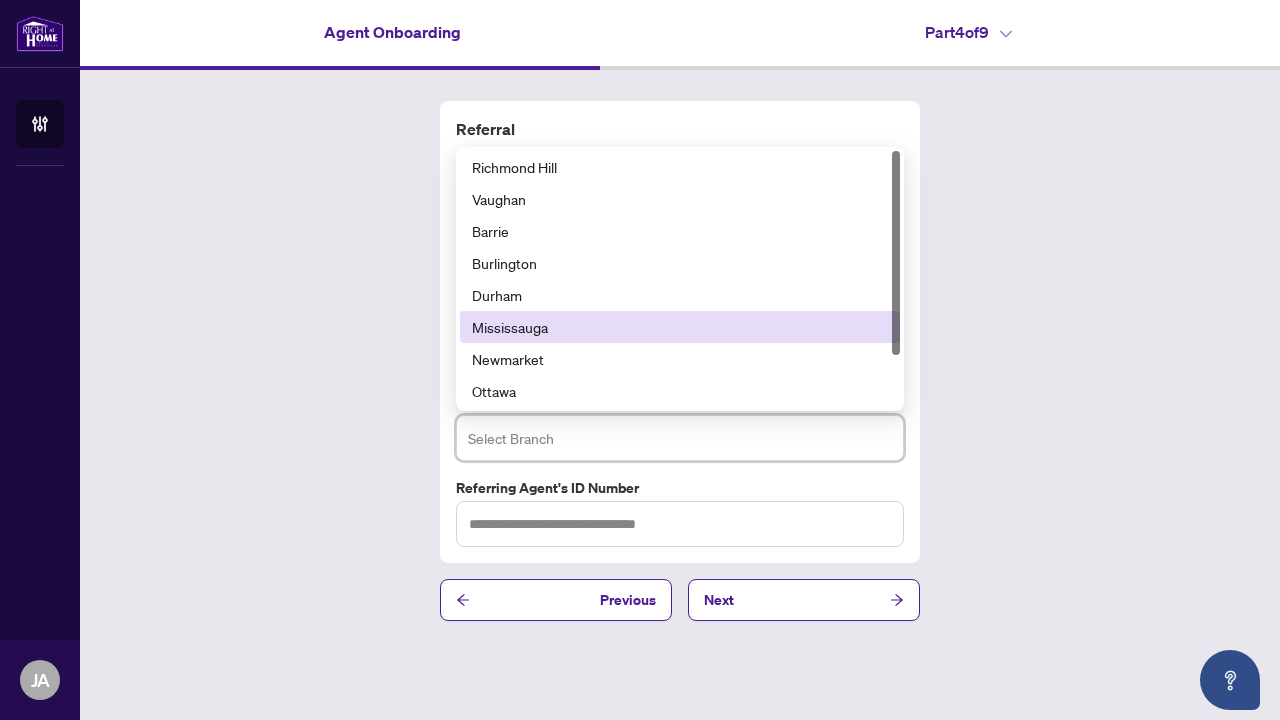 click on "Mississauga" at bounding box center (680, 327) 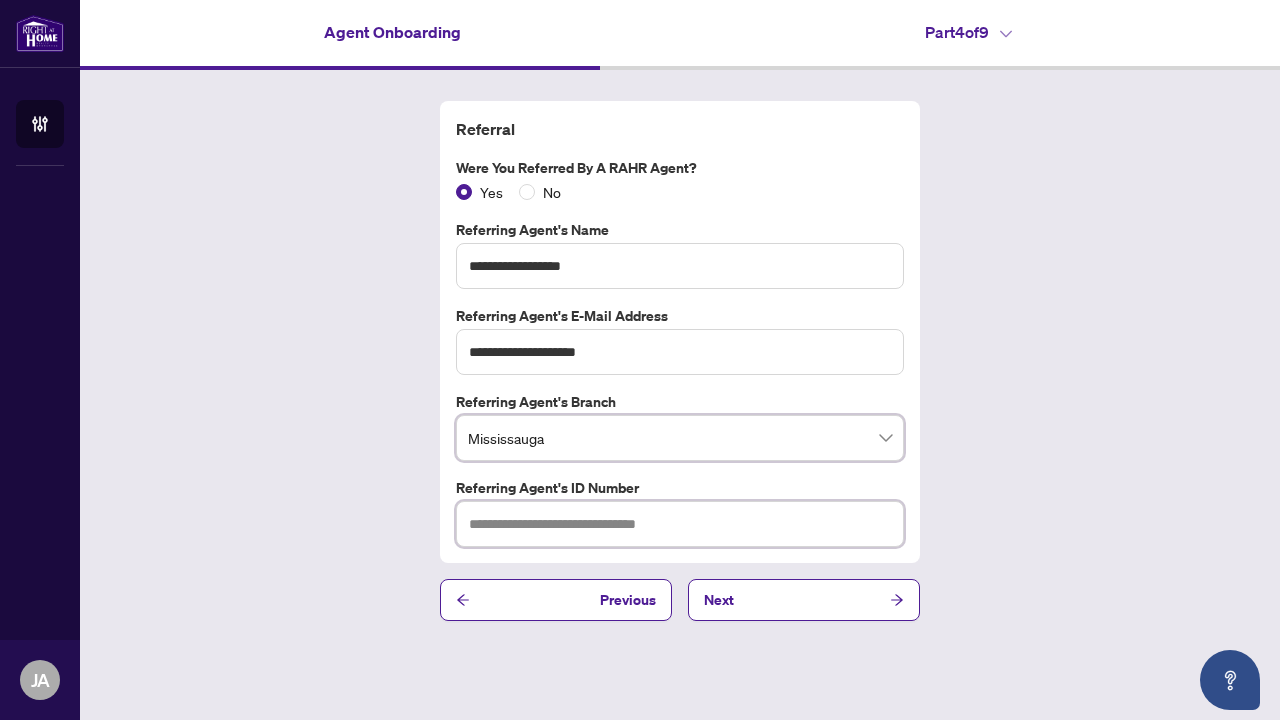 click at bounding box center [680, 524] 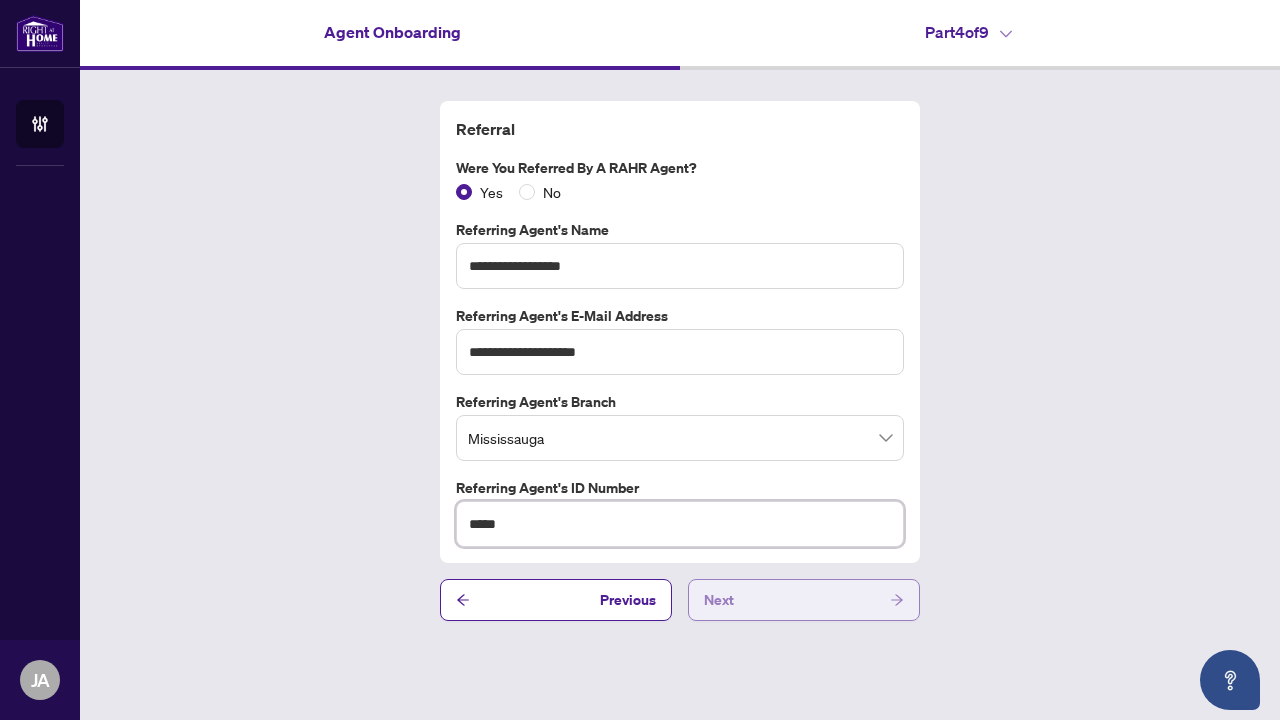 type on "*****" 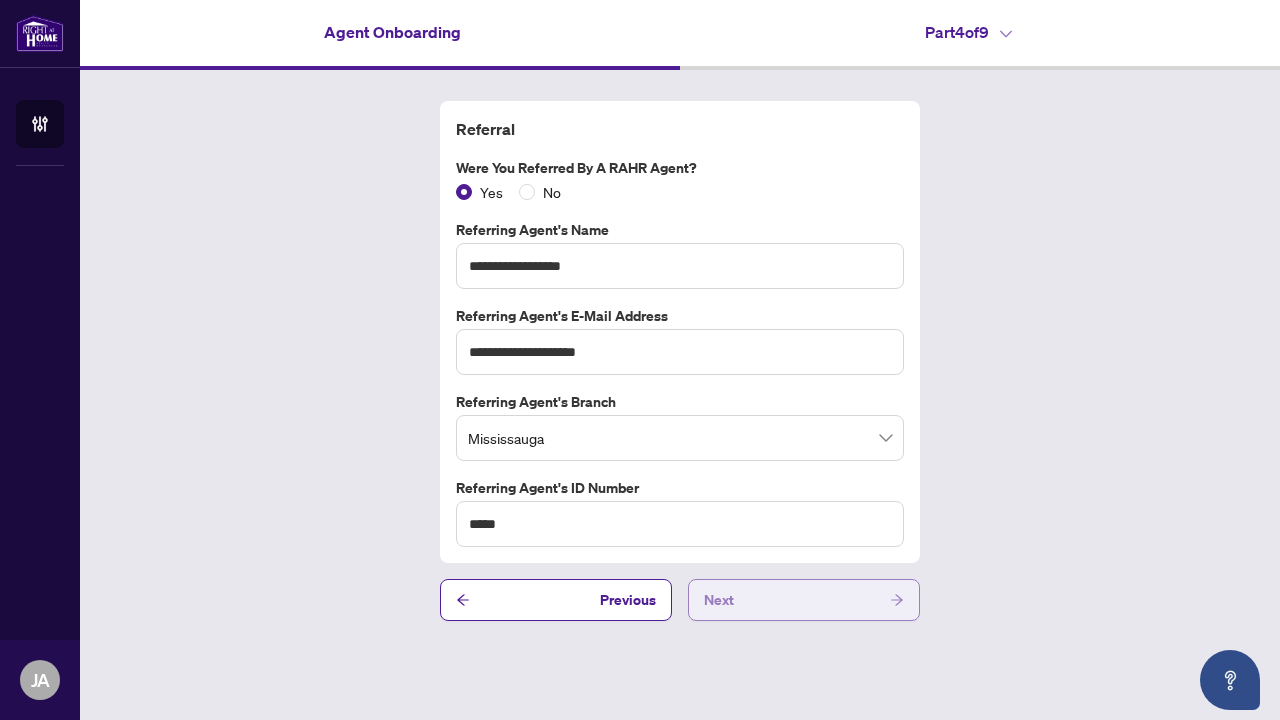 click on "Next" at bounding box center (804, 600) 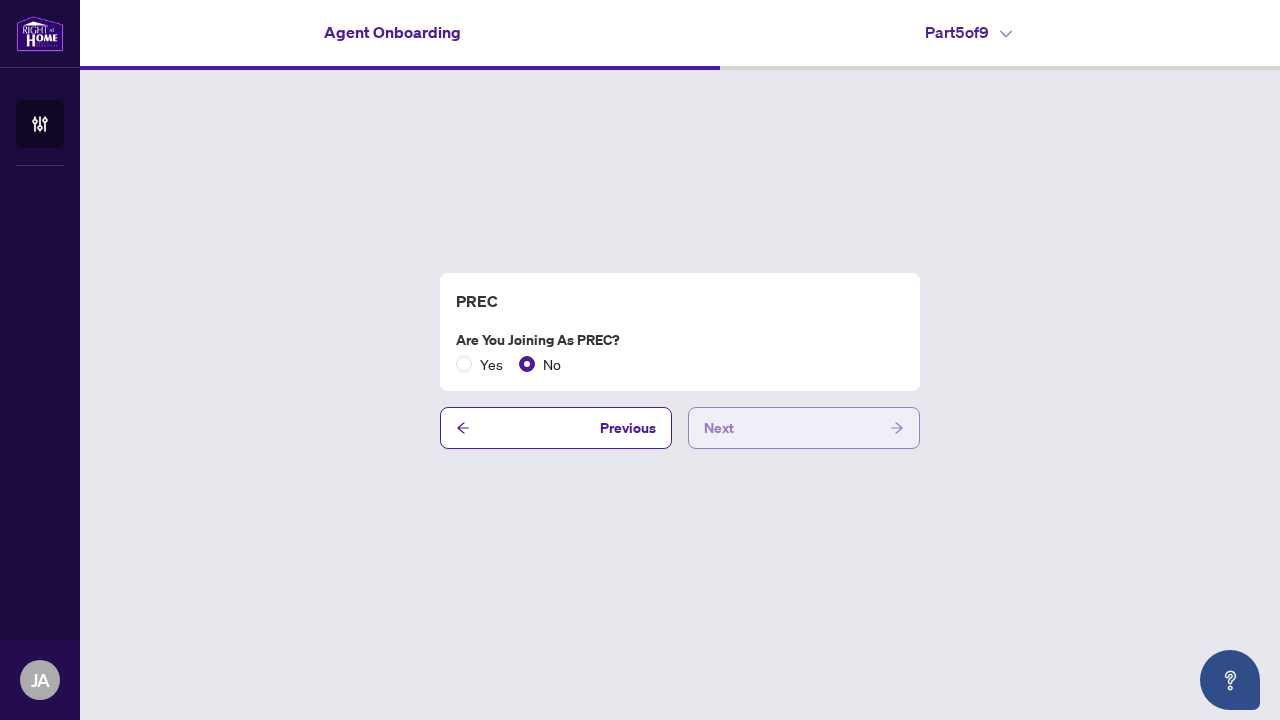 click on "Next" at bounding box center (804, 428) 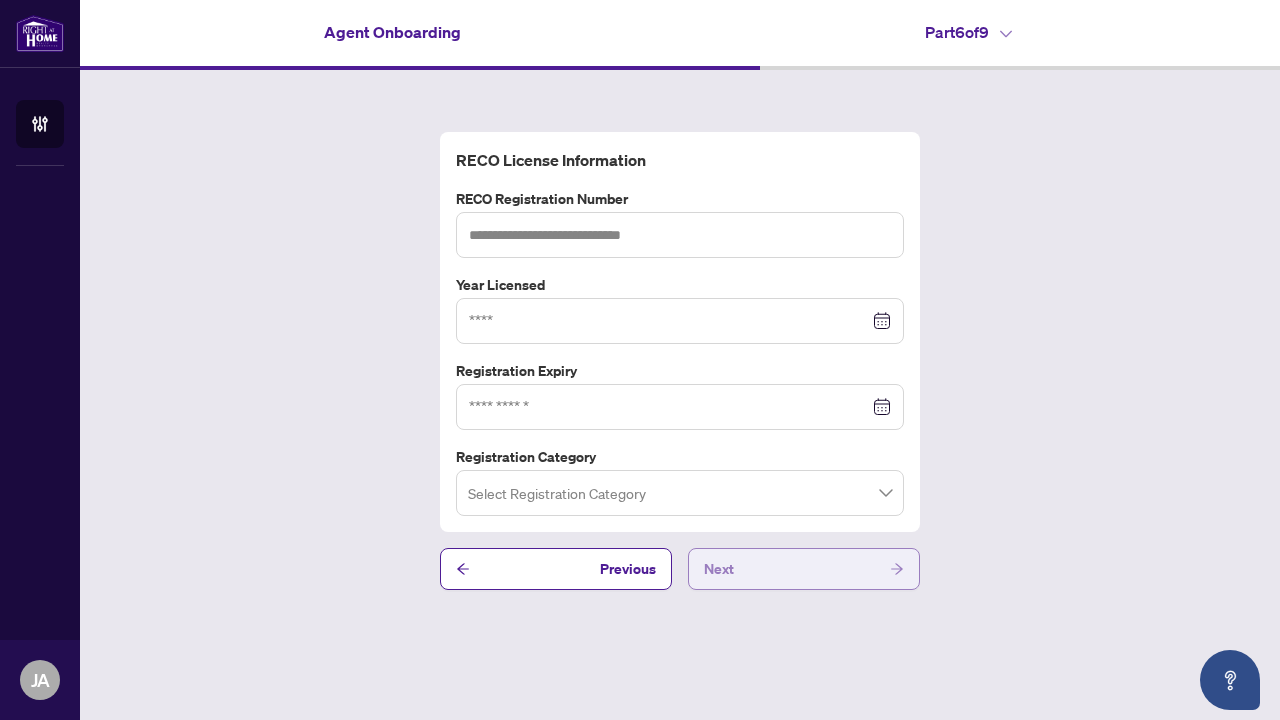 click on "Next" at bounding box center [804, 569] 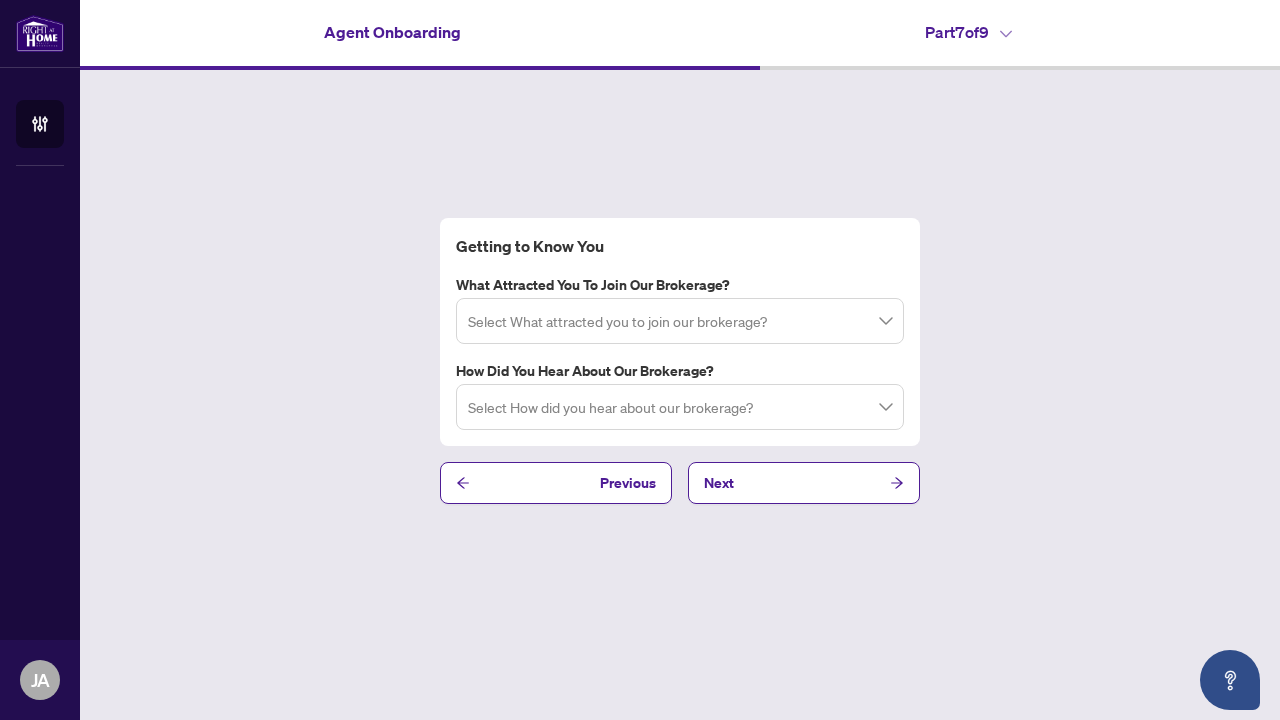 click at bounding box center (680, 321) 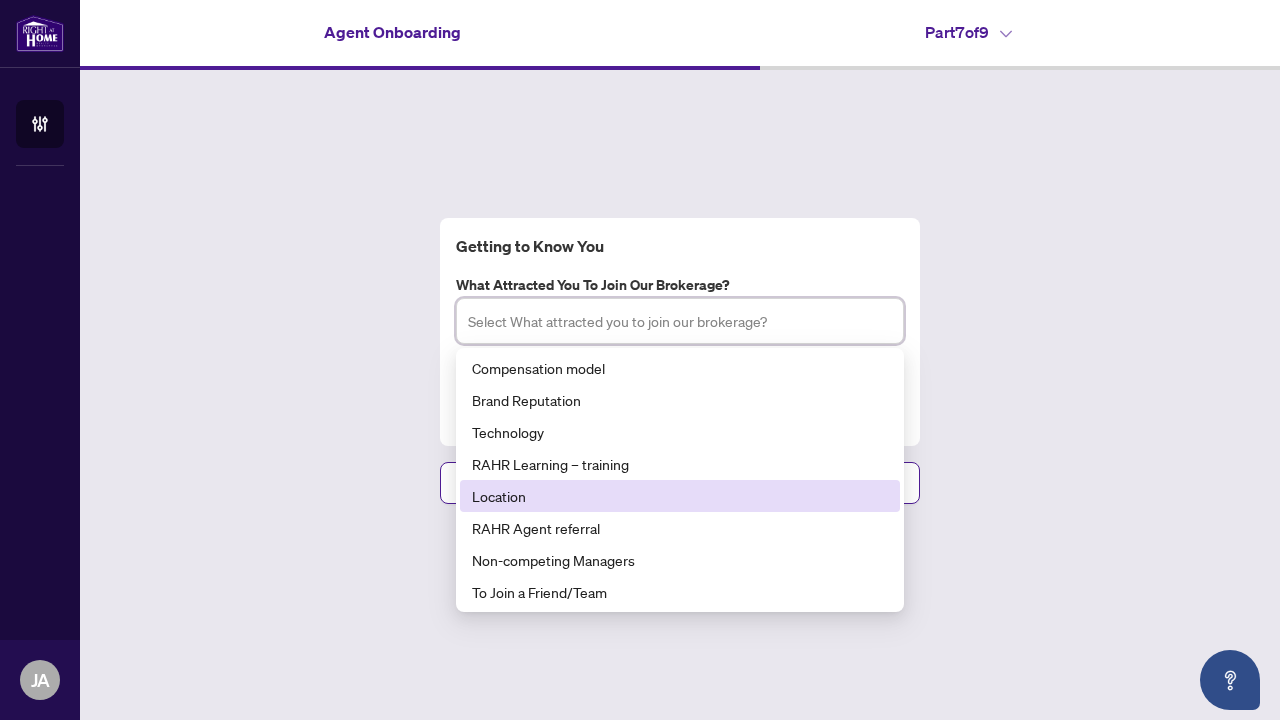 click on "Location" at bounding box center [680, 496] 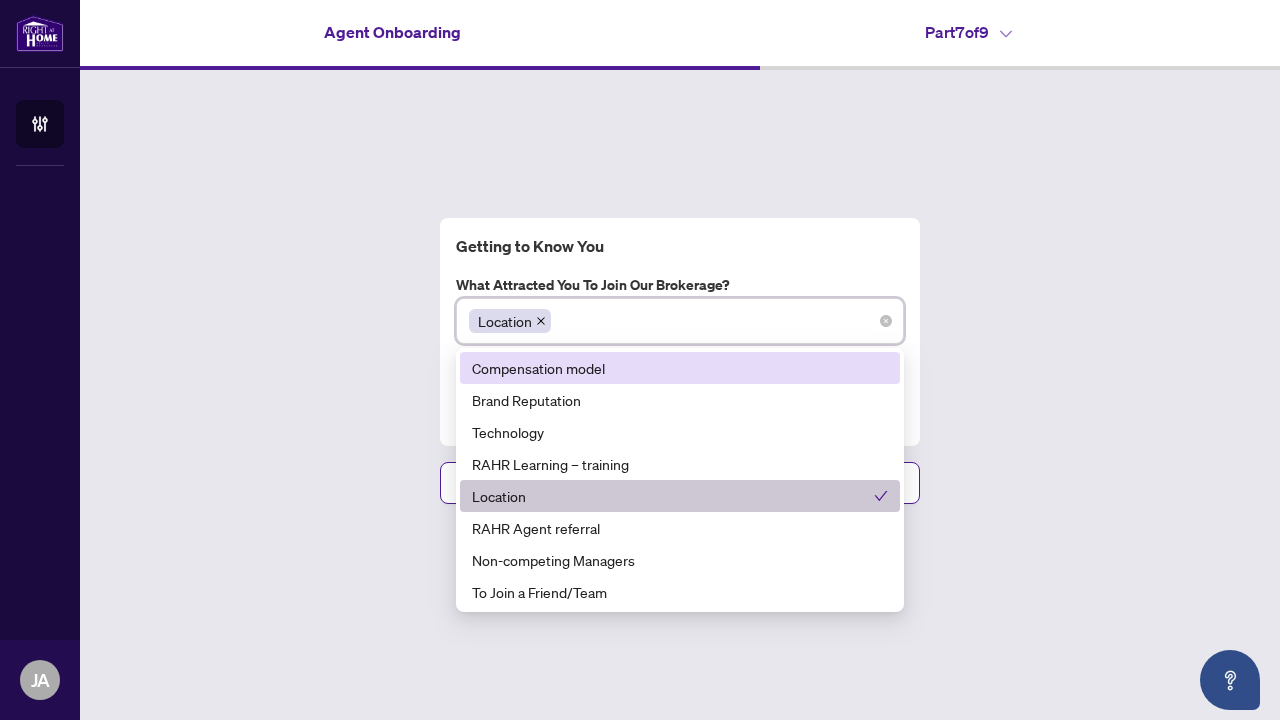 click on "Compensation model" at bounding box center [680, 368] 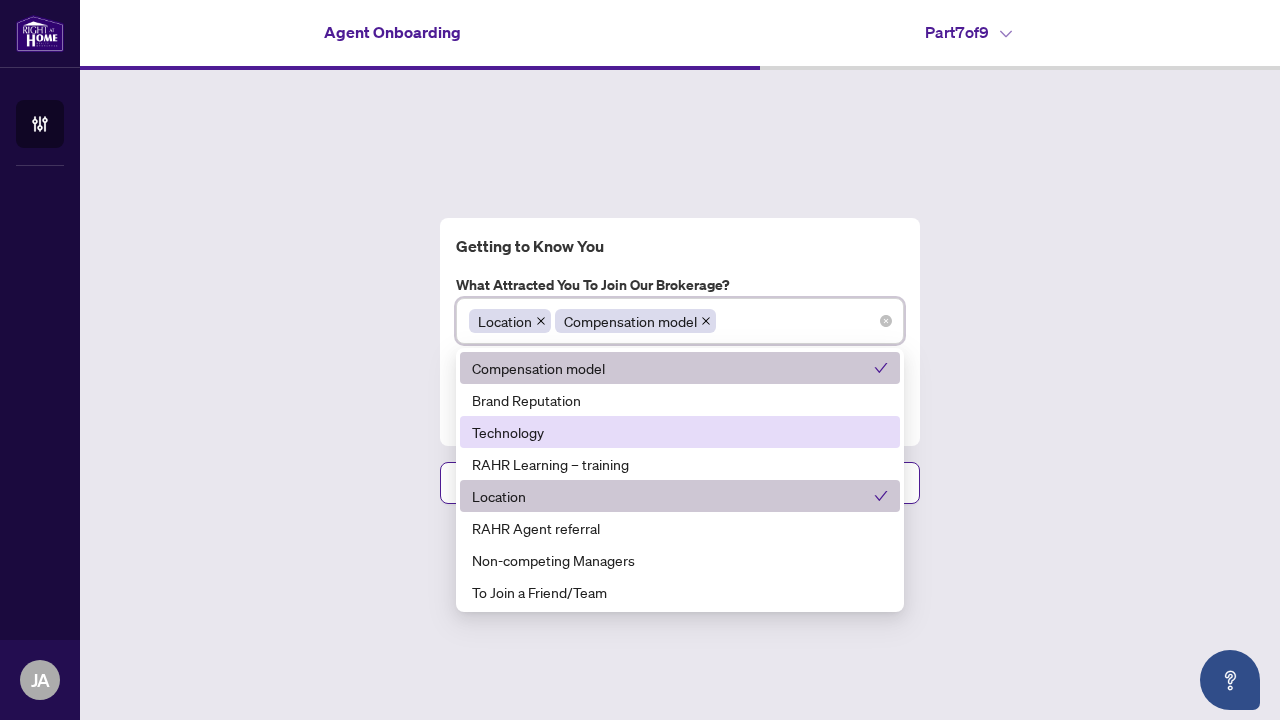 click on "Technology" at bounding box center [680, 432] 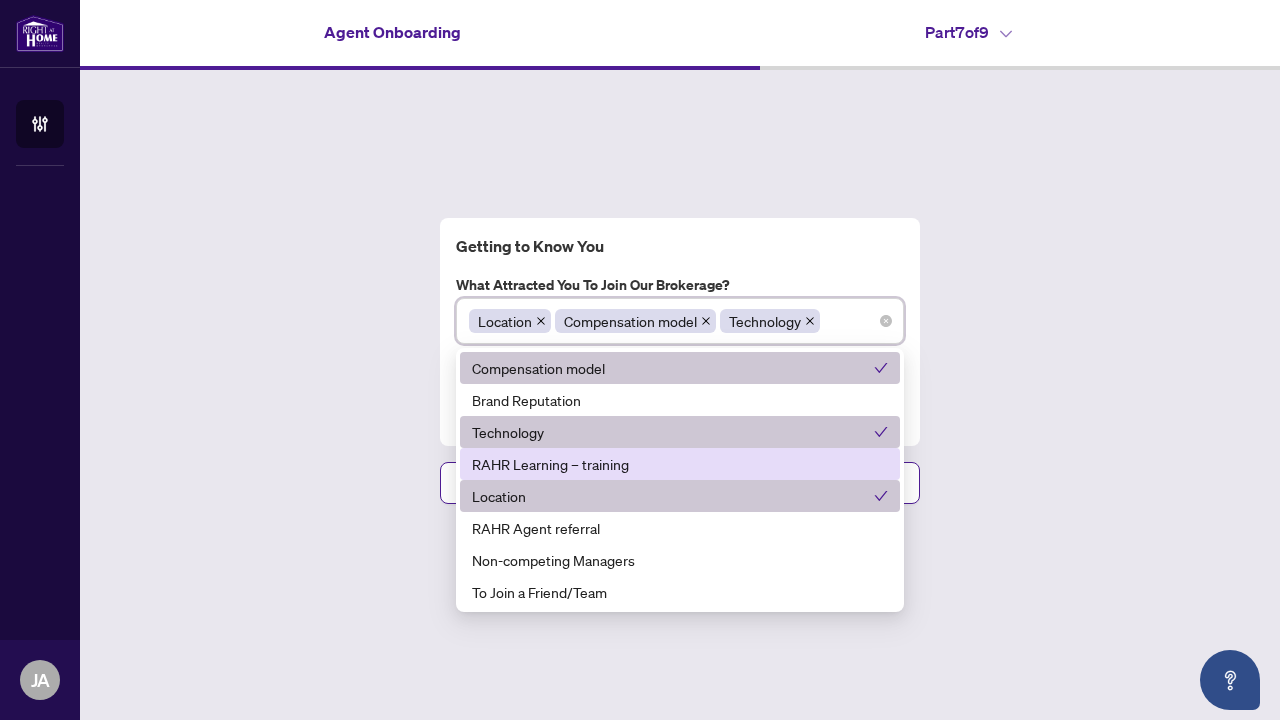click on "RAHR Learning – training" at bounding box center (680, 464) 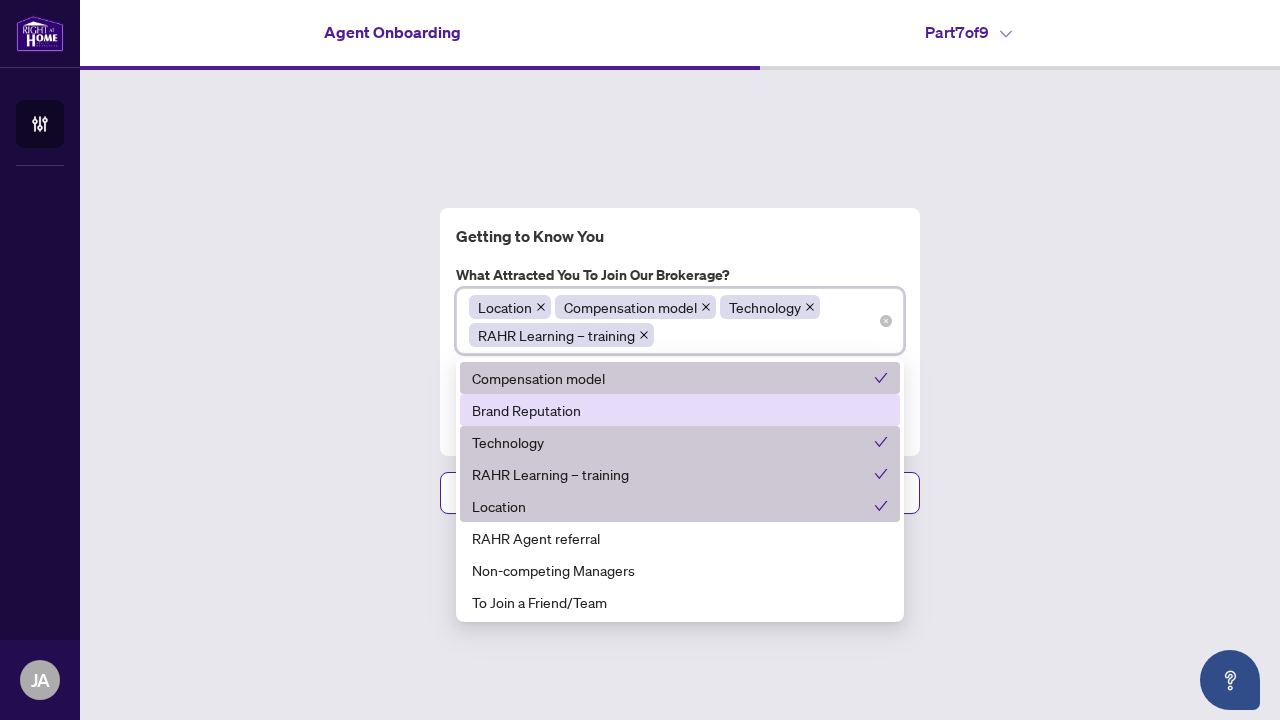 click on "Brand Reputation" at bounding box center [680, 410] 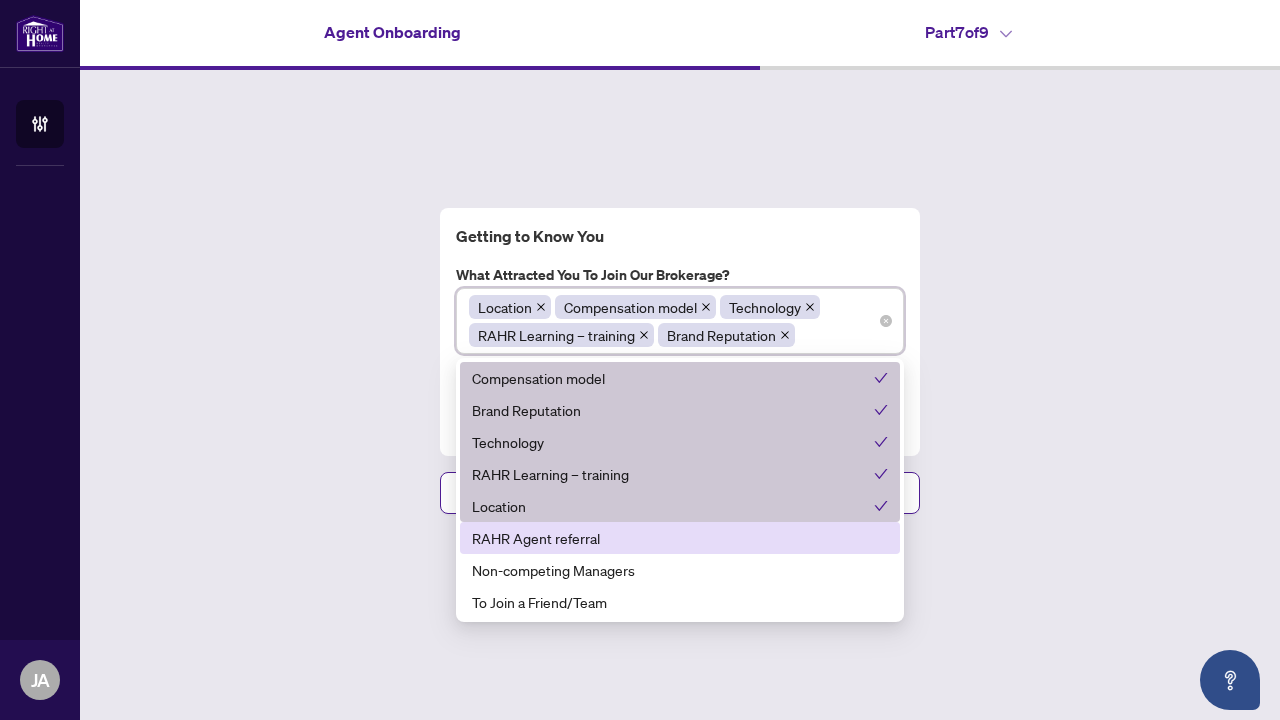click on "RAHR Agent referral" at bounding box center (680, 538) 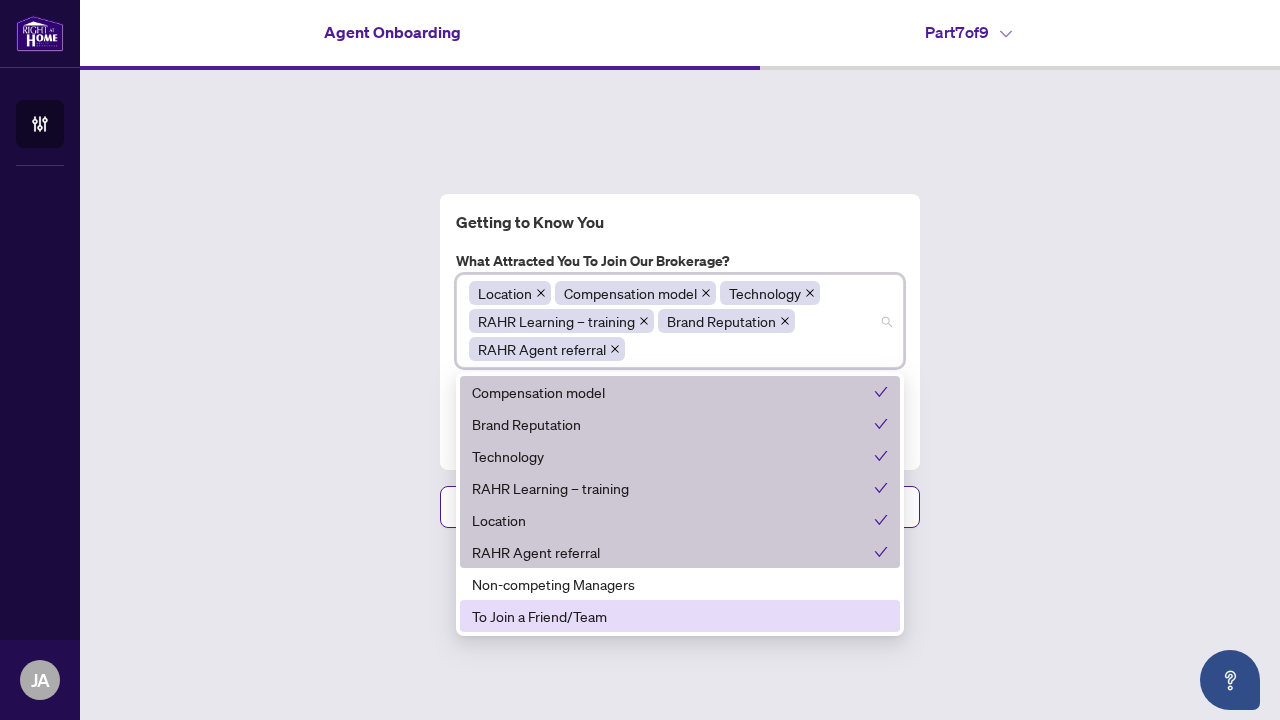 click on "Agent Onboarding Part  7  of  9    Getting to Know You What attracted you to join our brokerage? Location Compensation model Technology RAHR Learning – training Brand Reputation RAHR Agent referral   768 769 771 Compensation model Brand Reputation Technology RAHR Learning – training Location RAHR Agent referral Non-competing Managers To Join a Friend/Team Other (please specify) Admin Support How did you hear about our brokerage?   Select How did you hear about our brokerage? Previous Next" at bounding box center [680, 360] 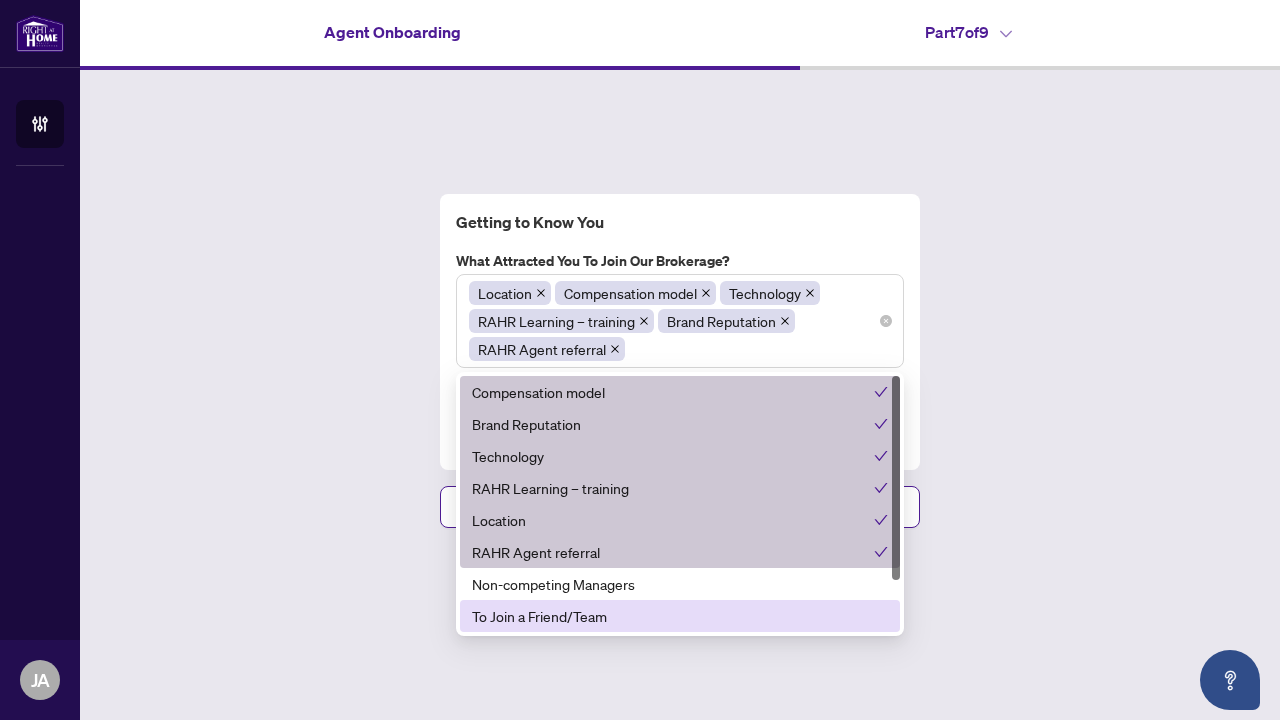 click on "Location Compensation model Technology RAHR Learning – training Brand Reputation RAHR Agent referral" at bounding box center (680, 321) 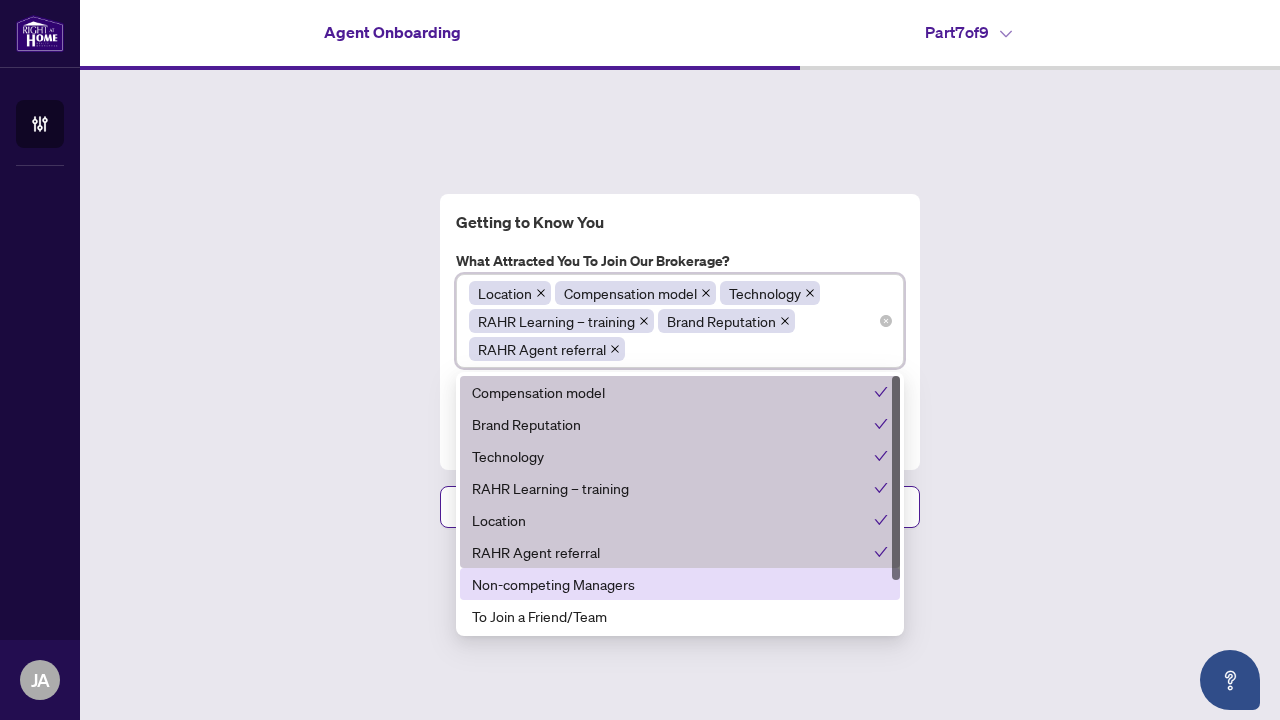 click on "Non-competing Managers" at bounding box center [680, 584] 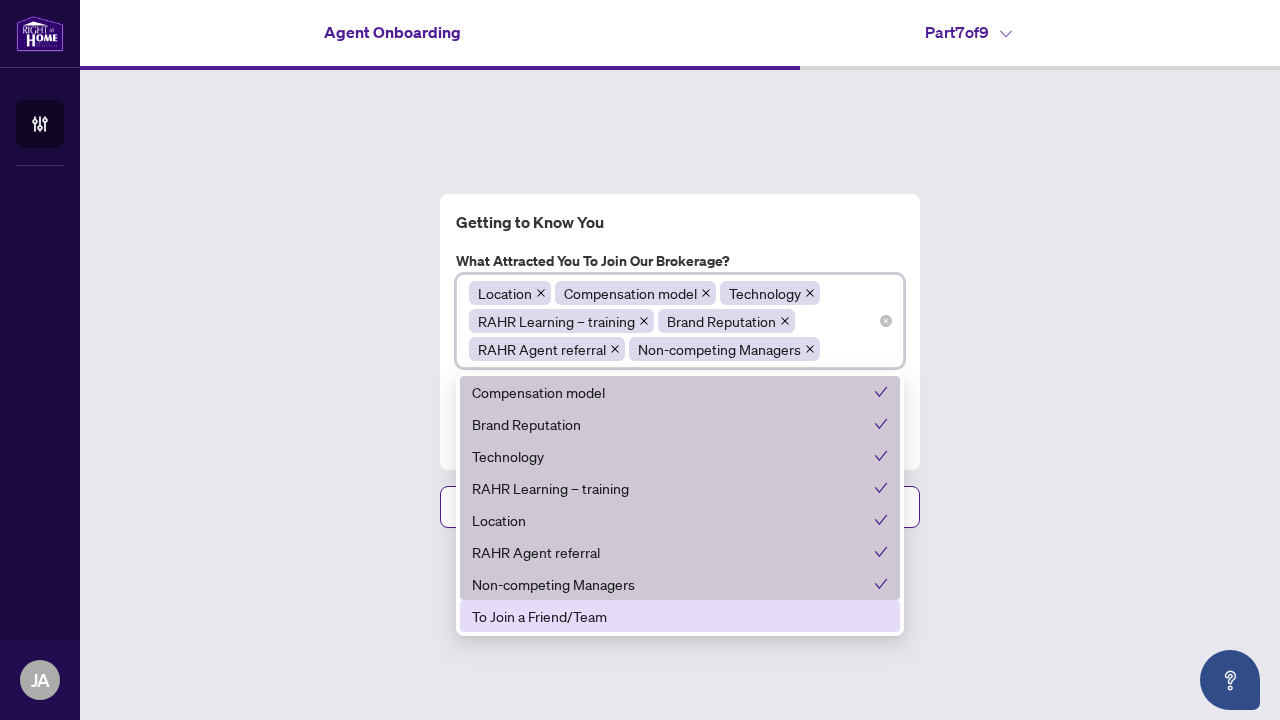 click on "To Join a Friend/Team" at bounding box center [680, 616] 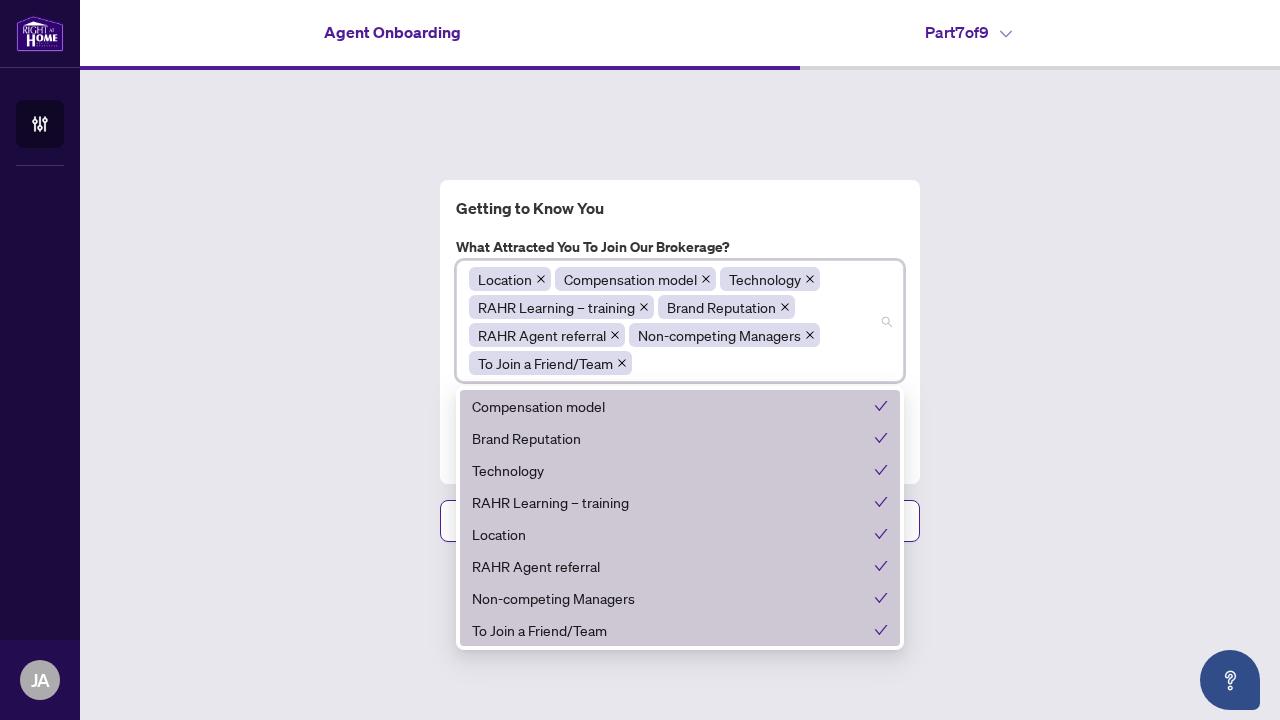 click on "Getting to Know You What attracted you to join our brokerage? Location Compensation model Technology RAHR Learning – training Brand Reputation RAHR Agent referral Non-competing Managers To Join a Friend/Team   763 764 765 Compensation model Brand Reputation Technology RAHR Learning – training Location RAHR Agent referral Non-competing Managers To Join a Friend/Team Other (please specify) Admin Support How did you hear about our brokerage?   Select How did you hear about our brokerage? Previous Next" at bounding box center [680, 361] 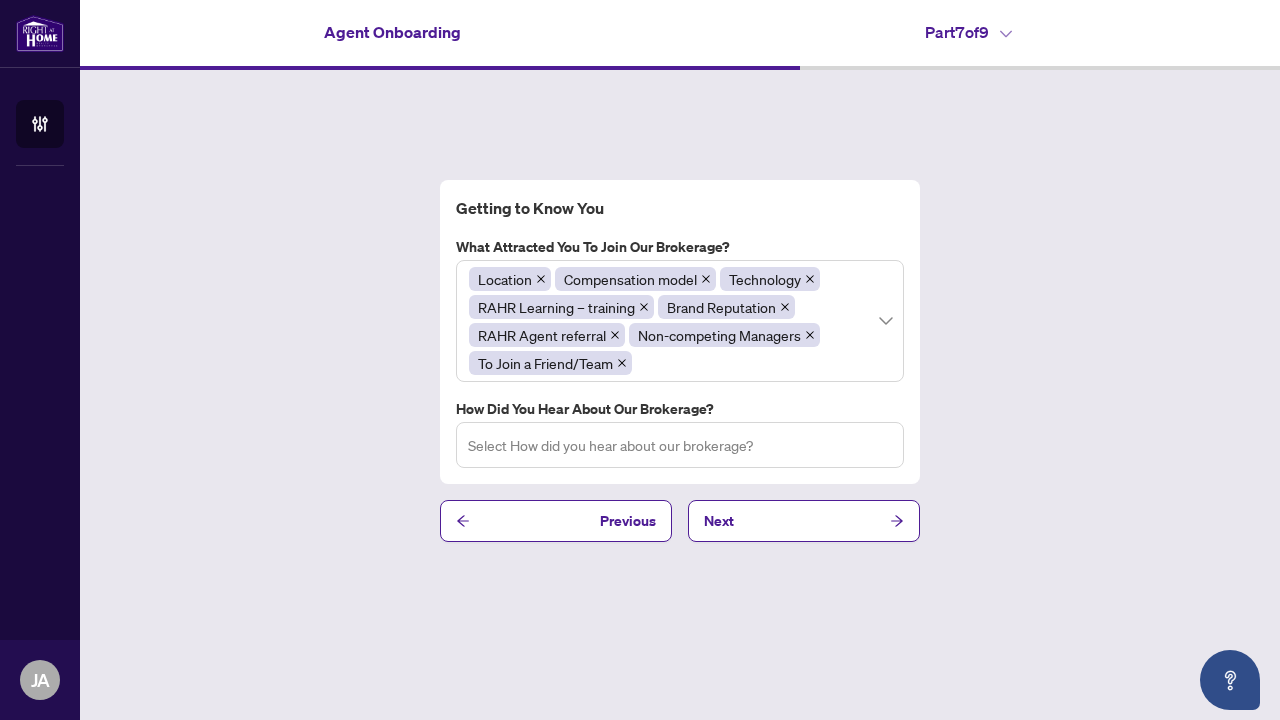 click at bounding box center (680, 444) 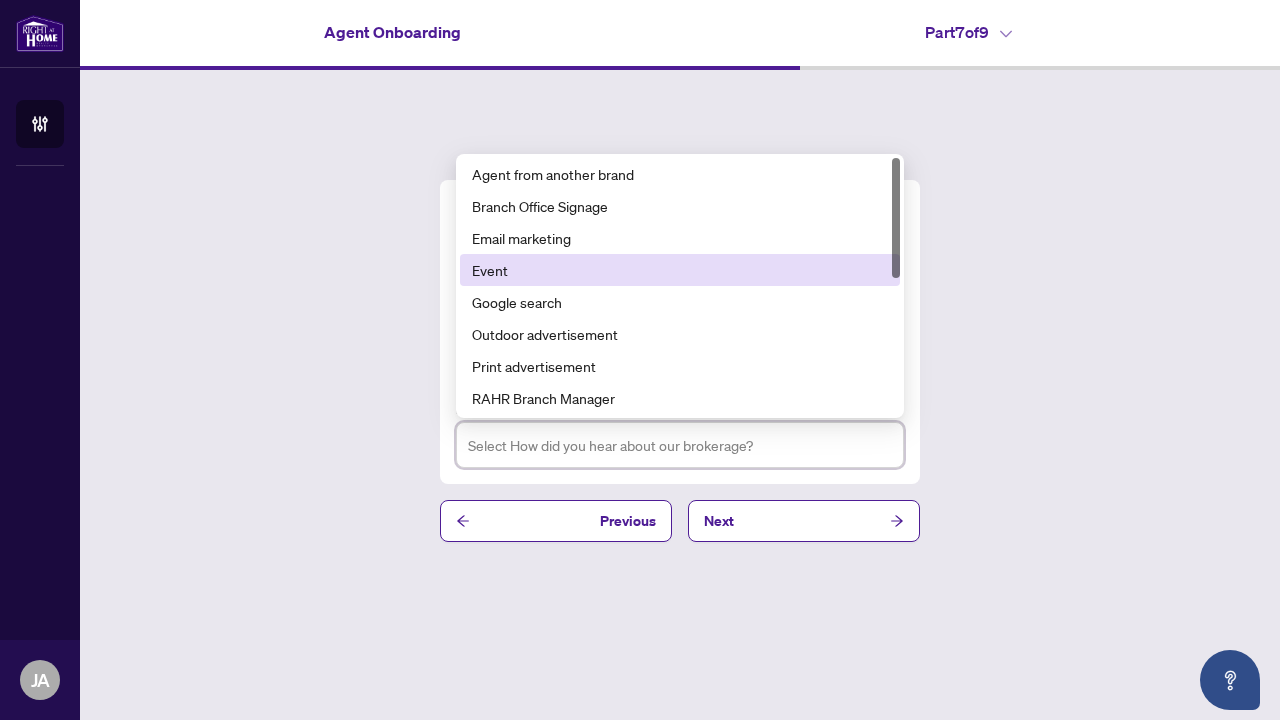 click at bounding box center [896, 218] 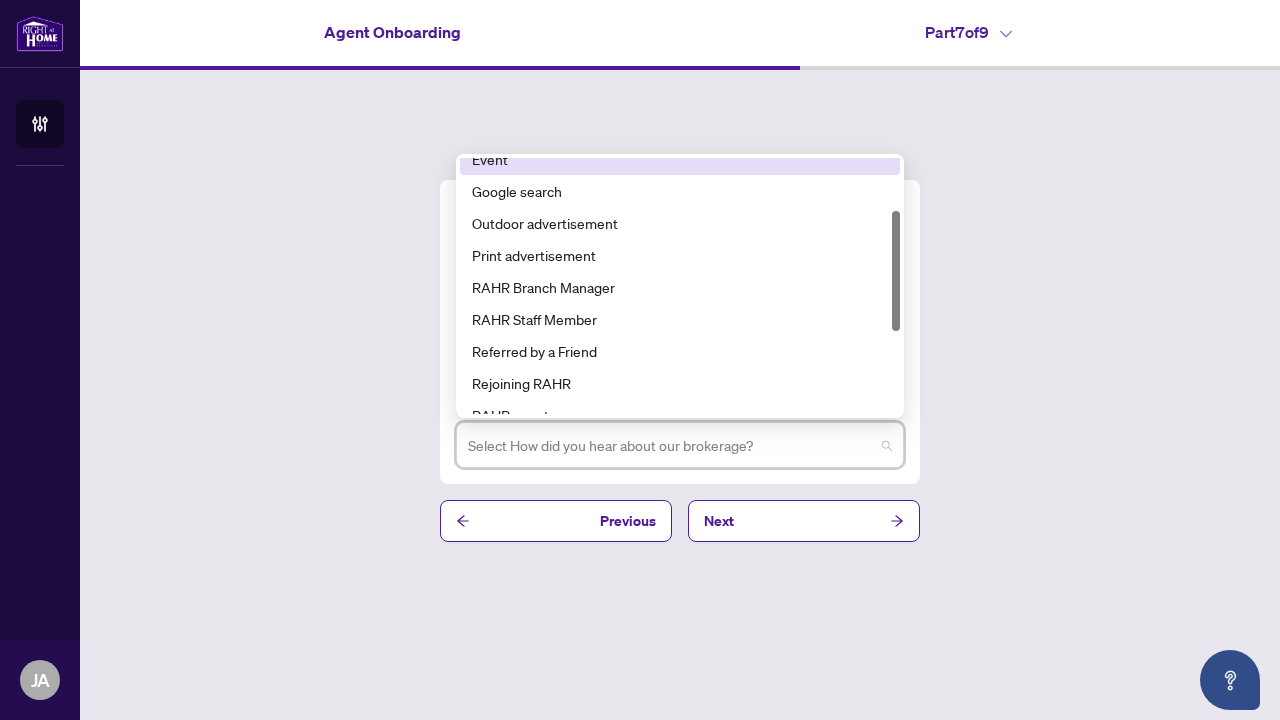 scroll, scrollTop: 113, scrollLeft: 0, axis: vertical 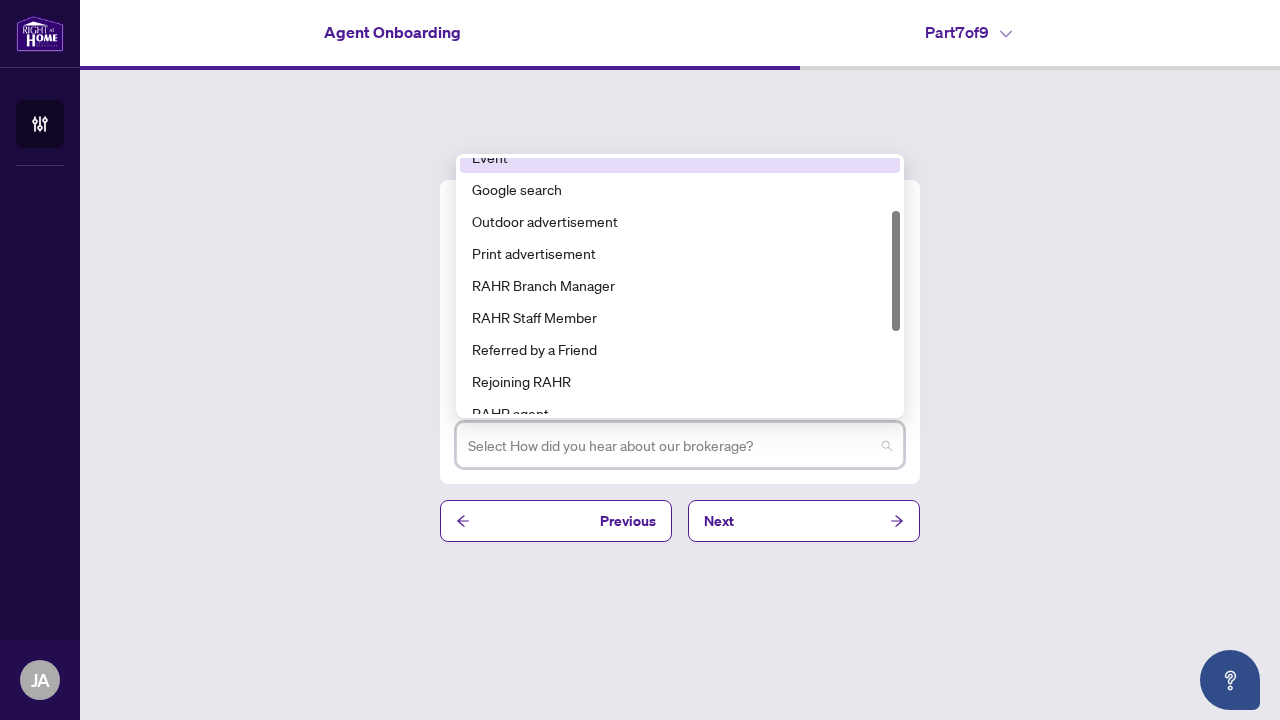 drag, startPoint x: 899, startPoint y: 266, endPoint x: 909, endPoint y: 319, distance: 53.935146 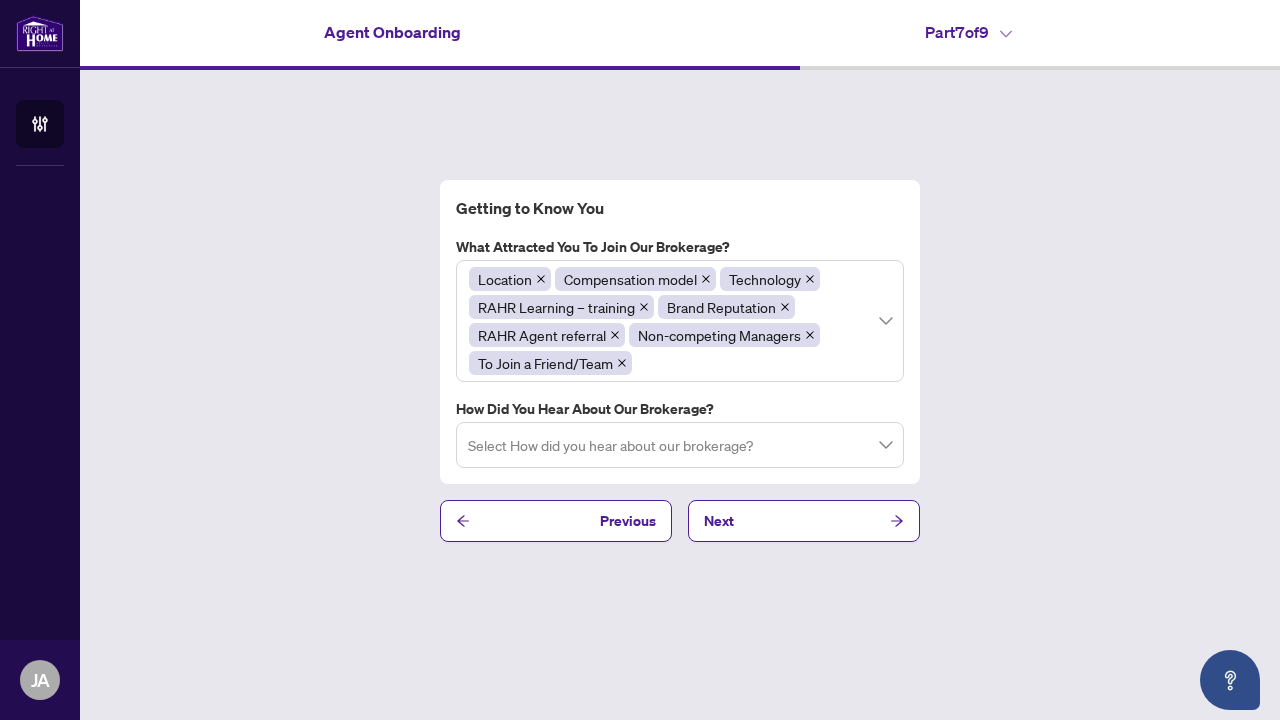 drag, startPoint x: 907, startPoint y: 314, endPoint x: 910, endPoint y: 324, distance: 10.440307 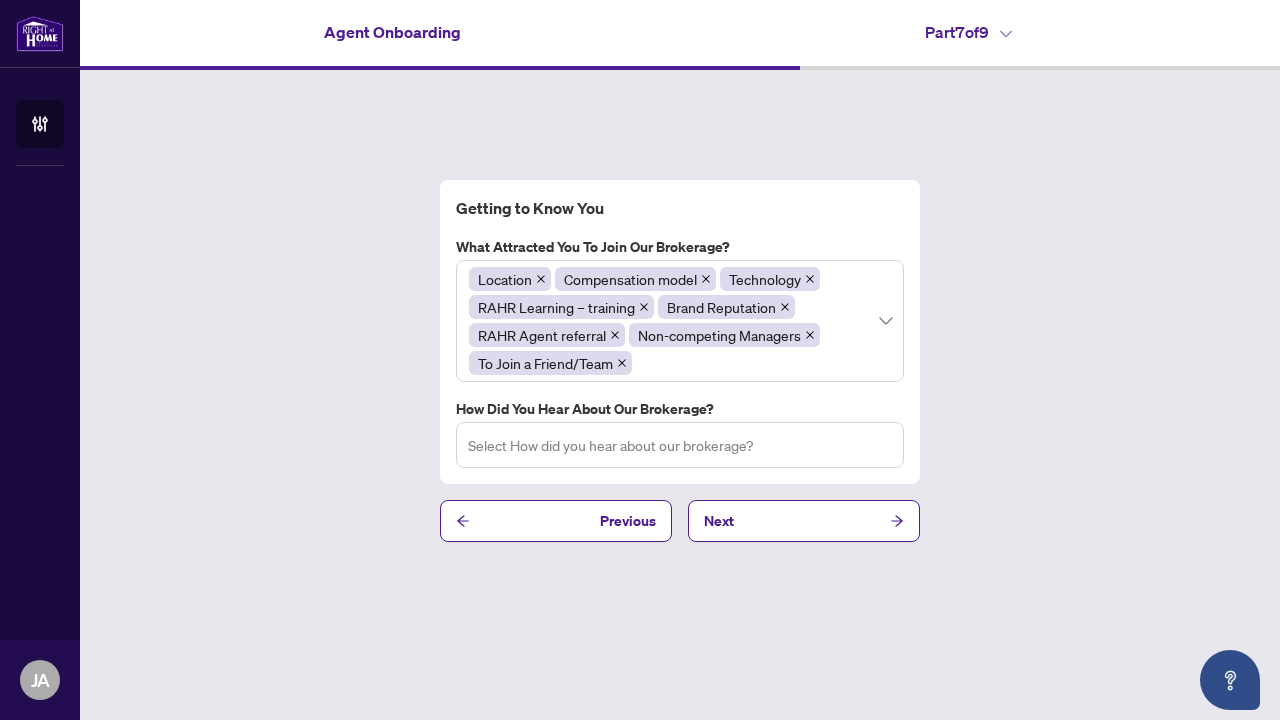 click at bounding box center (680, 444) 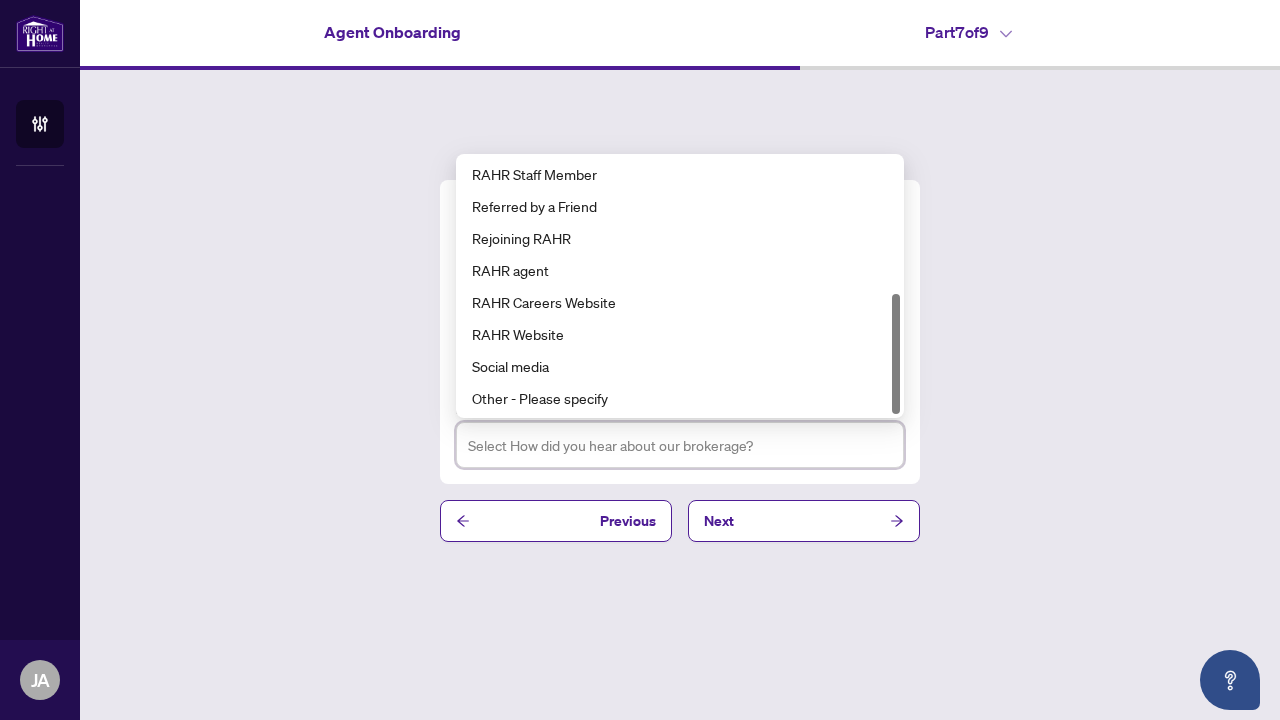 scroll, scrollTop: 288, scrollLeft: 0, axis: vertical 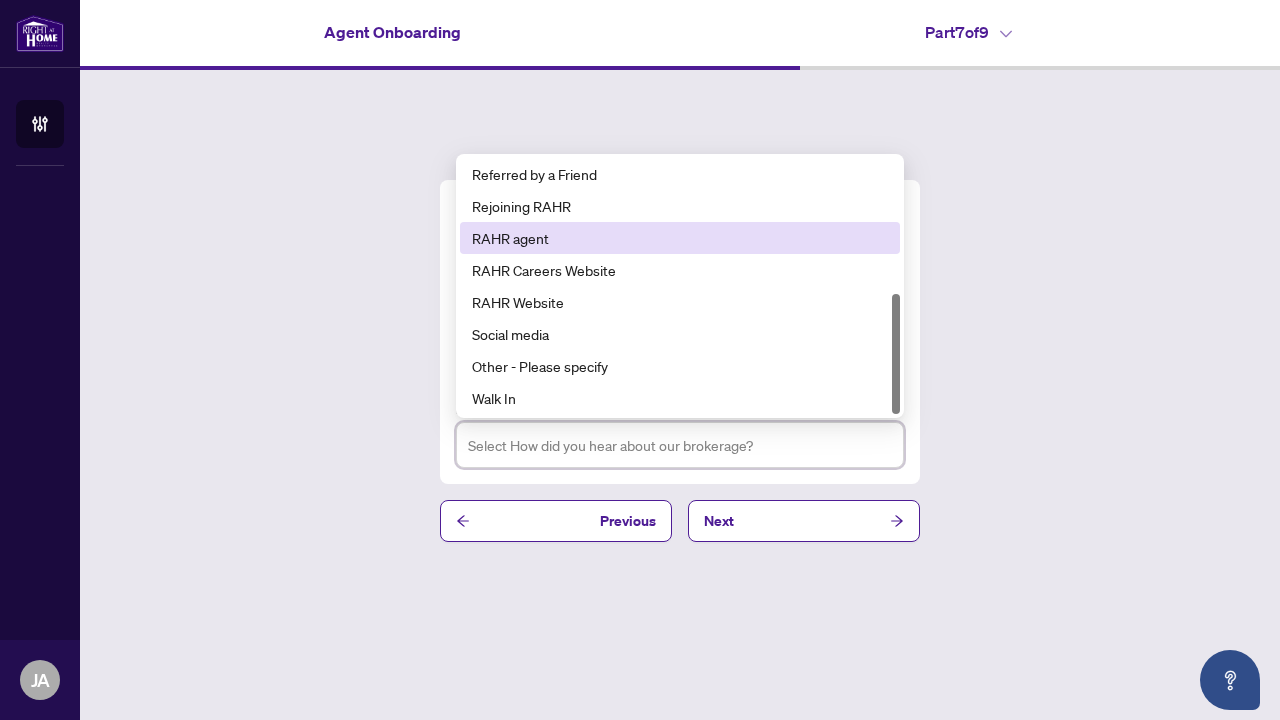 click on "RAHR agent" at bounding box center [680, 238] 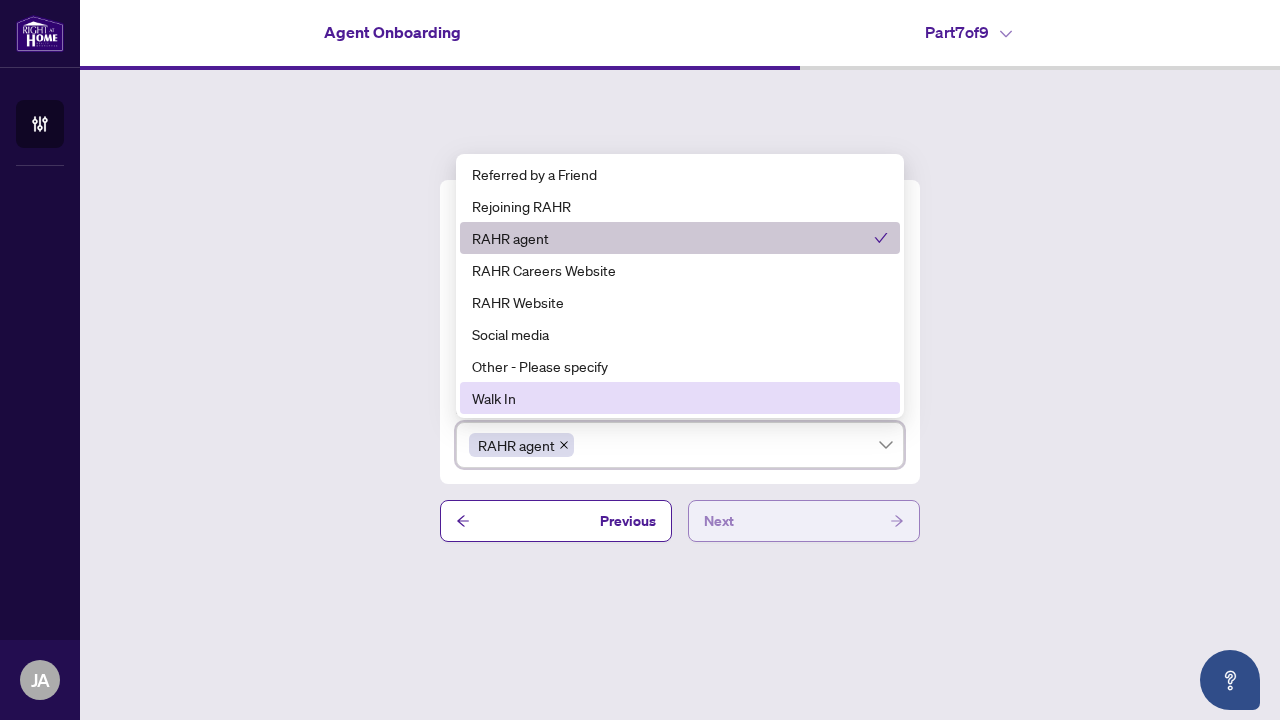 click on "Next" at bounding box center (804, 521) 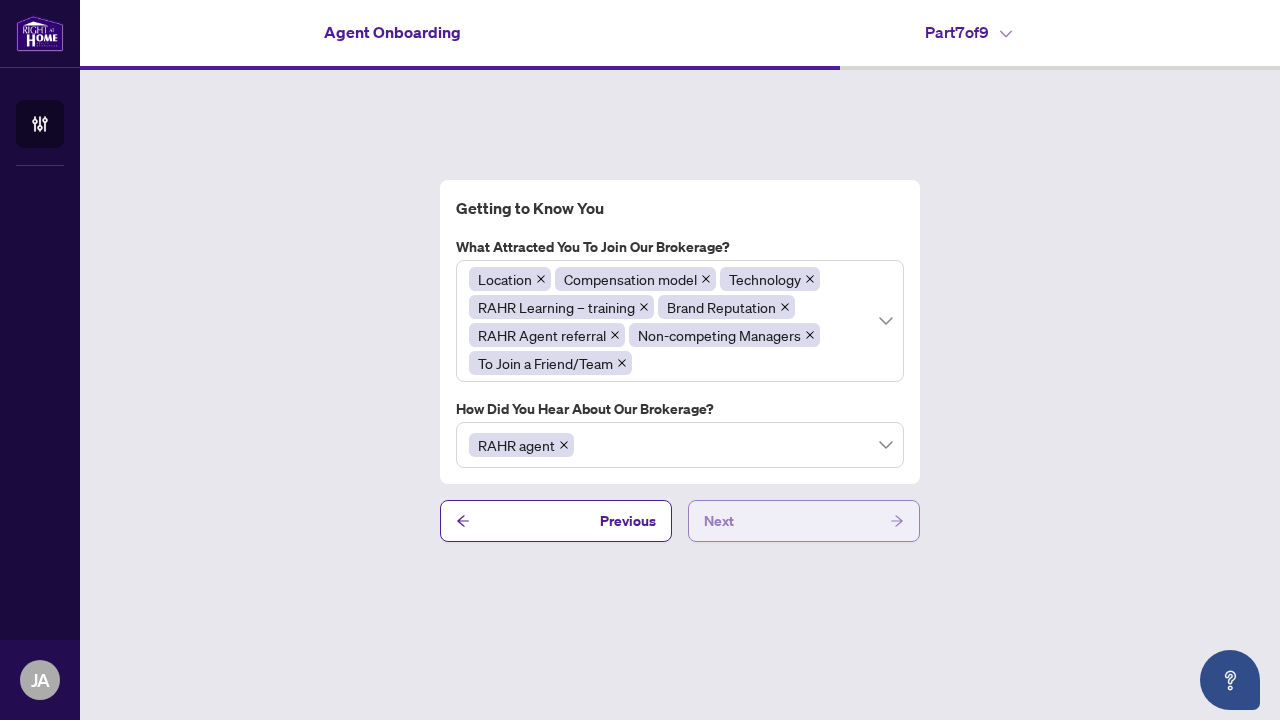 click on "Next" at bounding box center (804, 521) 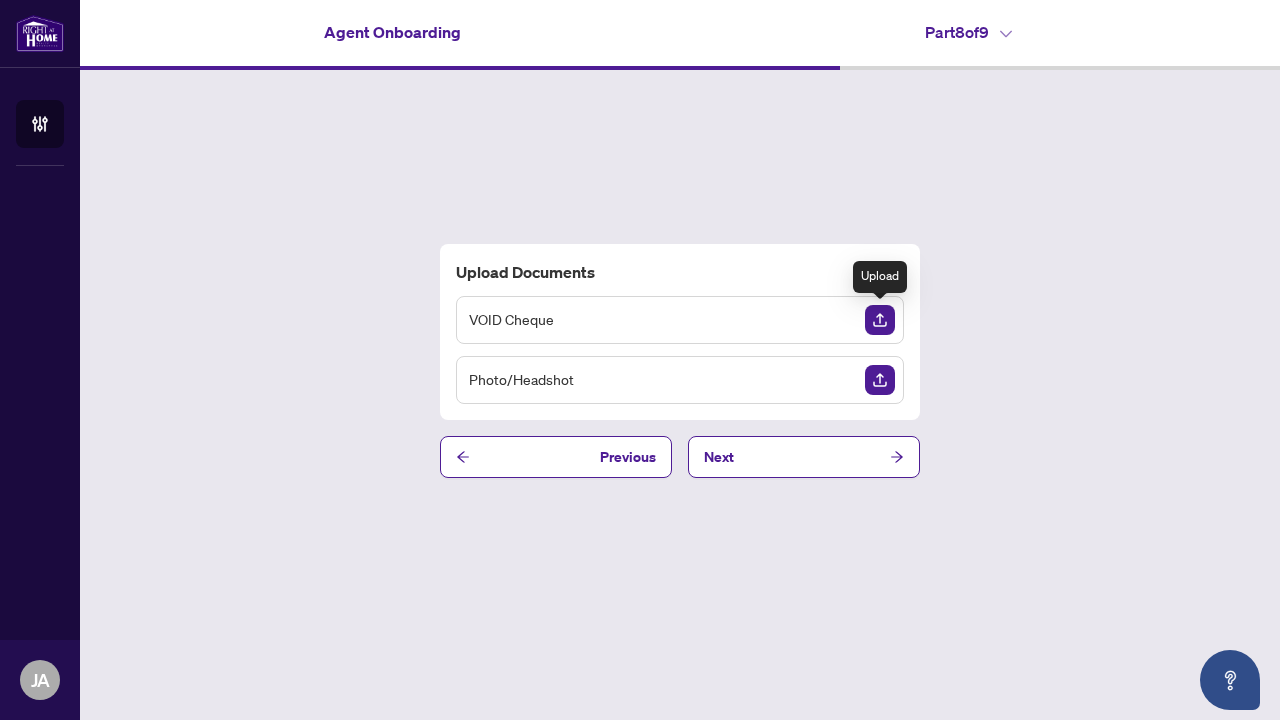 click at bounding box center [880, 320] 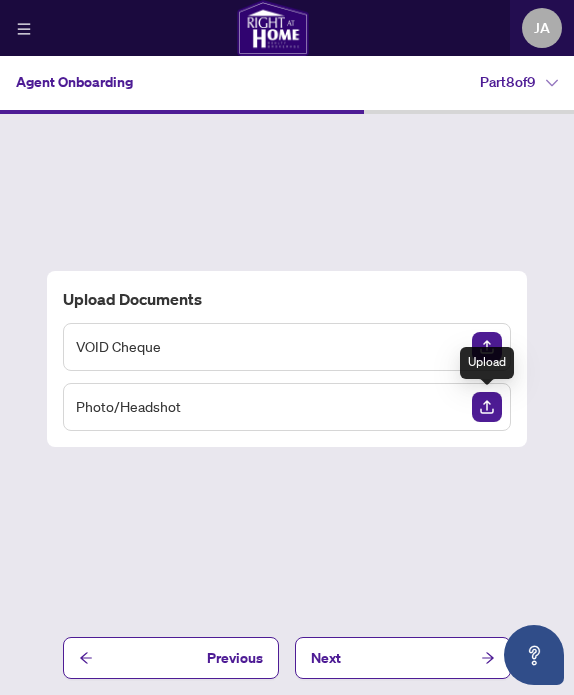 click at bounding box center [487, 407] 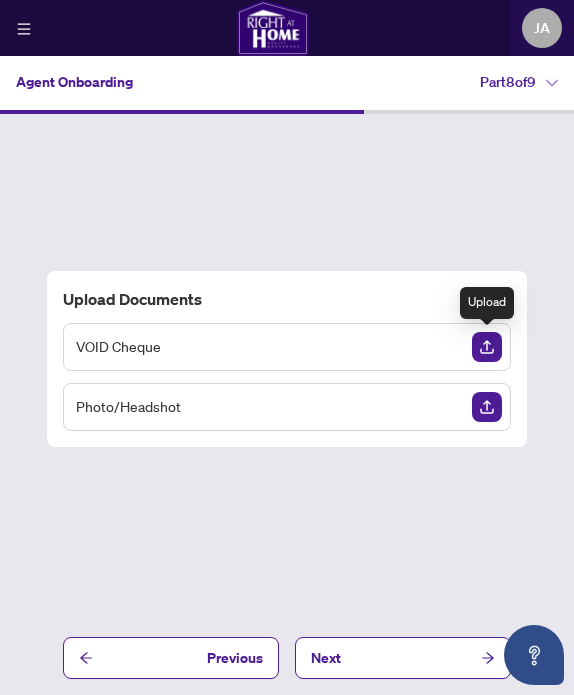 click at bounding box center (487, 347) 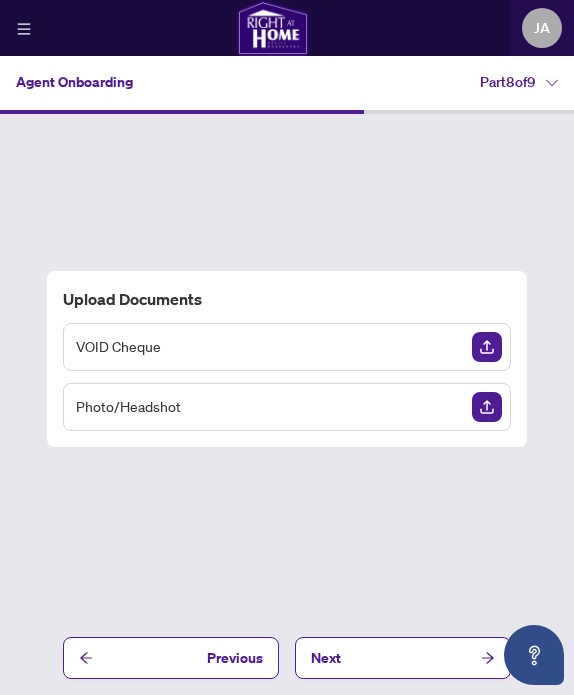 click on "VOID Cheque" at bounding box center (287, 347) 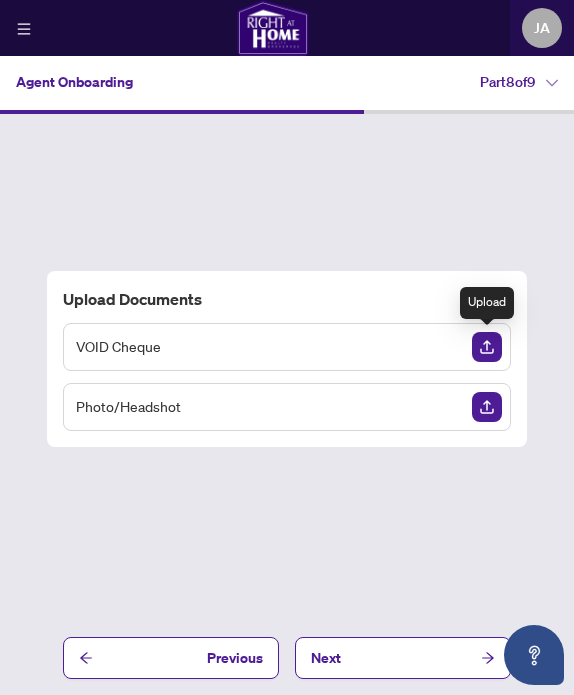 click at bounding box center [487, 347] 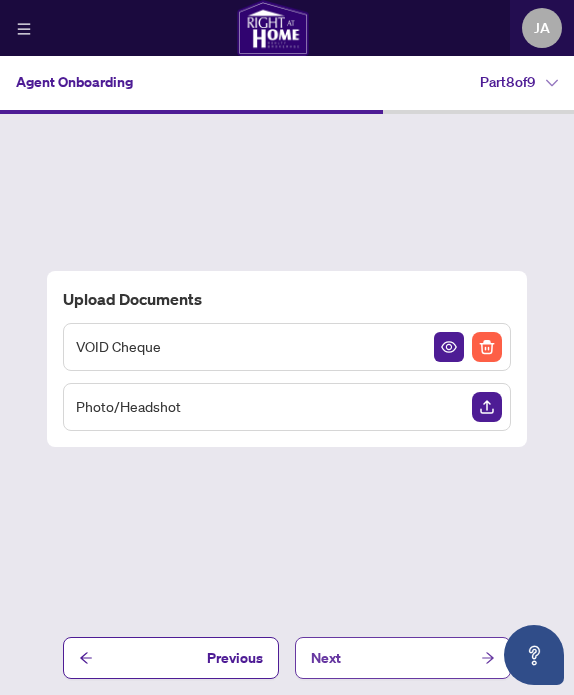 click on "Next" at bounding box center [403, 658] 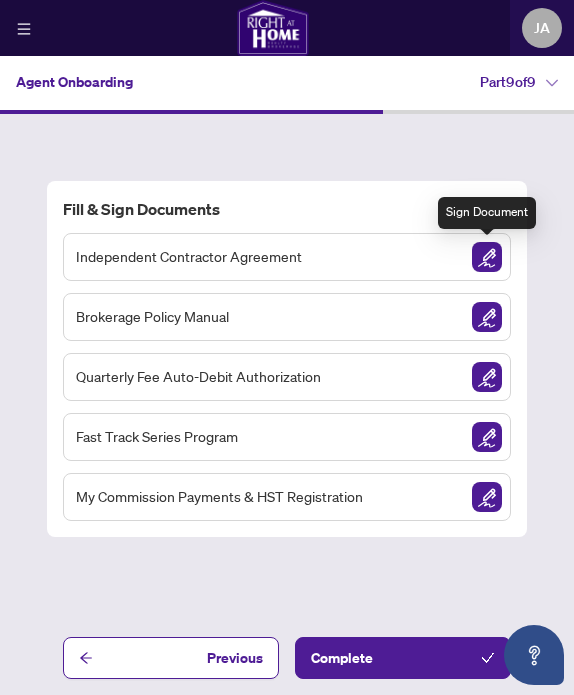 click at bounding box center [487, 257] 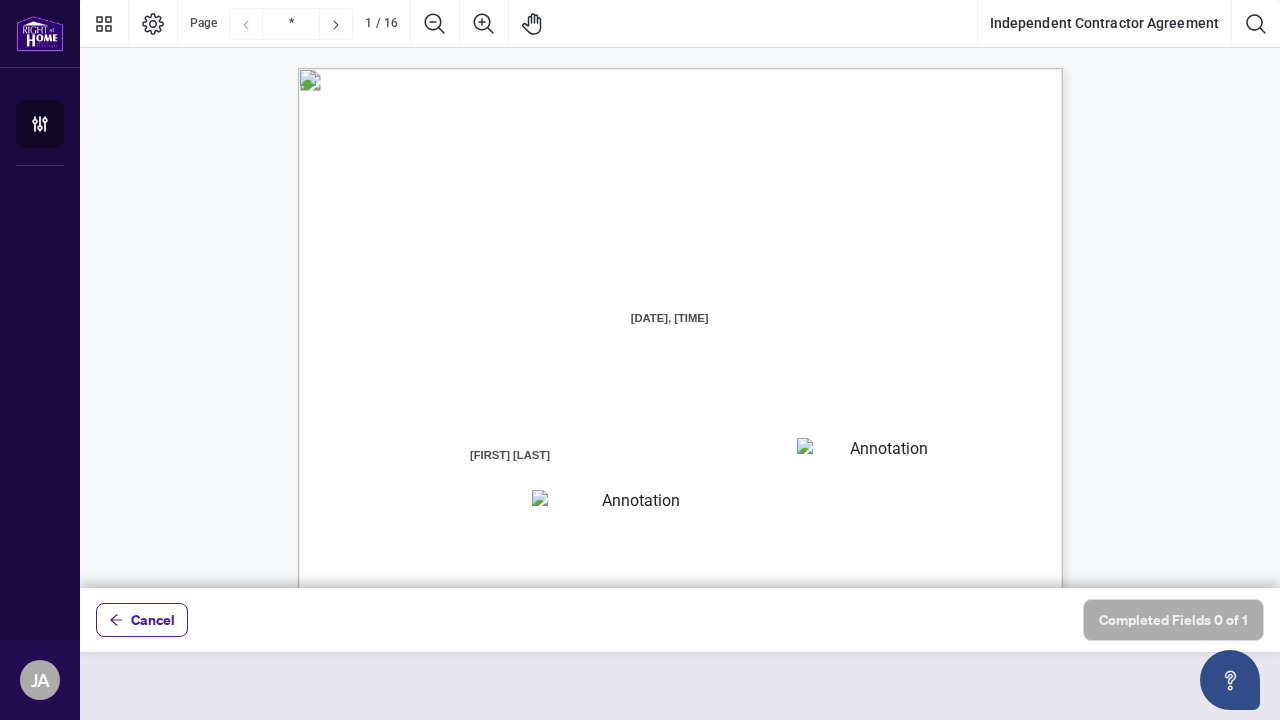 click on "INDEPENDENT CONTRACTOR AGREEMENT
THIS AGREEMENT  is made as of  (the “Effective Date”)
BETWEEN:
[COMPANY] DBA RIGHT AT HOME REALTY, BROKERAGE  having its head office at
[NUMBER] [STREET], [CITY], [STATE] (the “Brokerage” or “RAHR”)
AND:
residing in the City of
( the “Contractor” "you” or “your")
will operate from the  branch (the “Designated Office”) .
WHEREAS  RAHR is registered as a real estate brokerage and licensed through the Real Estate
Council of Ontario (RECO) (the “Broker Authority”), owns and or operates the Designated office,
facilities, and equipment required to conduct a real estate brokerage busines s.
WHEREAS  the Contractor is duly licensed under the Real Estate and Business Brokers Act, 2002 as
subsequently amended to the Trust in Real Estate Services Act, 2002 (“TRESA”)  ( the “Act”) for the
purpose of conducting a real estate business.
WHEREAS  Contractor will provide real estate services as defined below." at bounding box center [776, 687] 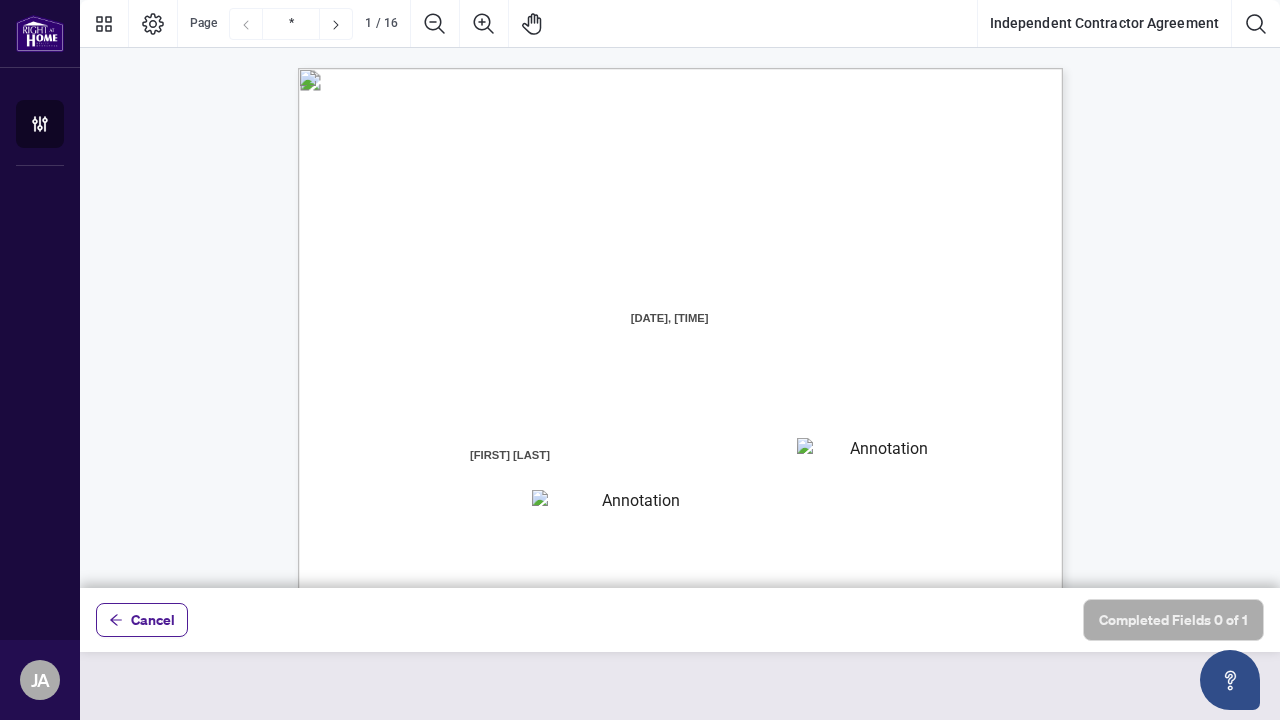 click on "INDEPENDENT CONTRACTOR AGREEMENT
THIS AGREEMENT  is made as of  (the “Effective Date”)
BETWEEN:
[COMPANY] DBA RIGHT AT HOME REALTY, BROKERAGE  having its head office at
[NUMBER] [STREET], [CITY], [STATE] (the “Brokerage” or “RAHR”)
AND:
residing in the City of
( the “Contractor” "you” or “your")
will operate from the  branch (the “Designated Office”) .
WHEREAS  RAHR is registered as a real estate brokerage and licensed through the Real Estate
Council of Ontario (RECO) (the “Broker Authority”), owns and or operates the Designated office,
facilities, and equipment required to conduct a real estate brokerage busines s.
WHEREAS  the Contractor is duly licensed under the Real Estate and Business Brokers Act, 2002 as
subsequently amended to the Trust in Real Estate Services Act, 2002 (“TRESA”)  ( the “Act”) for the
purpose of conducting a real estate business.
WHEREAS  Contractor will provide real estate services as defined below." at bounding box center (776, 687) 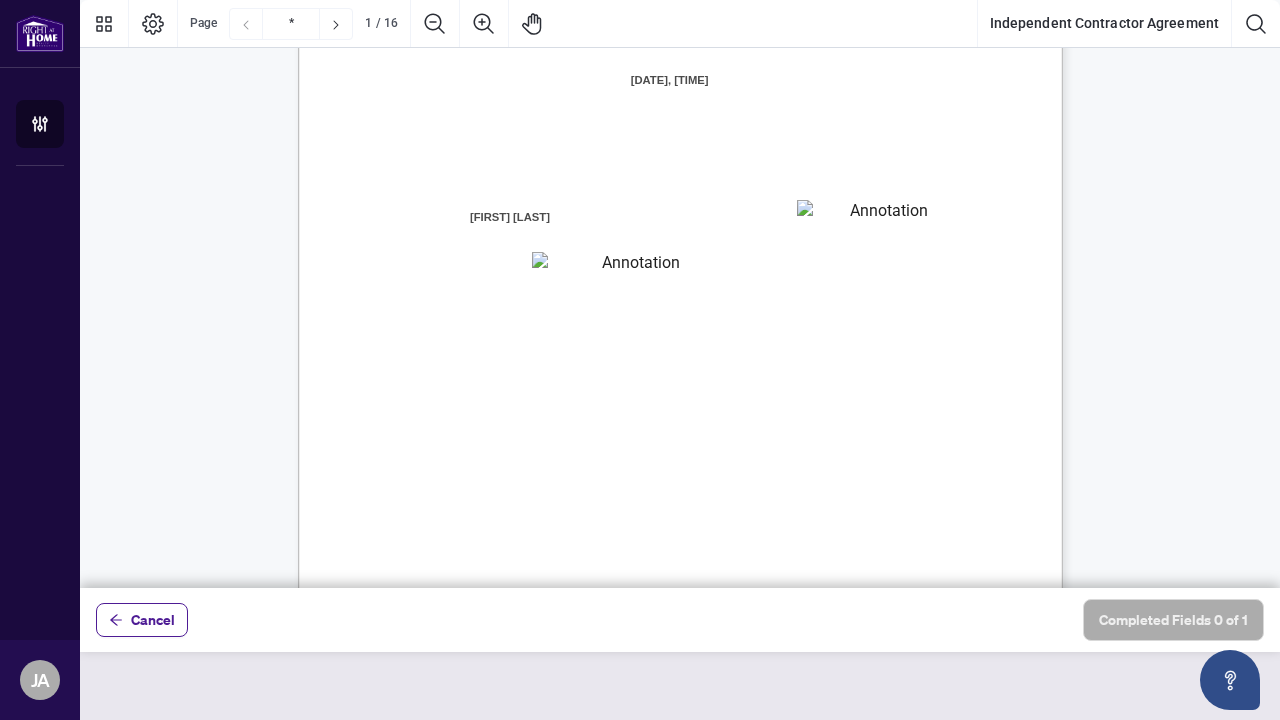 scroll, scrollTop: 271, scrollLeft: 0, axis: vertical 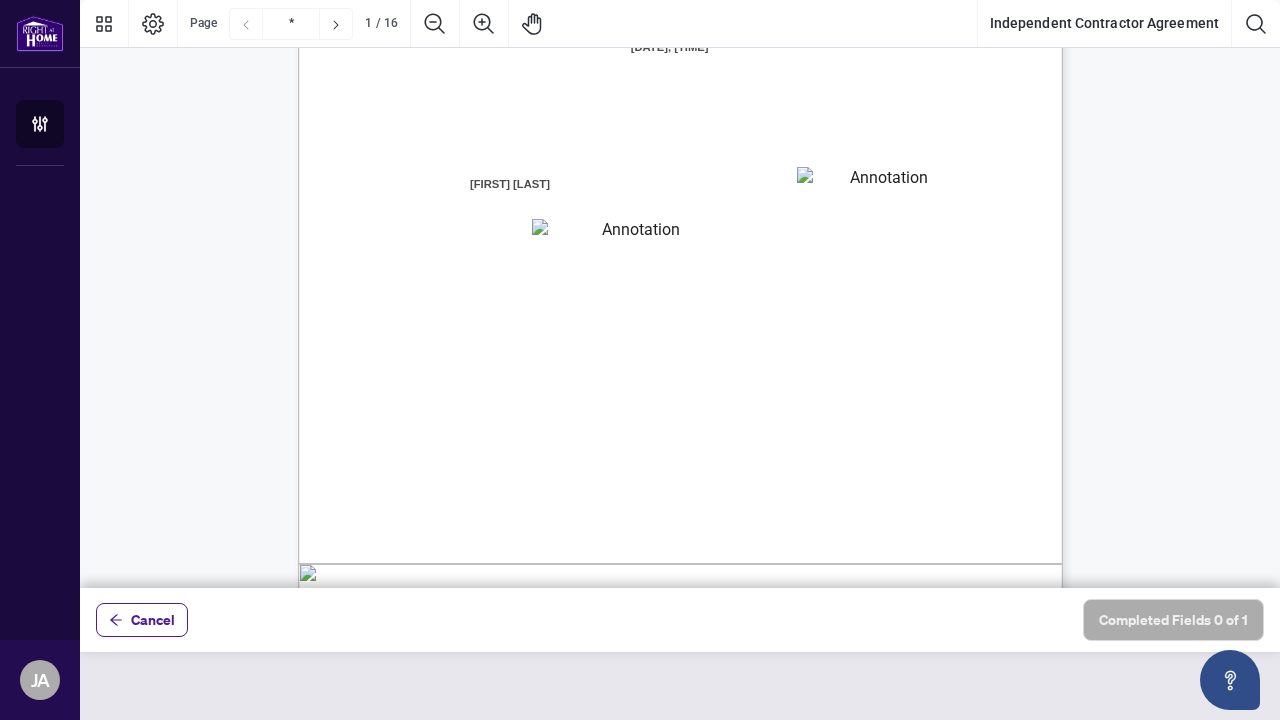 click at bounding box center (880, 182) 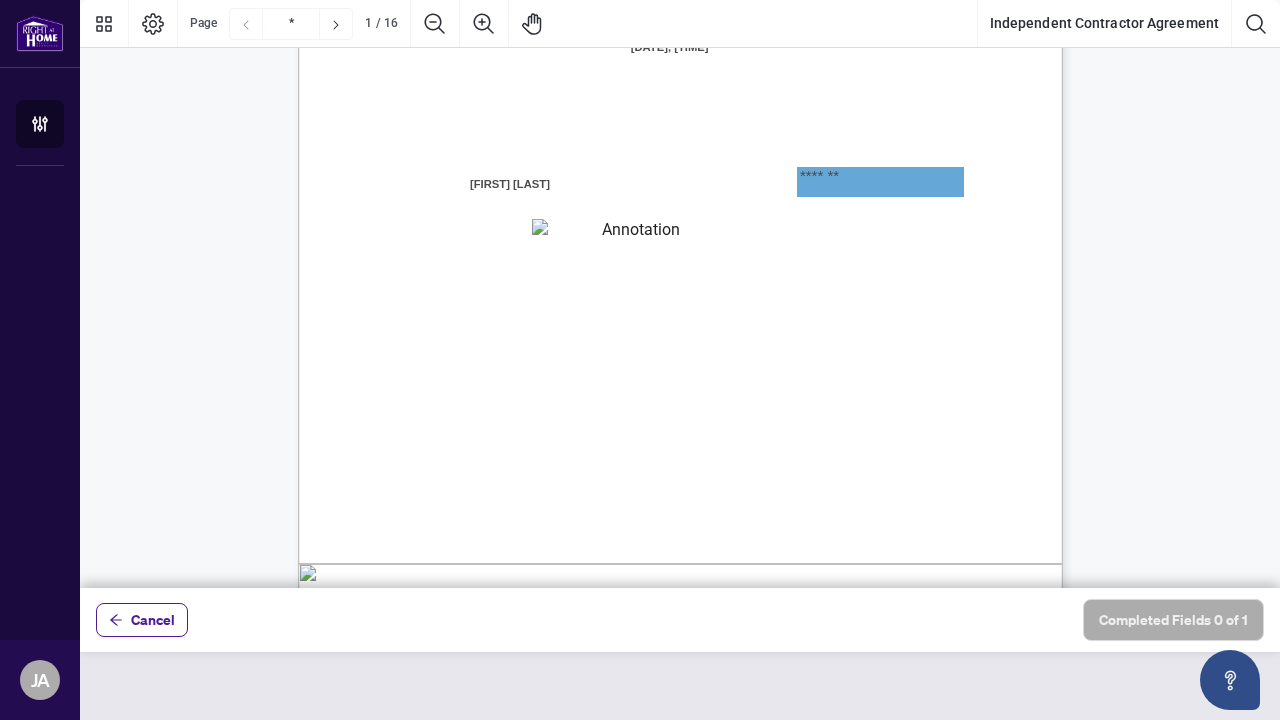type on "*******" 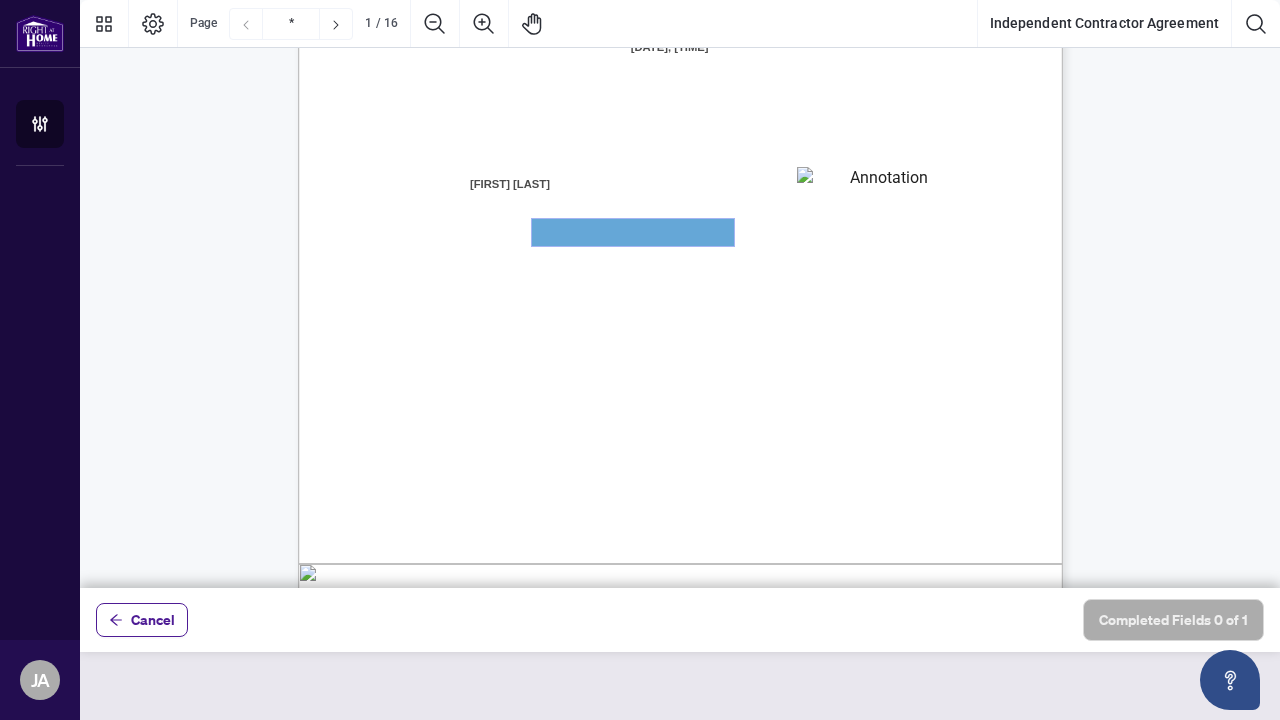 click at bounding box center (633, 232) 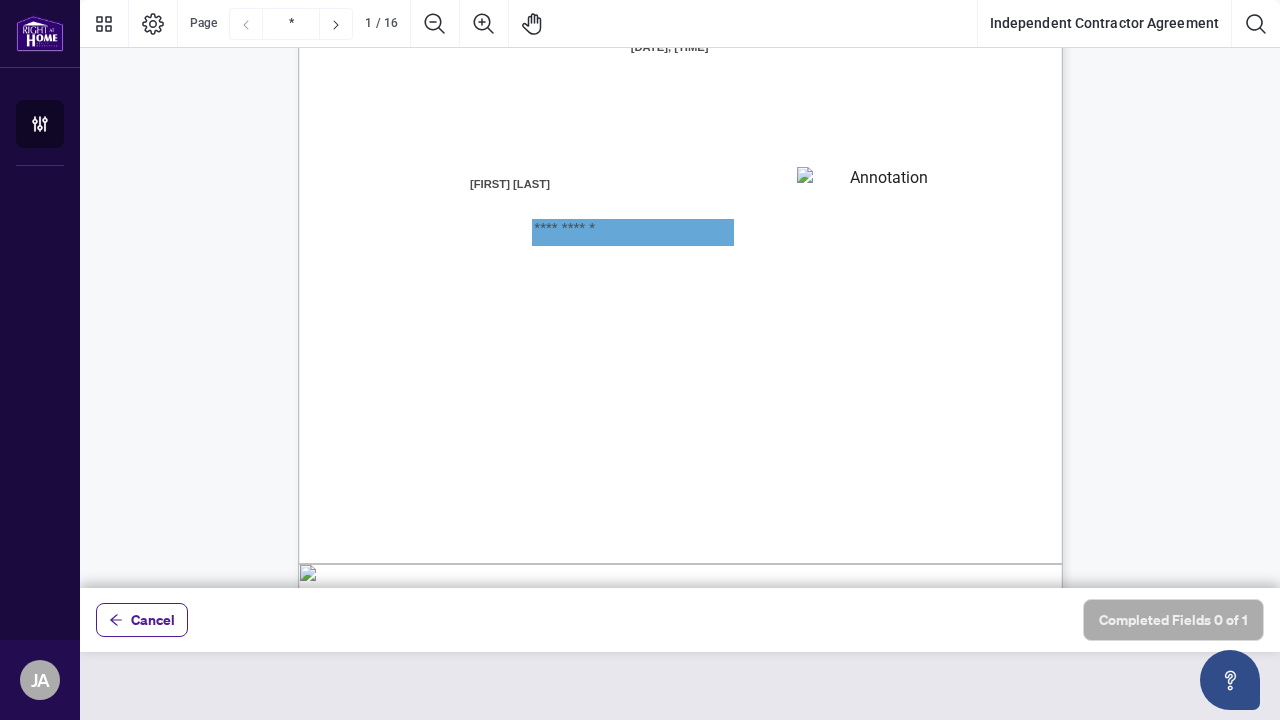 type on "**********" 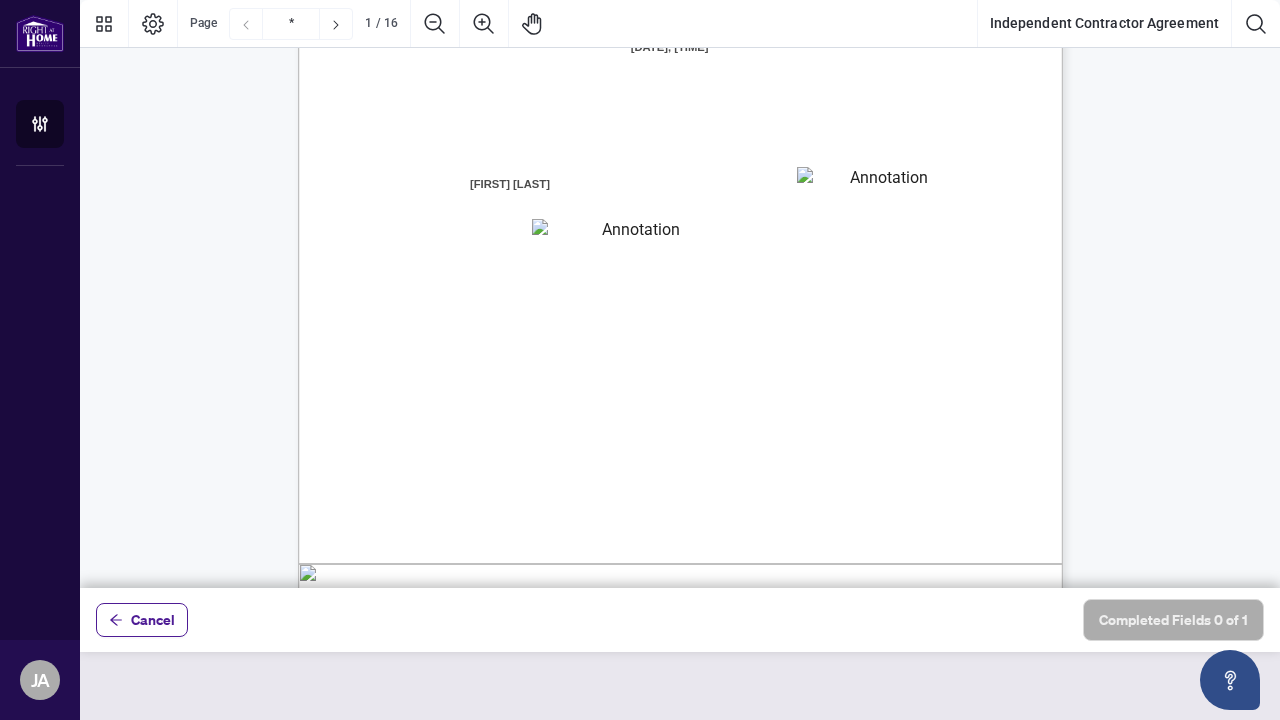 click on "RAHR is registered as a real estate brokerage and licensed through the Real Estate" at bounding box center [669, 298] 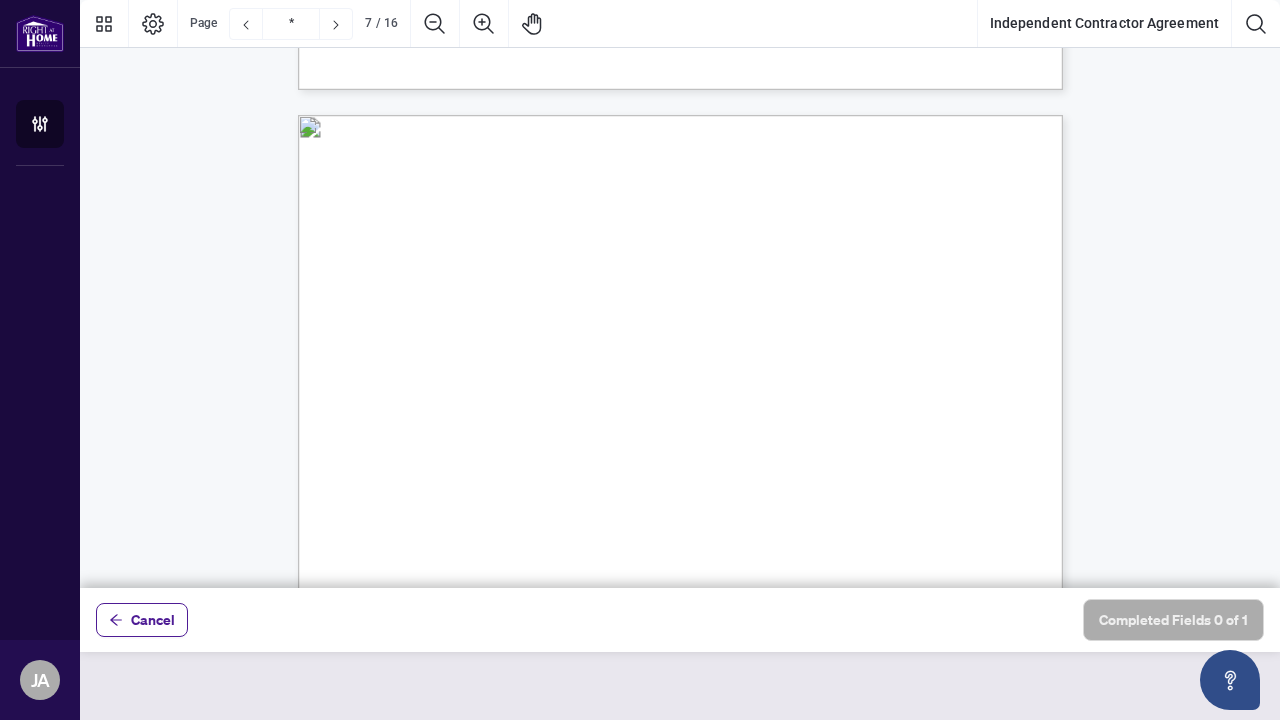 scroll, scrollTop: 6205, scrollLeft: 0, axis: vertical 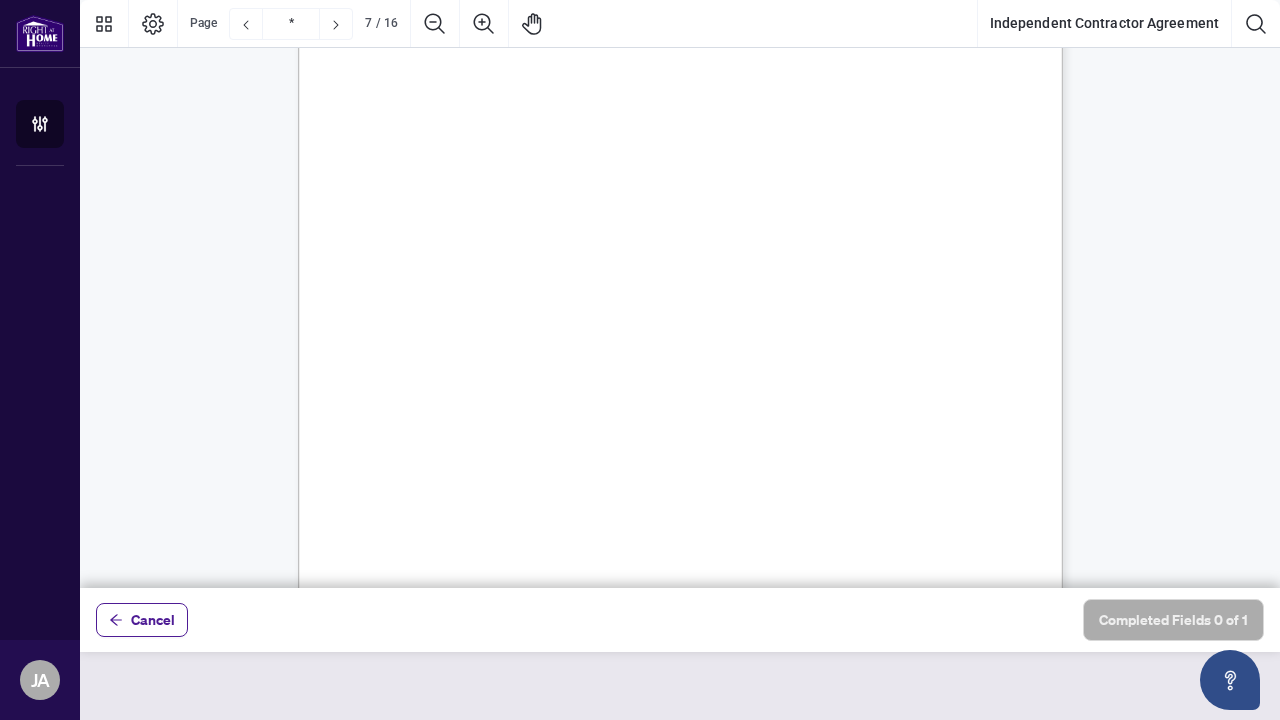 click on "The Brokerage grants the Contractor a non" at bounding box center [639, 307] 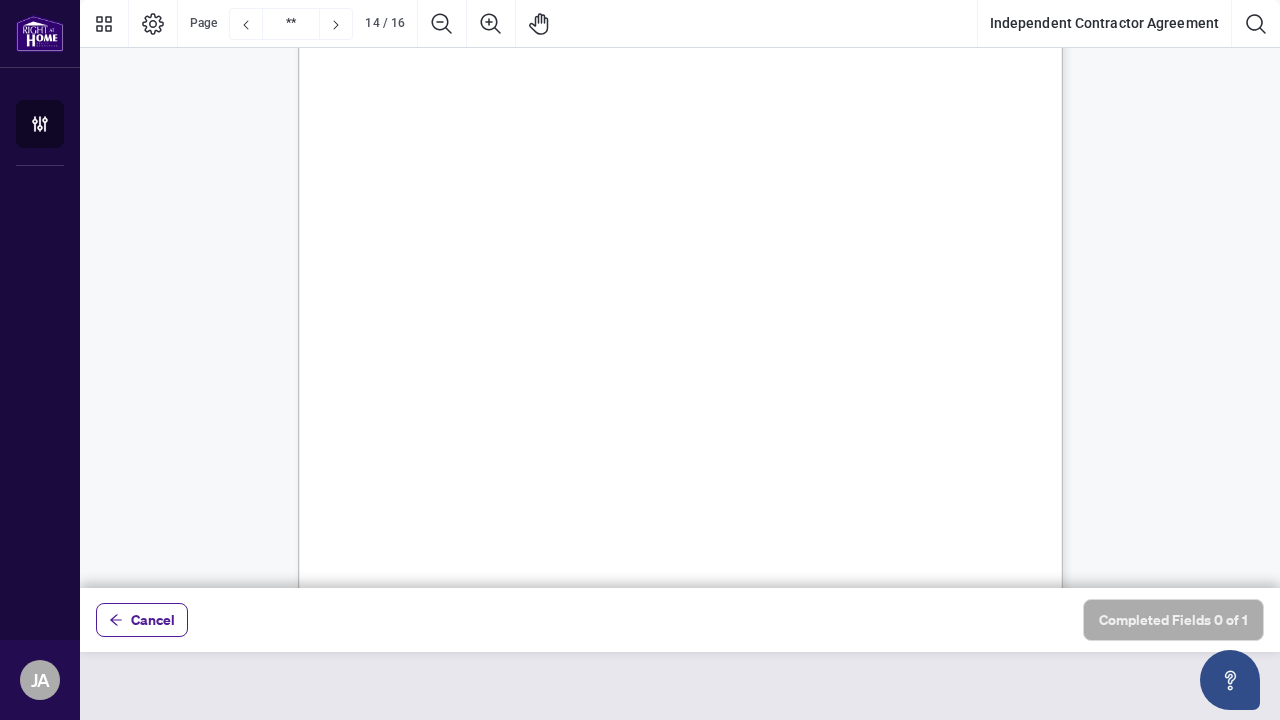scroll, scrollTop: 14662, scrollLeft: 0, axis: vertical 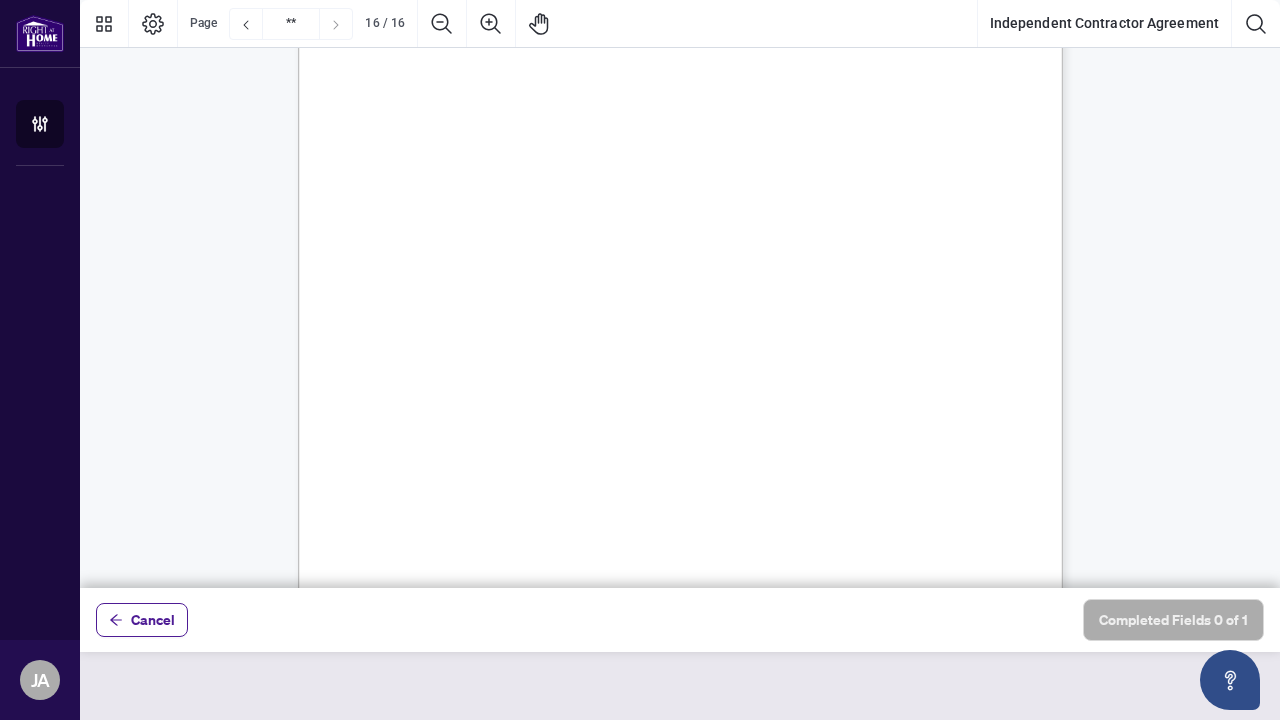 type on "**" 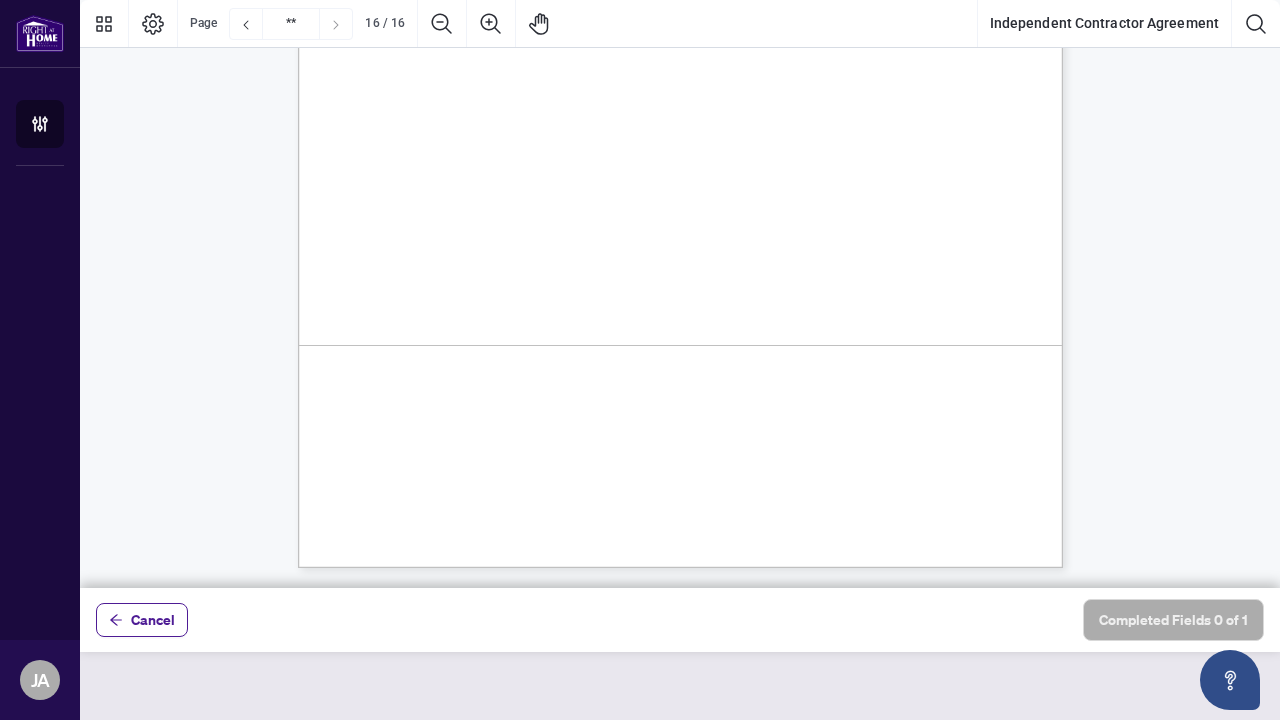 scroll, scrollTop: 15715, scrollLeft: 0, axis: vertical 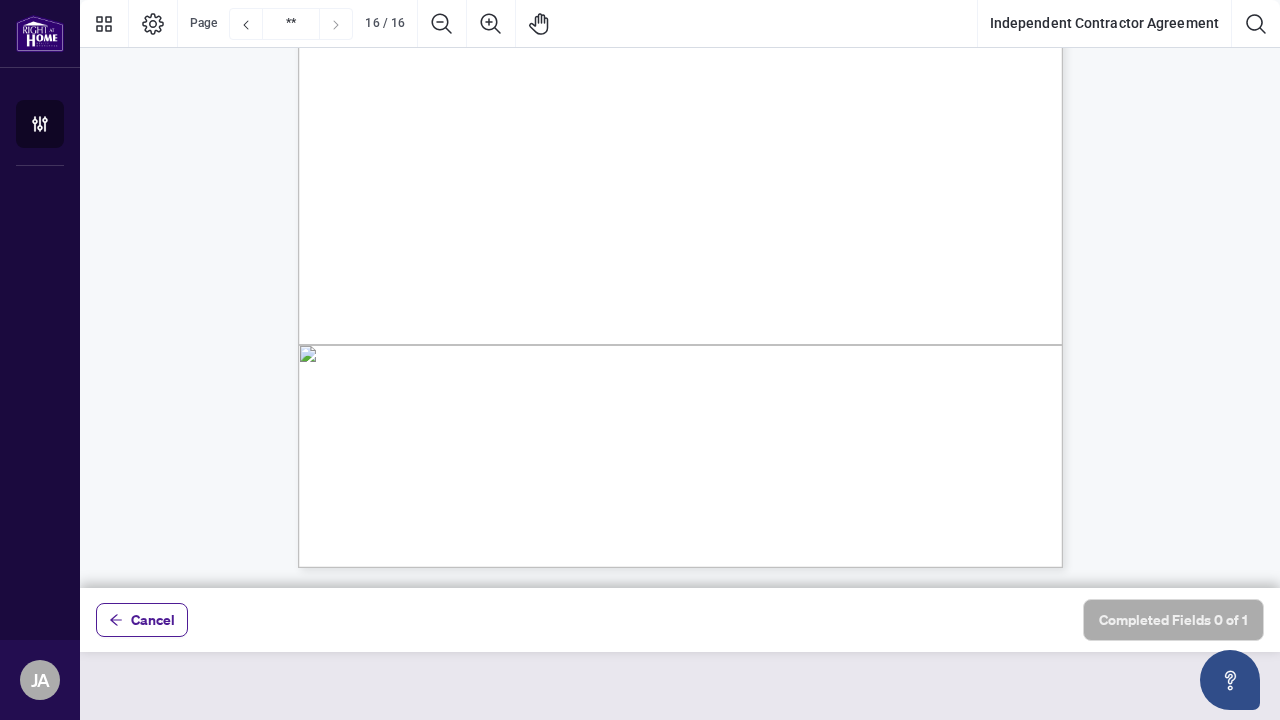 click at bounding box center [1568, 605] 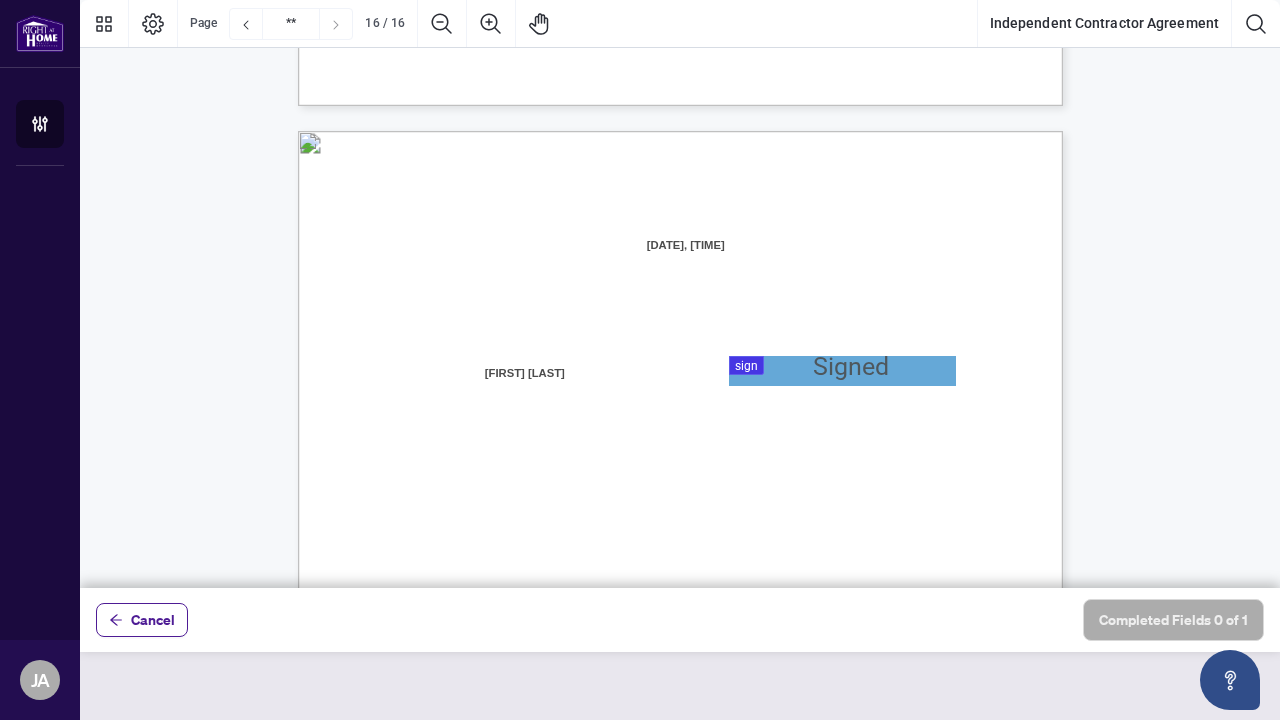 scroll, scrollTop: 15056, scrollLeft: 0, axis: vertical 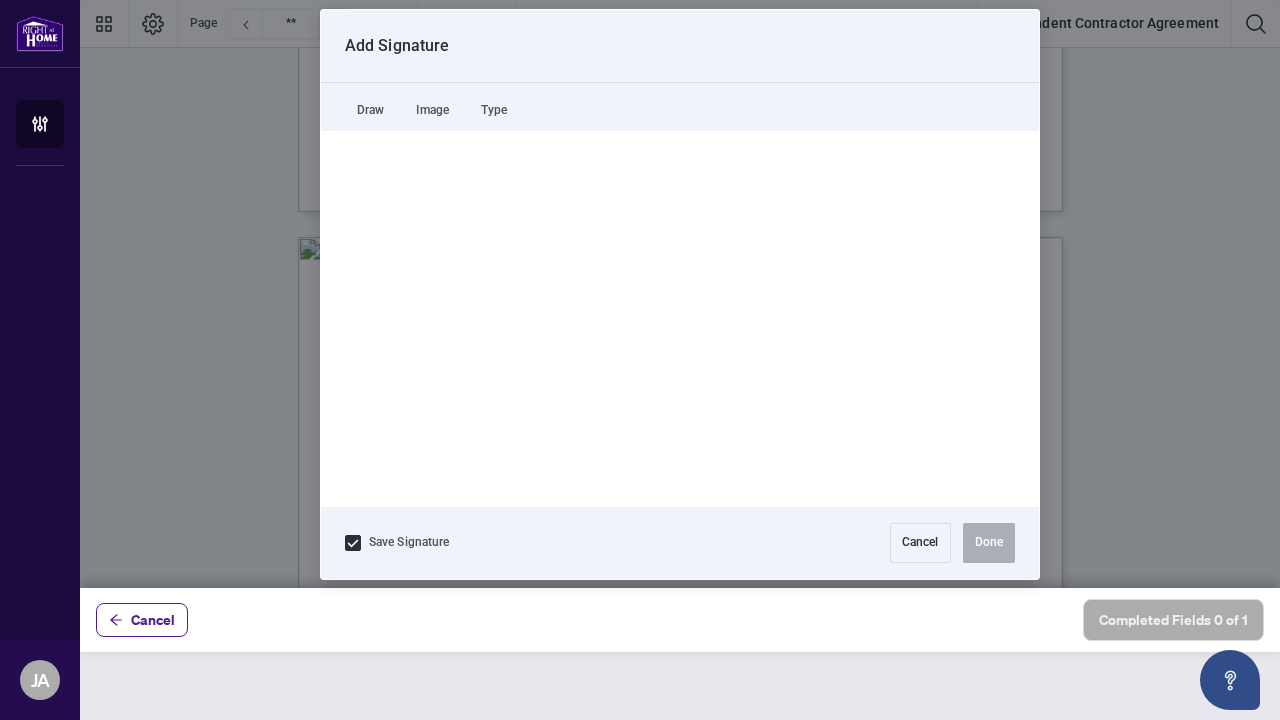 click at bounding box center (680, 294) 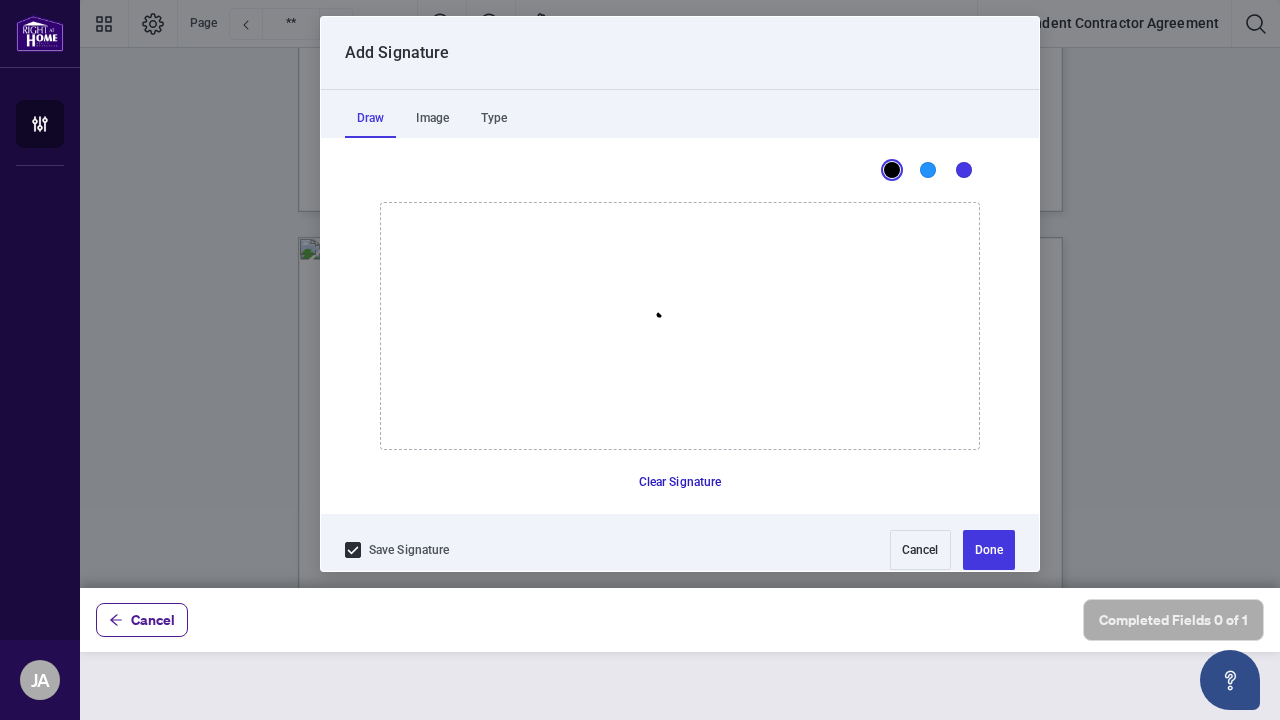 click on "Clear Signature" at bounding box center (680, 482) 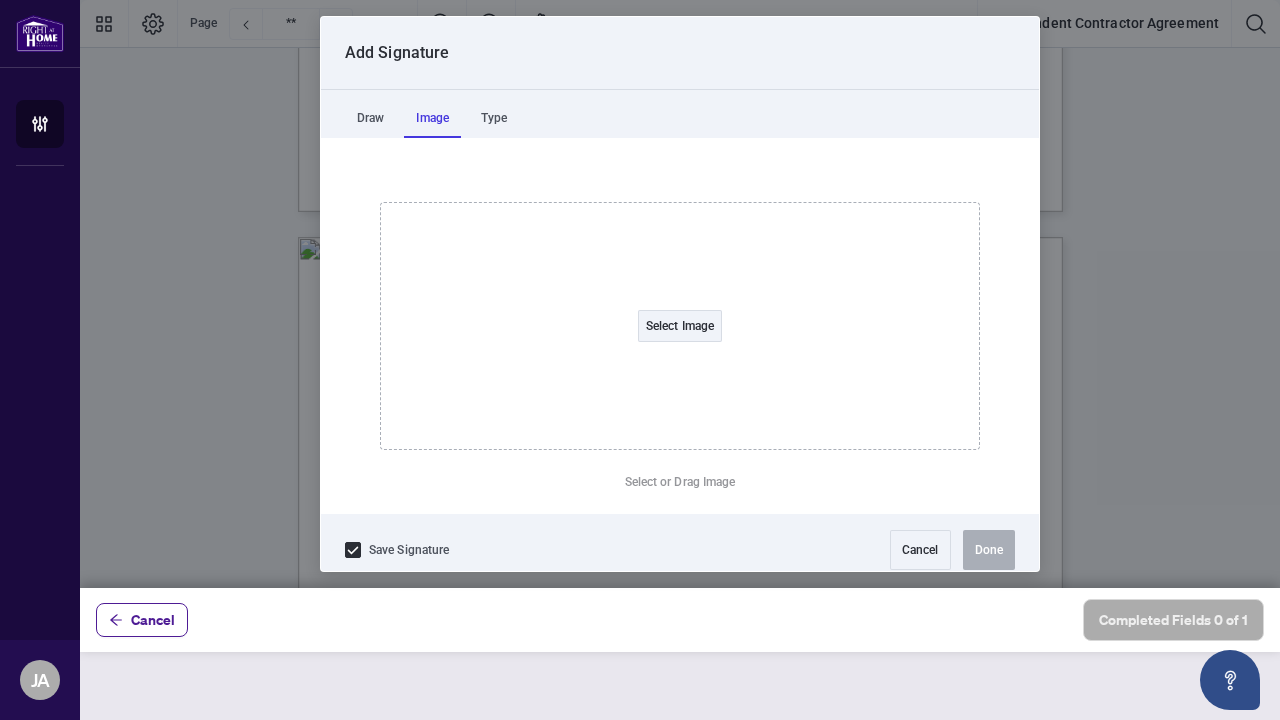 click on "Image" at bounding box center (432, 118) 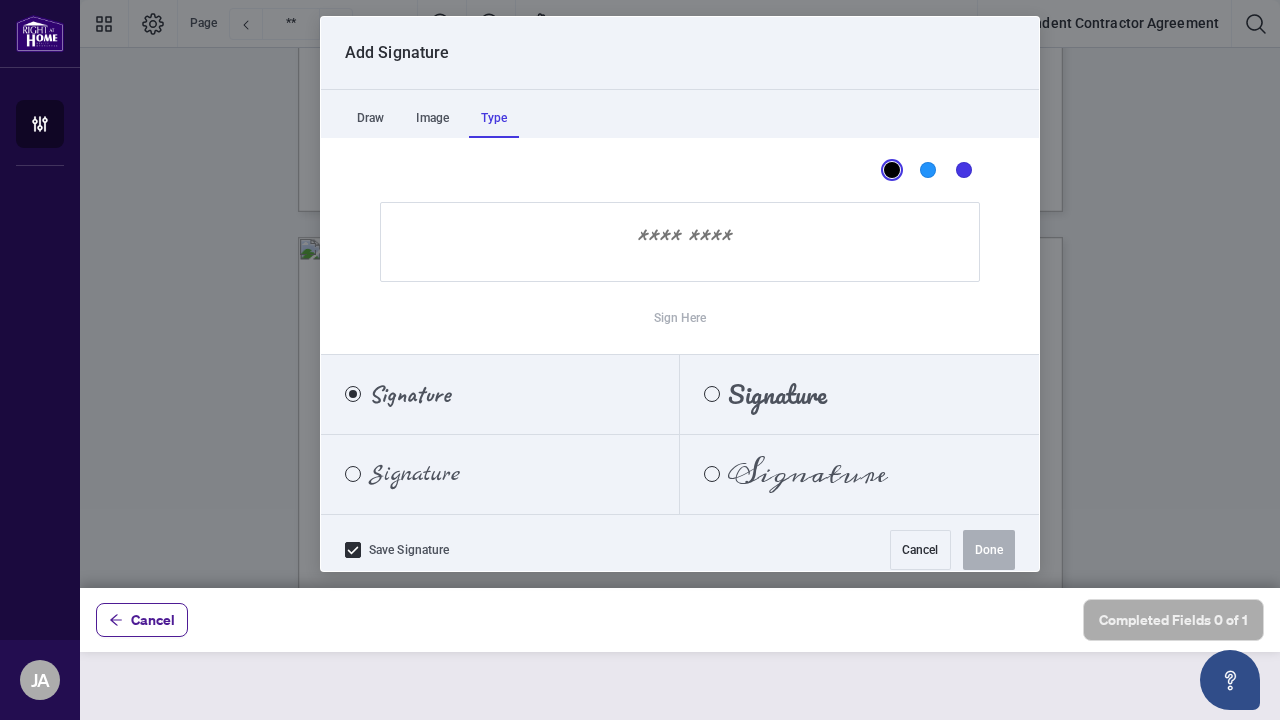 click on "Type" at bounding box center [494, 118] 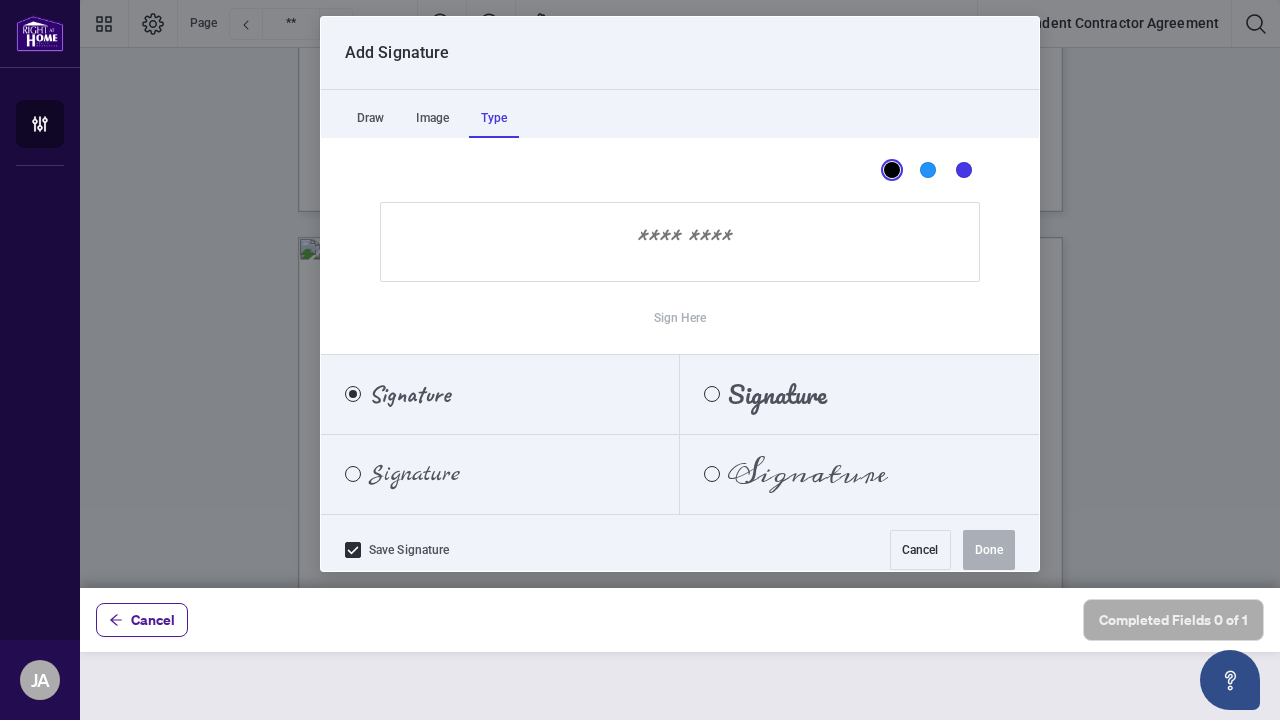 click on "Signature" at bounding box center [808, 474] 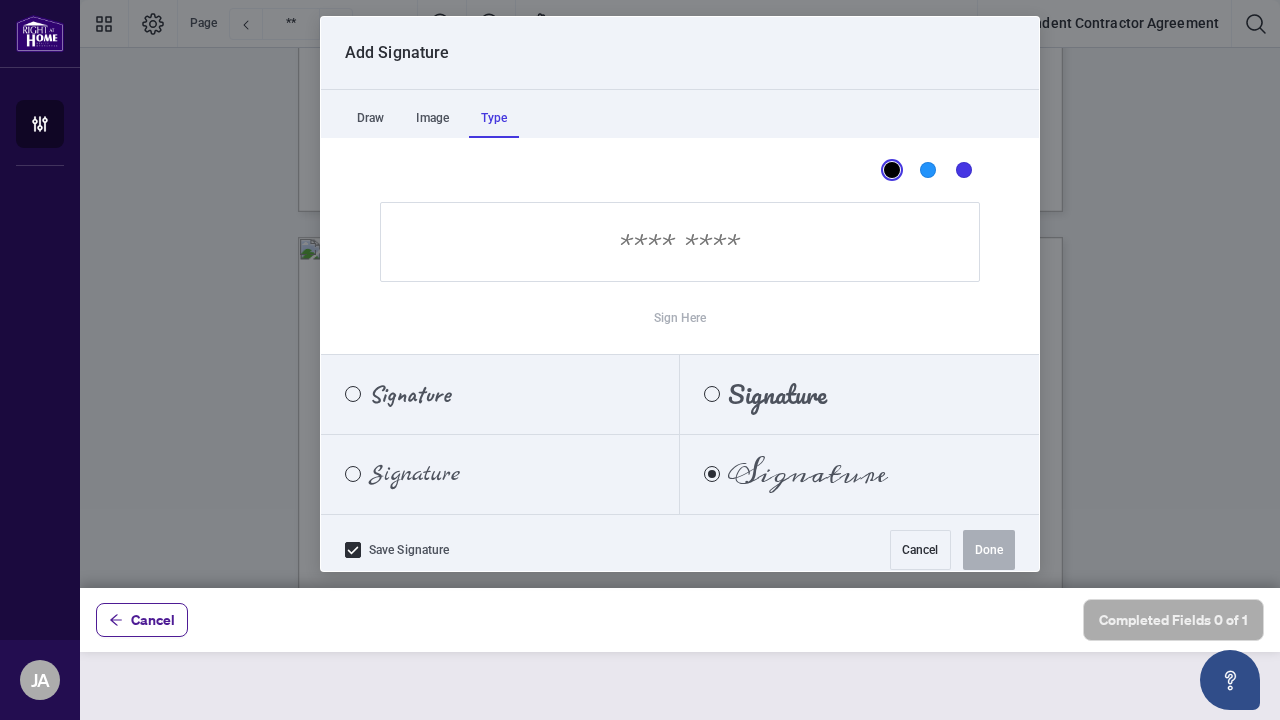 scroll, scrollTop: 13, scrollLeft: 0, axis: vertical 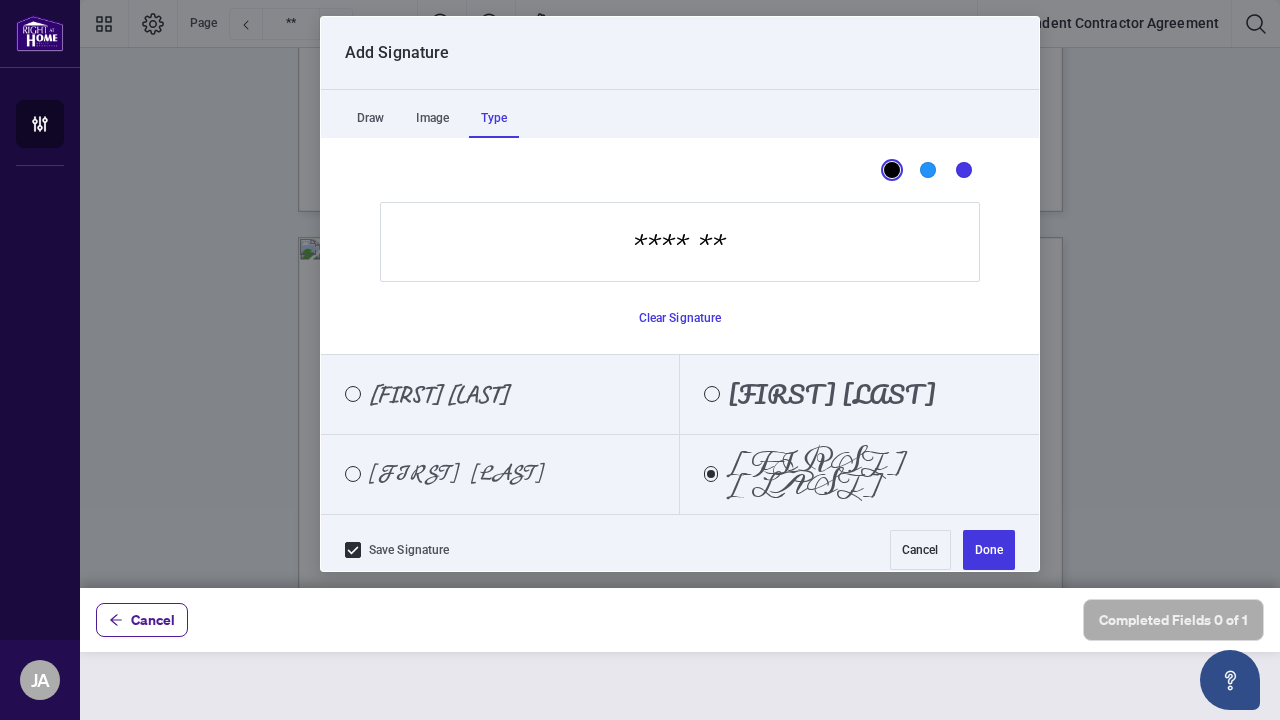 type on "********" 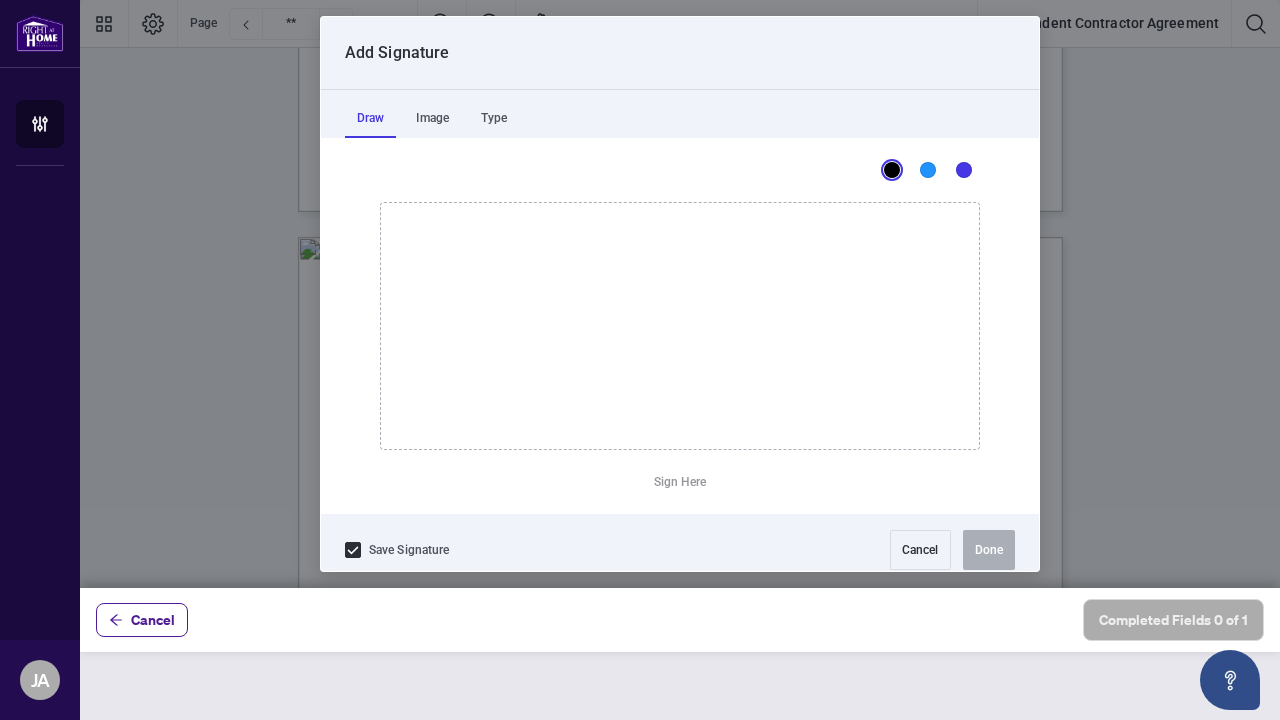 drag, startPoint x: 596, startPoint y: 289, endPoint x: 368, endPoint y: 120, distance: 283.8045 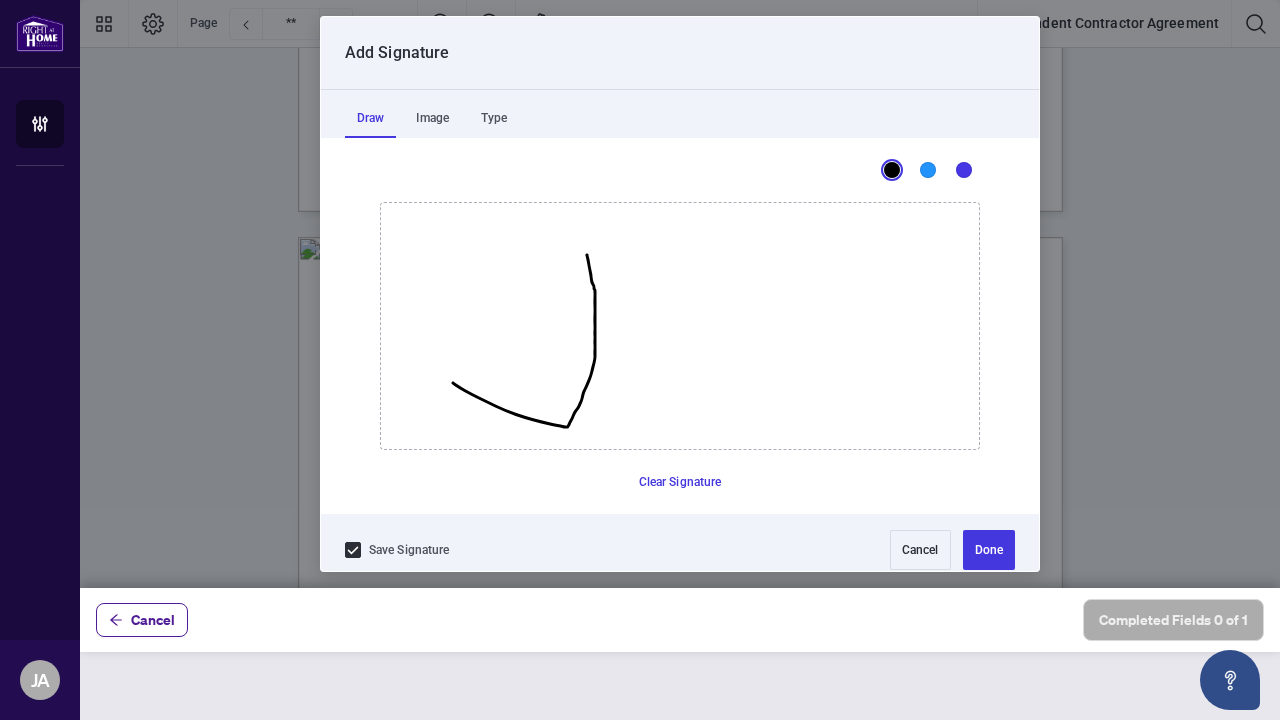drag, startPoint x: 587, startPoint y: 255, endPoint x: 453, endPoint y: 383, distance: 185.31055 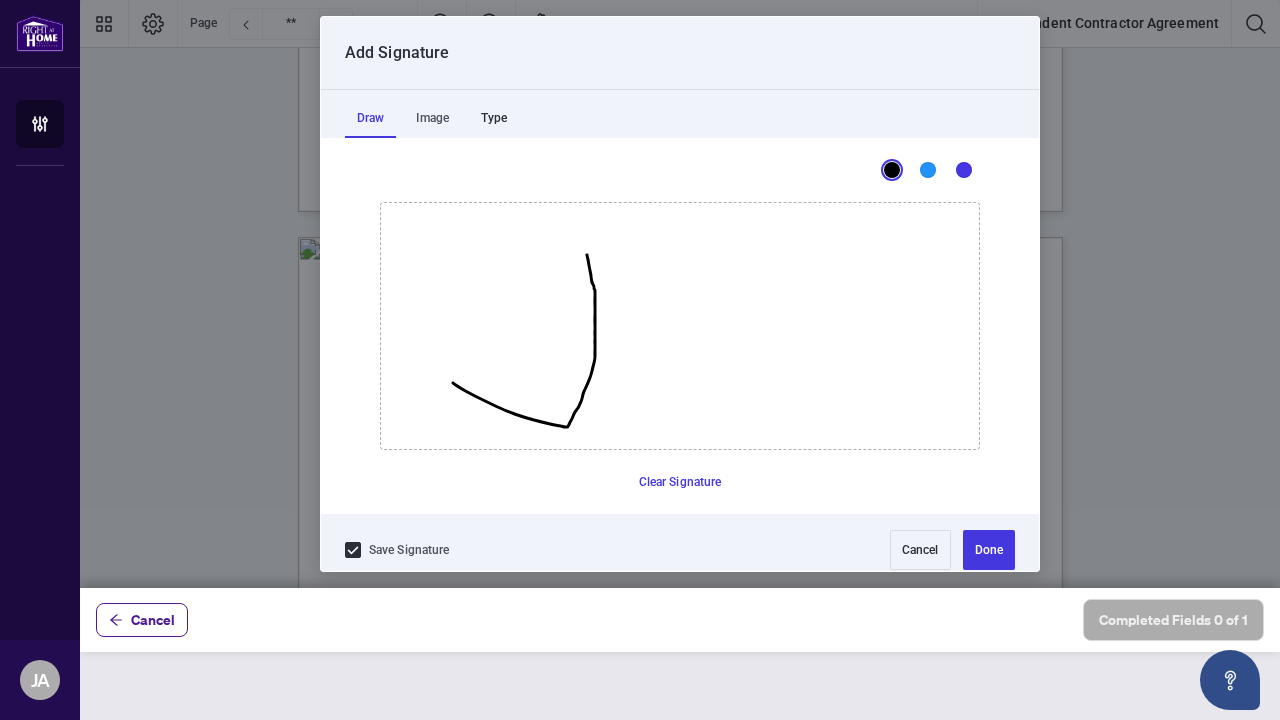 click on "Type" at bounding box center [494, 118] 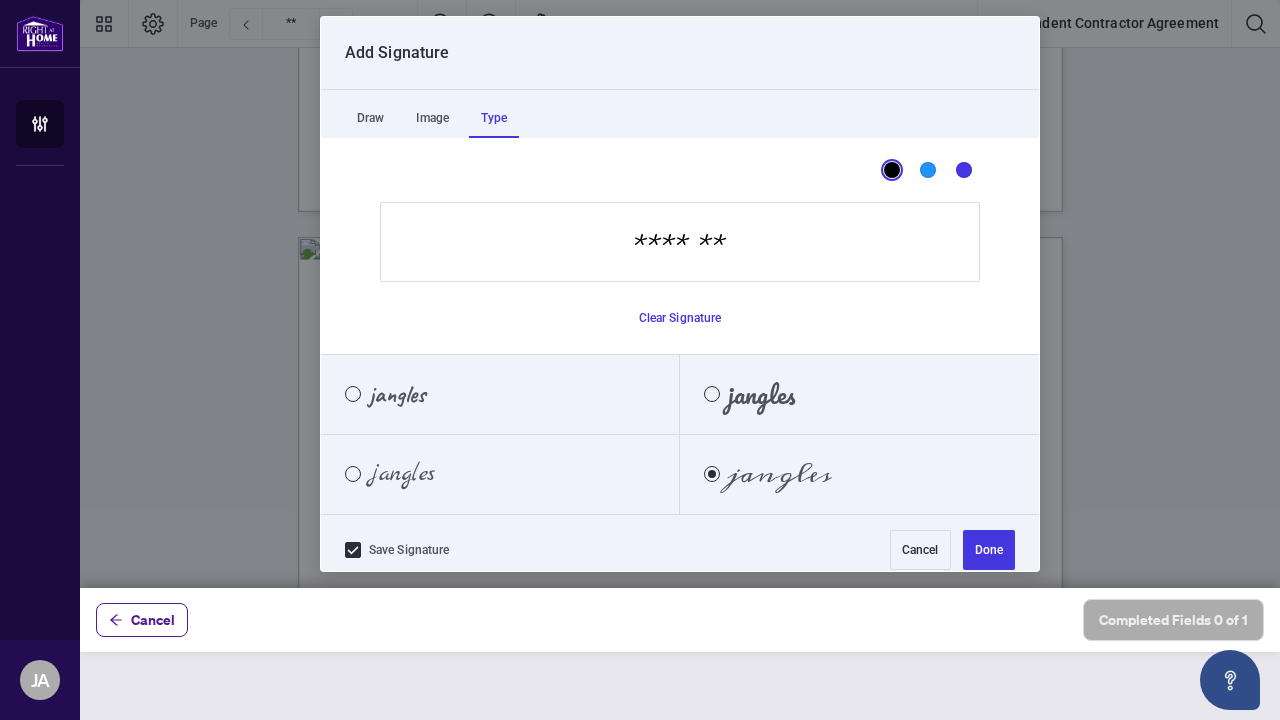 click on "*******" at bounding box center [680, 242] 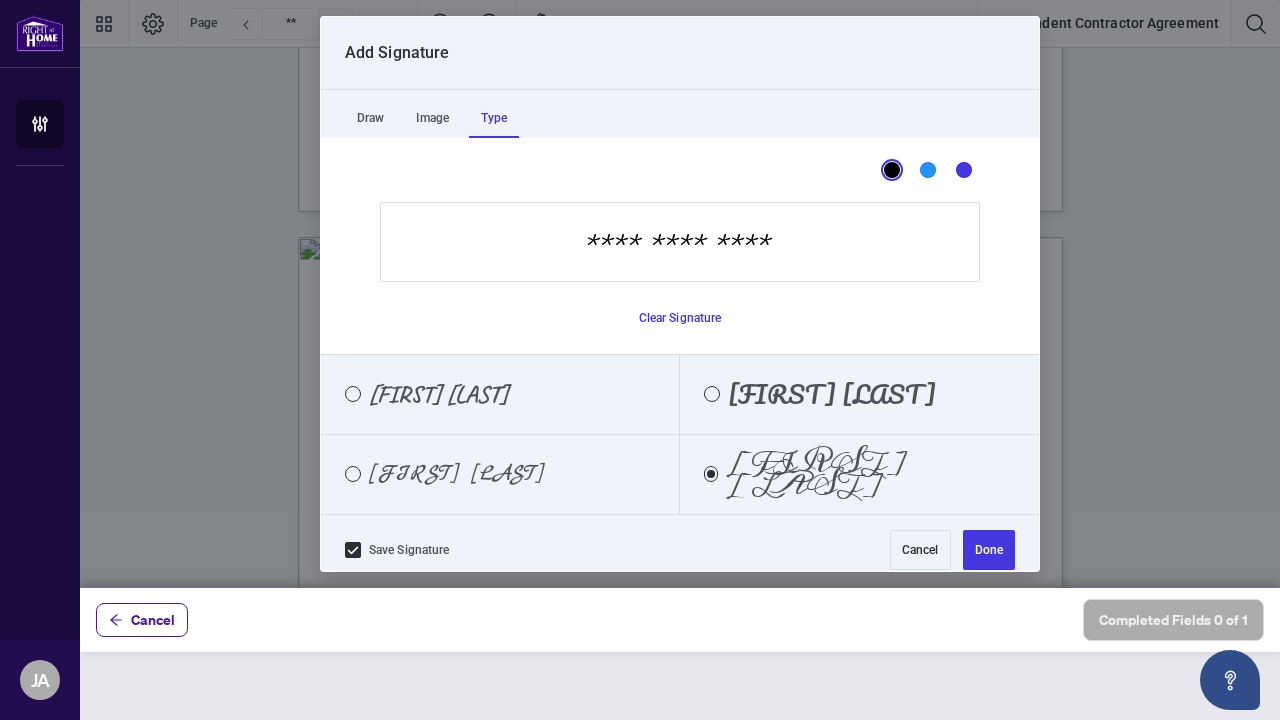 type on "**********" 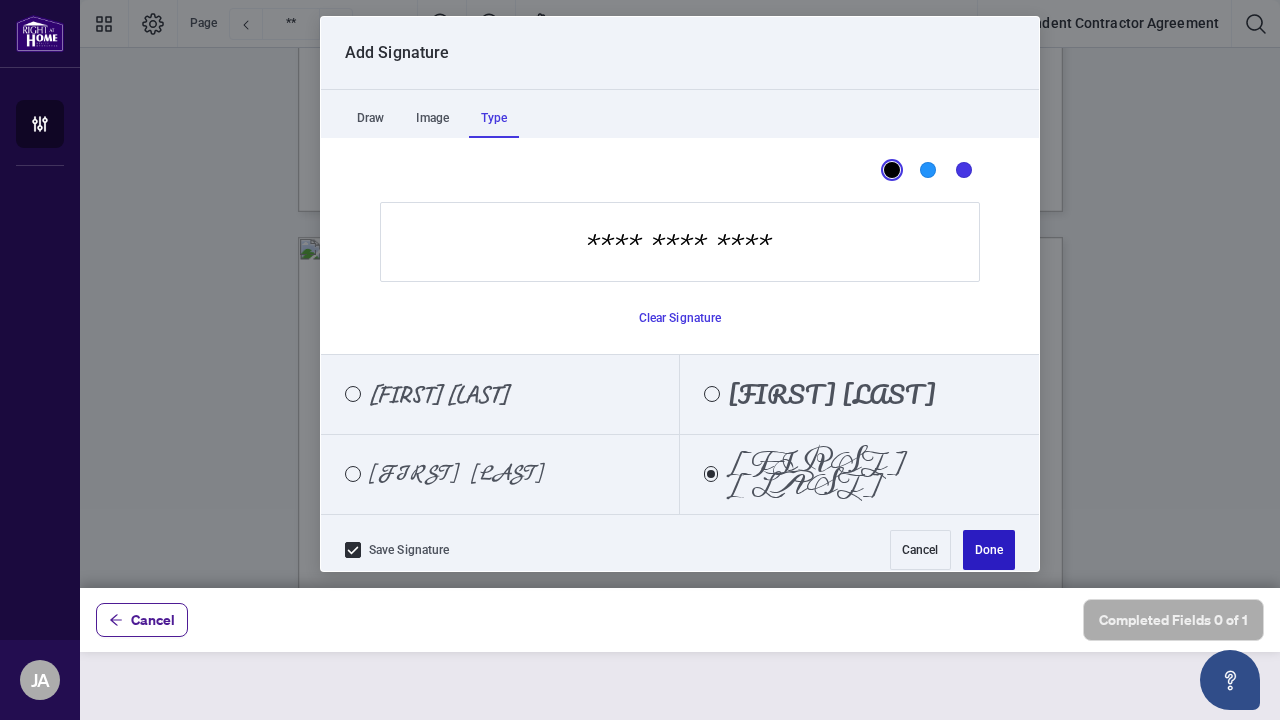 click on "Done" at bounding box center (989, 550) 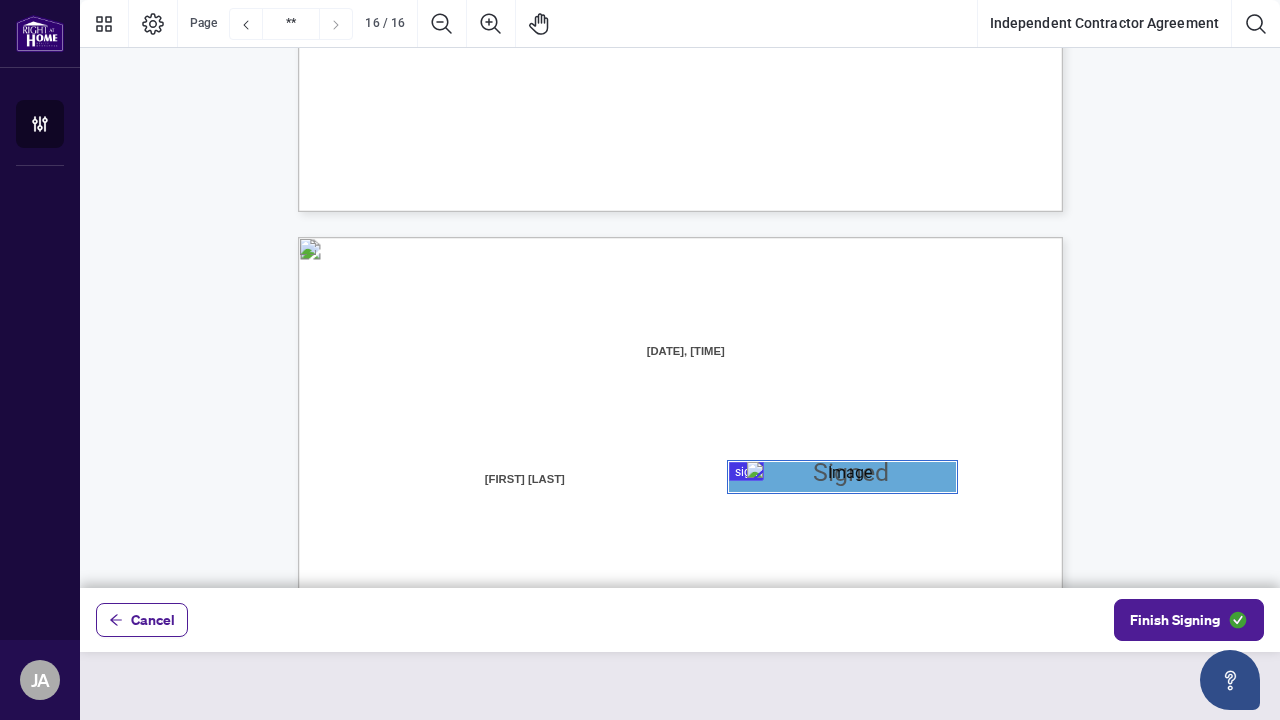 click at bounding box center [1442, 815] 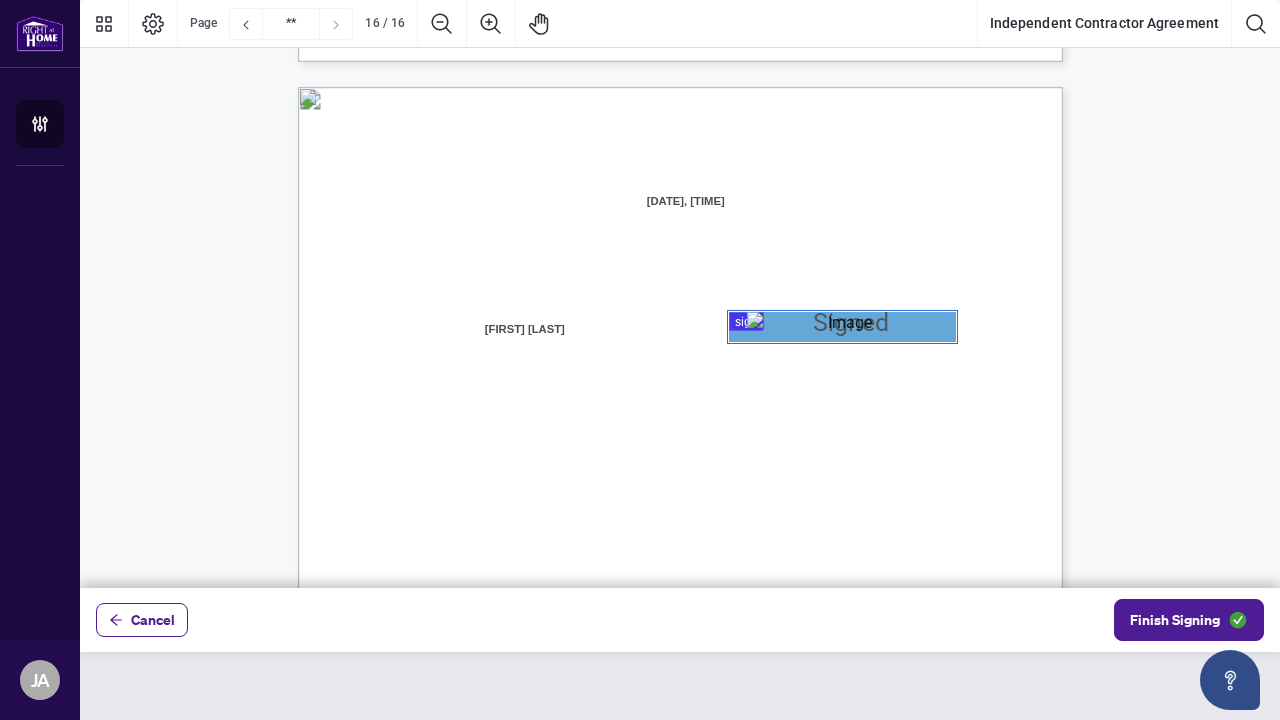 scroll, scrollTop: 15197, scrollLeft: 0, axis: vertical 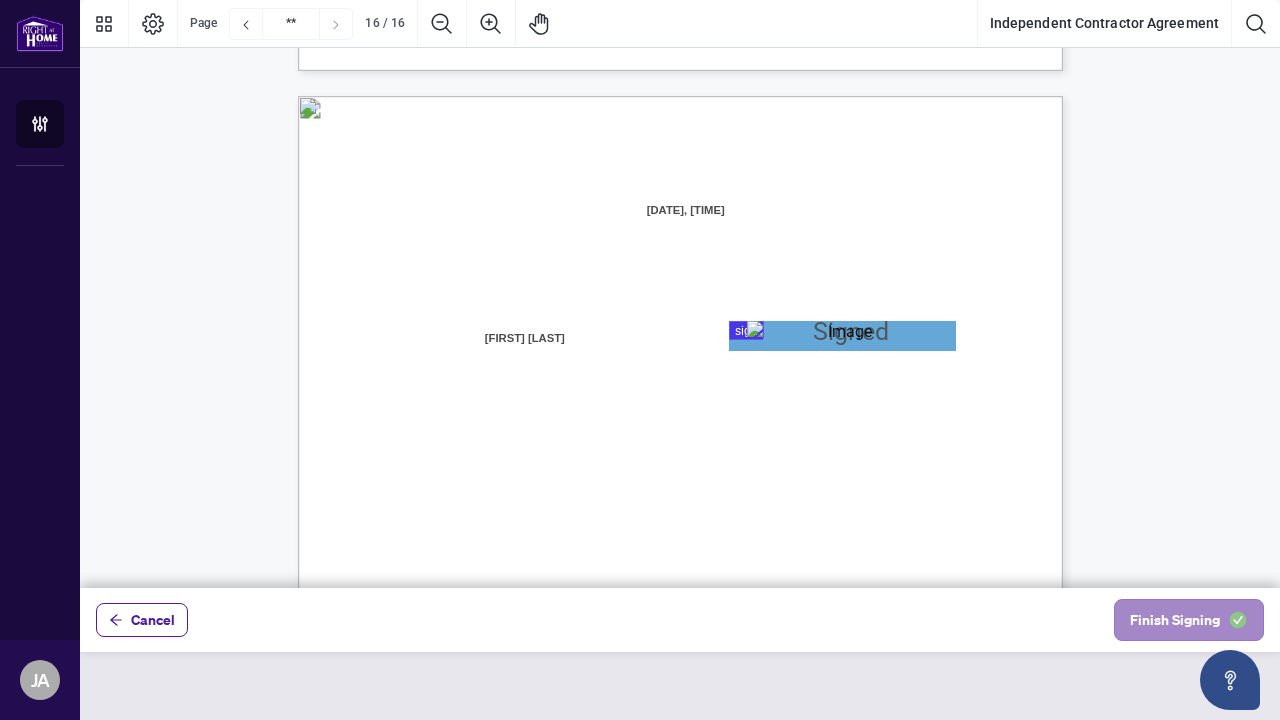 click on "Finish Signing" at bounding box center (1175, 620) 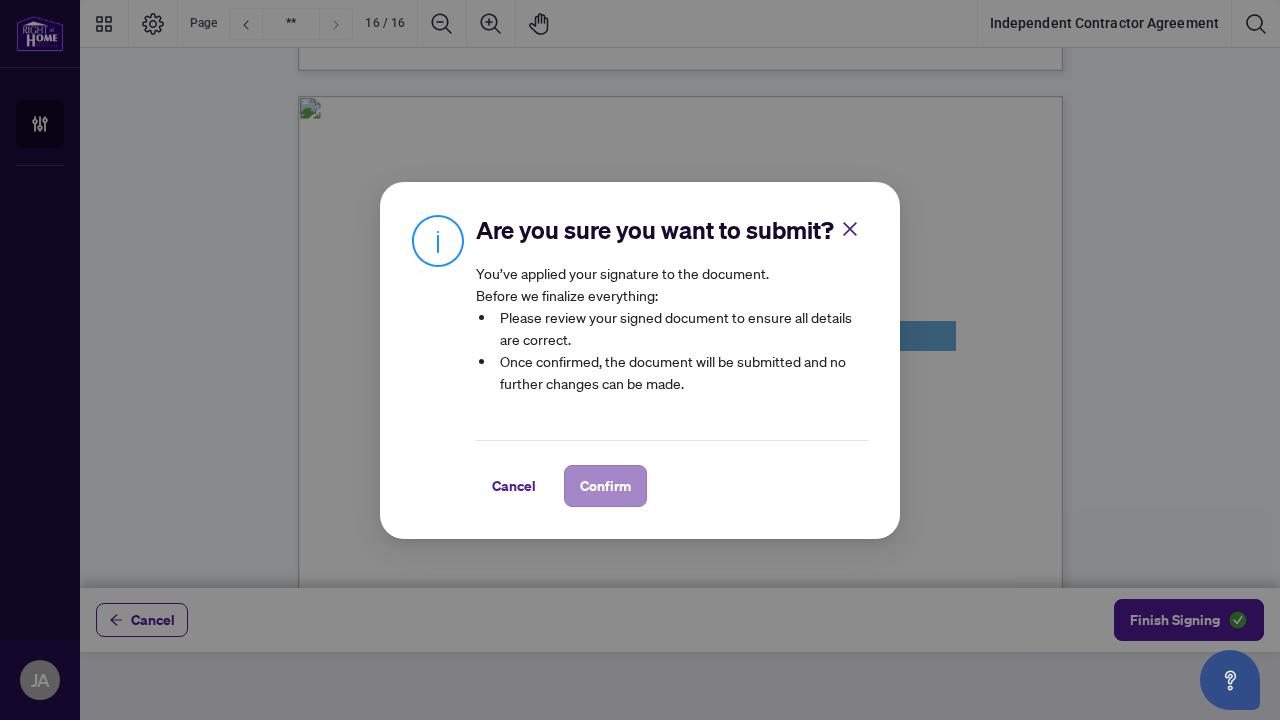 click on "Confirm" at bounding box center [605, 486] 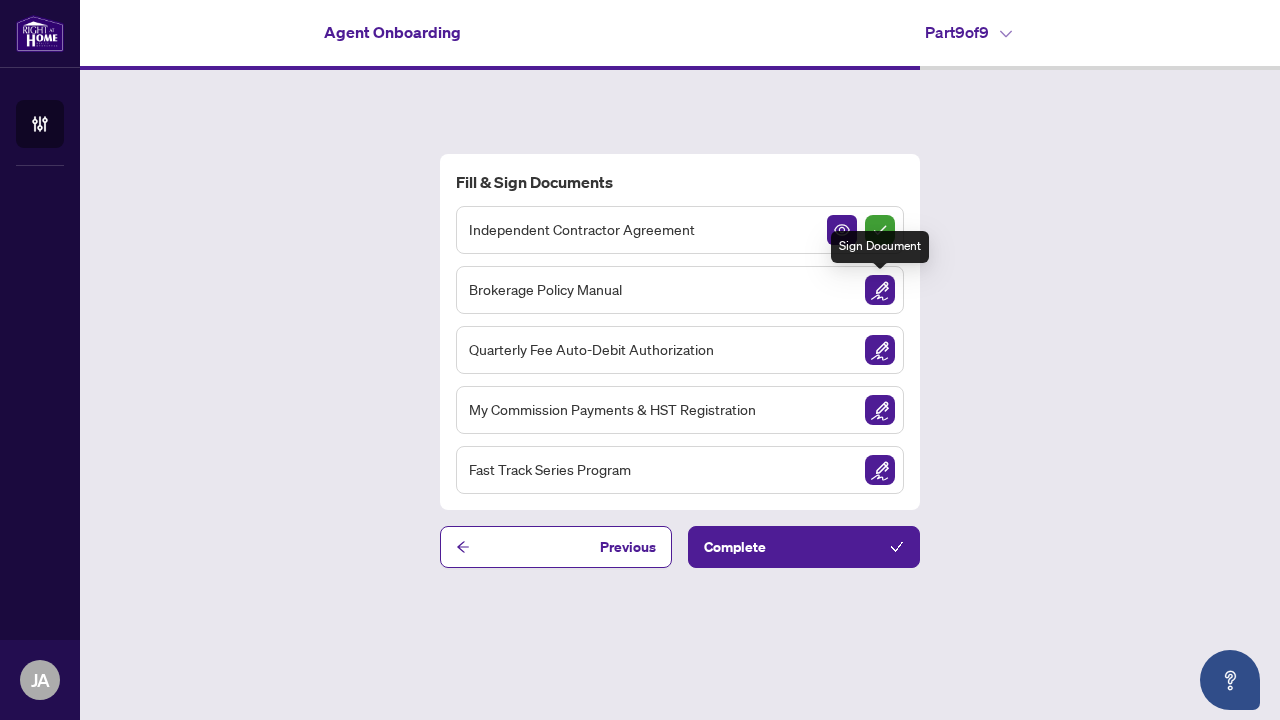 click at bounding box center [880, 290] 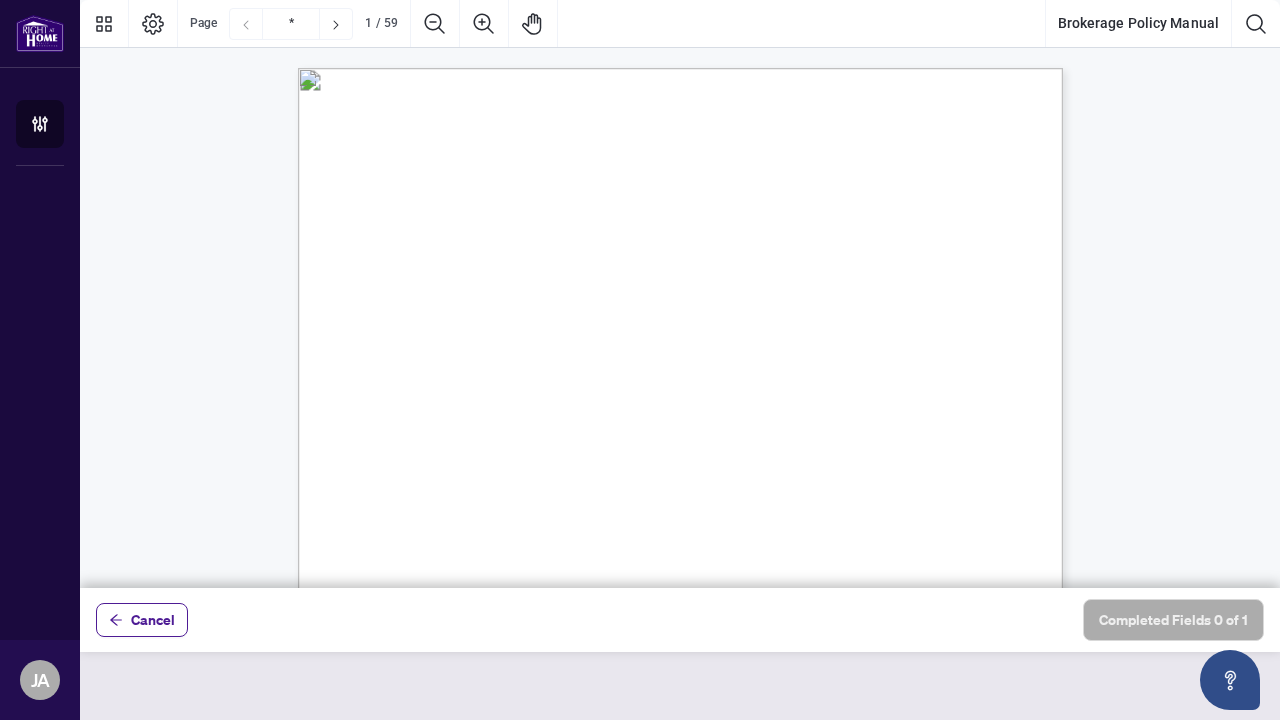 click on "Right at Home Realty, Brokerage
Brokerage Policy Manual
April 2025" at bounding box center (776, 687) 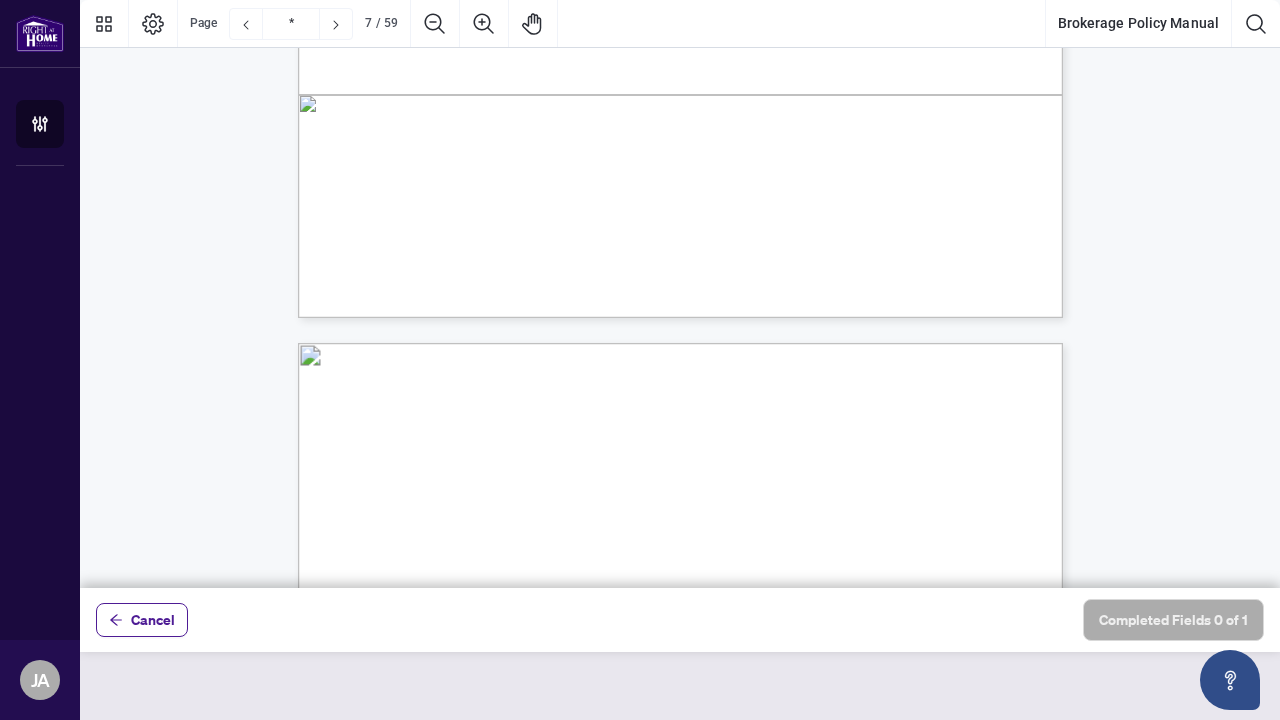 scroll, scrollTop: 6008, scrollLeft: 0, axis: vertical 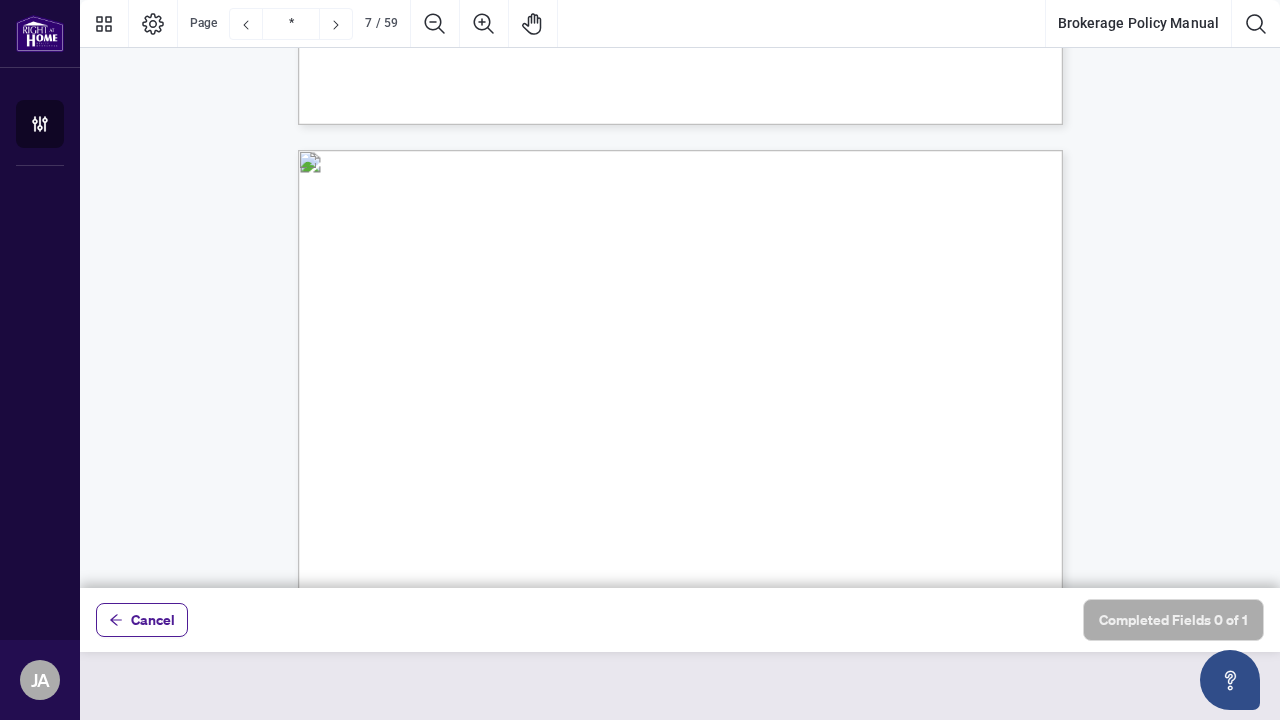 click on "[NUMBER], [CITY], [STATE], [POSTAL_CODE]" at bounding box center (530, 460) 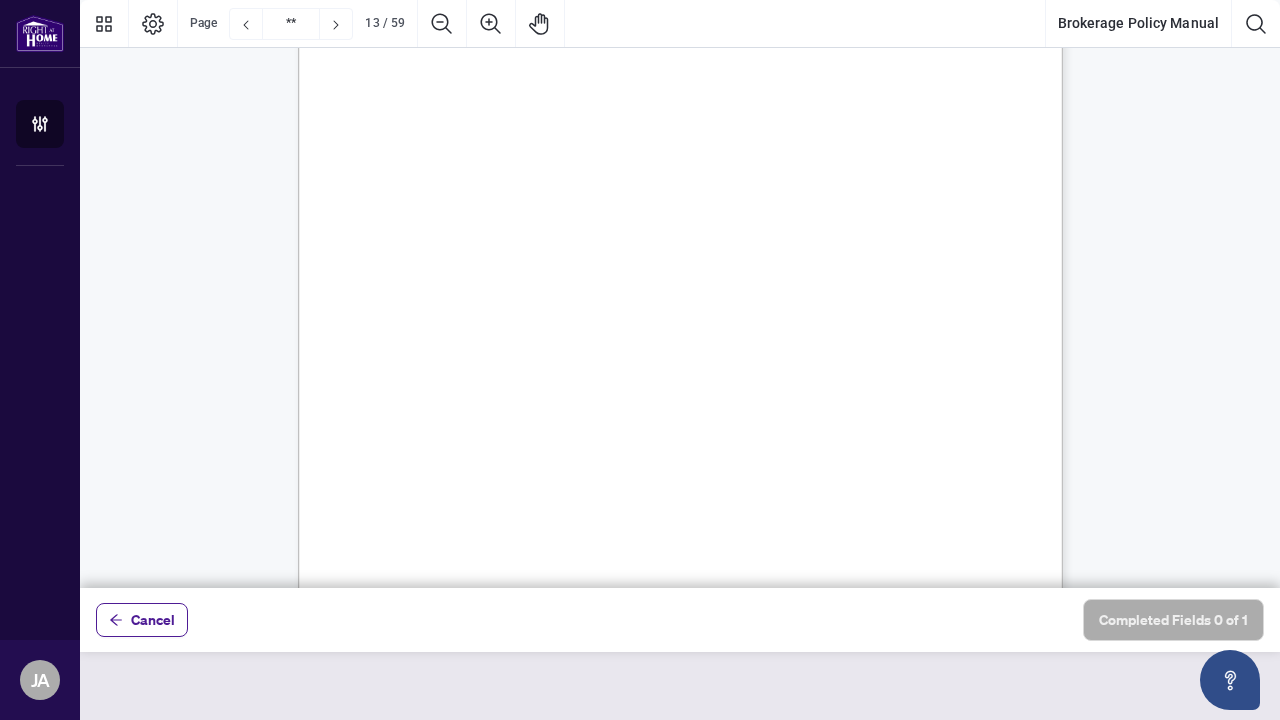 scroll, scrollTop: 12367, scrollLeft: 0, axis: vertical 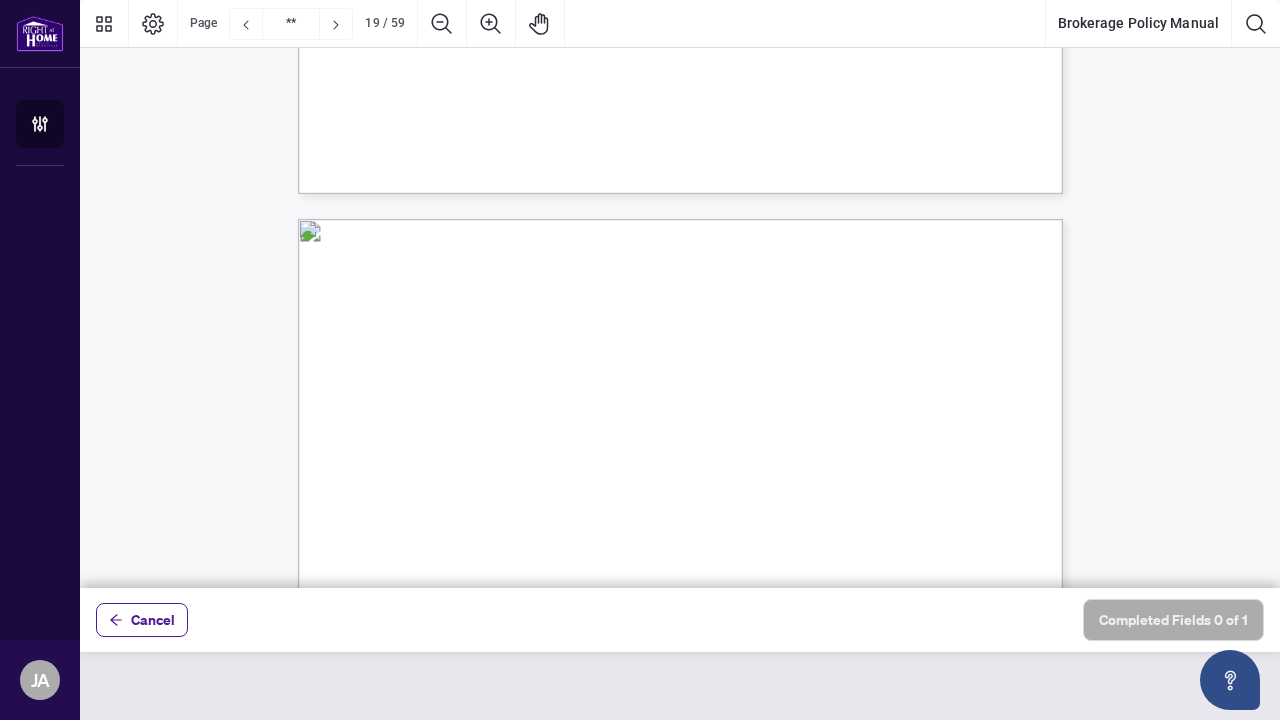 click at bounding box center [1163, 855] 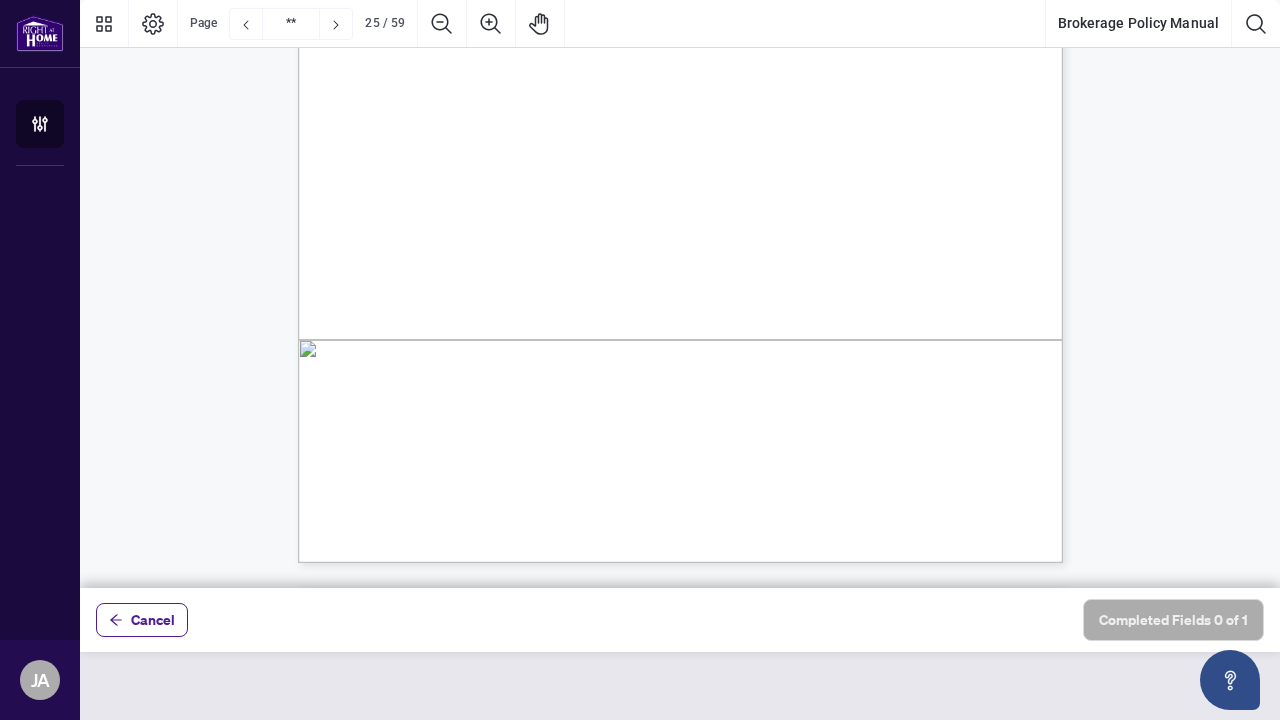 scroll, scrollTop: 24273, scrollLeft: 0, axis: vertical 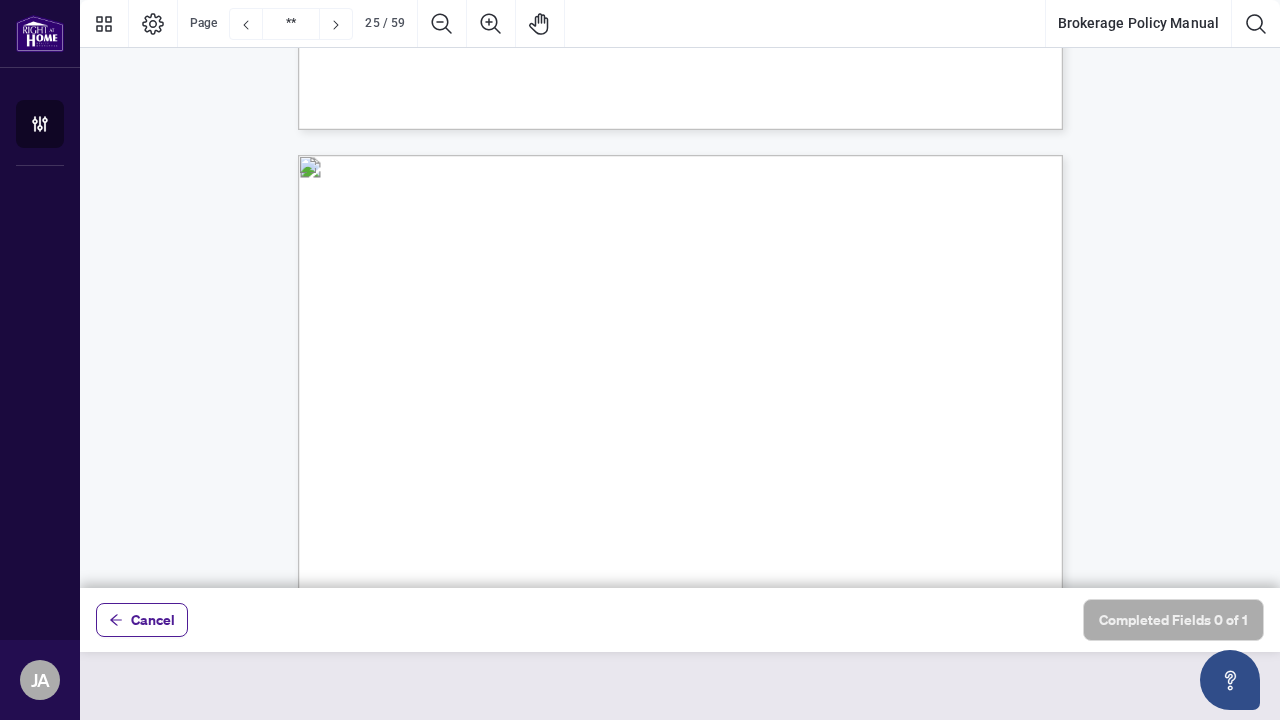 click on "This platform will help mitigate risk factors related to anti-money laundering and terrorist financing and" at bounding box center [689, 470] 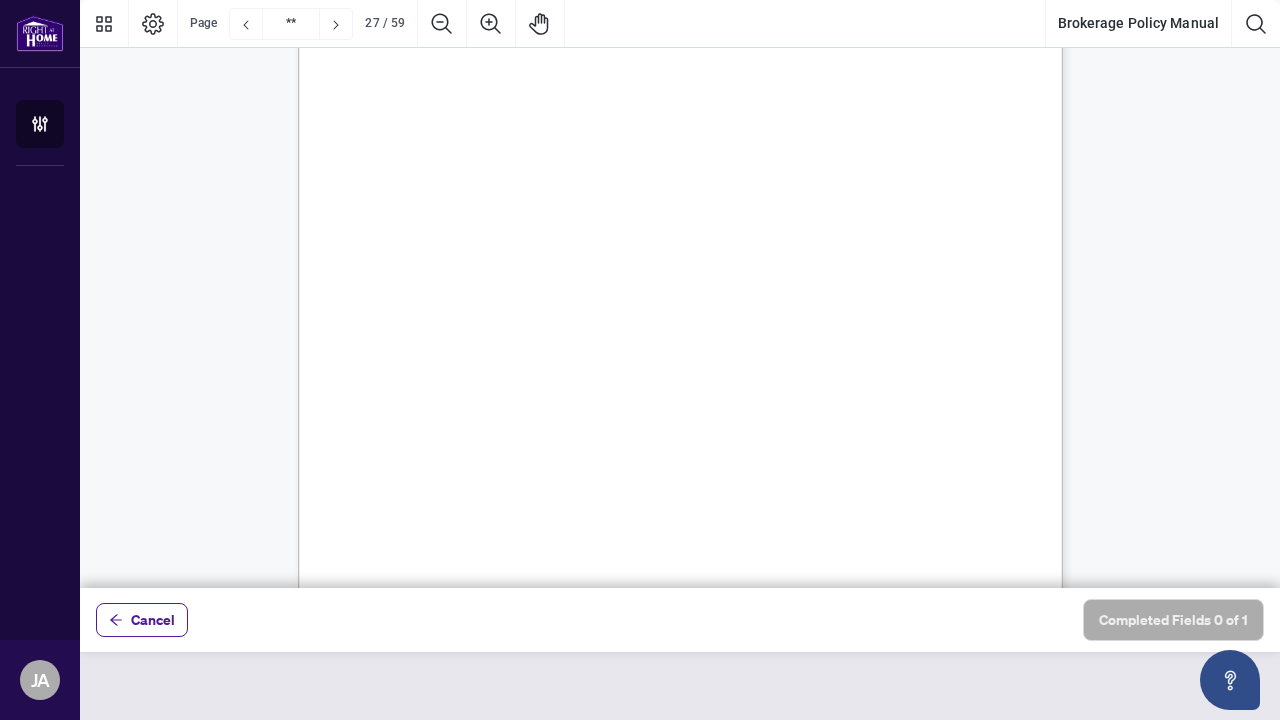 scroll, scrollTop: 26993, scrollLeft: 0, axis: vertical 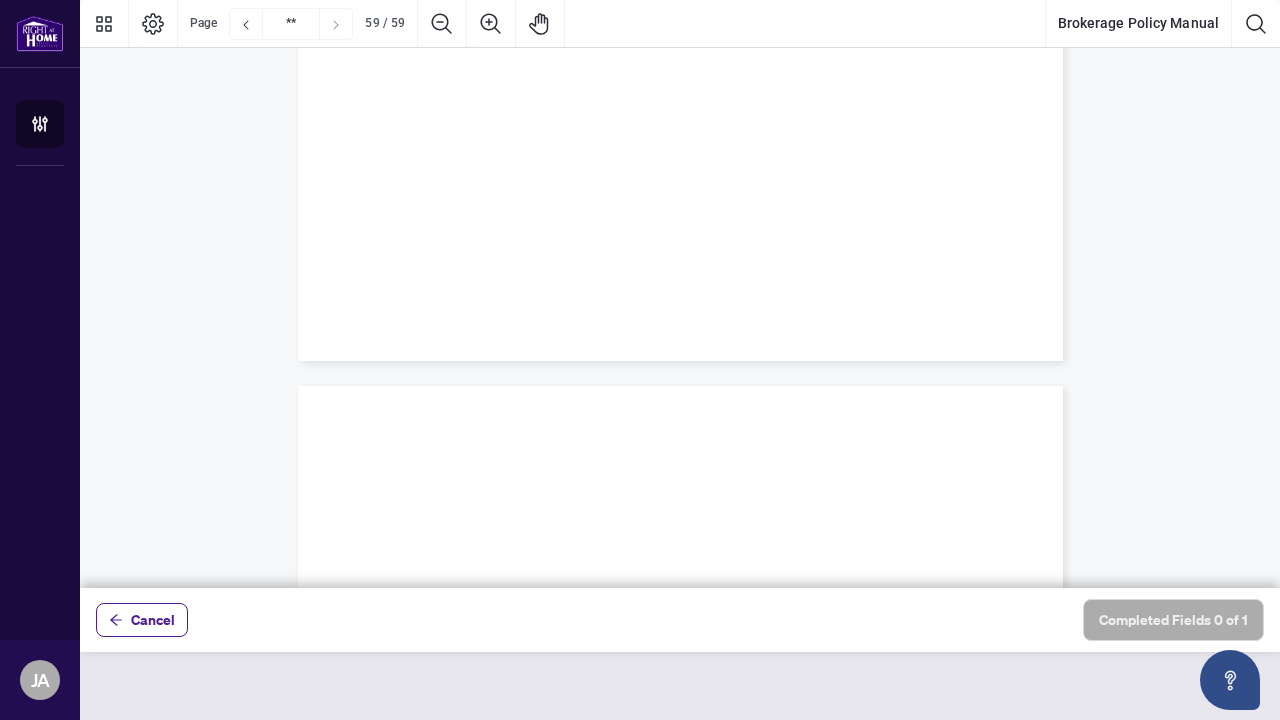 type on "**" 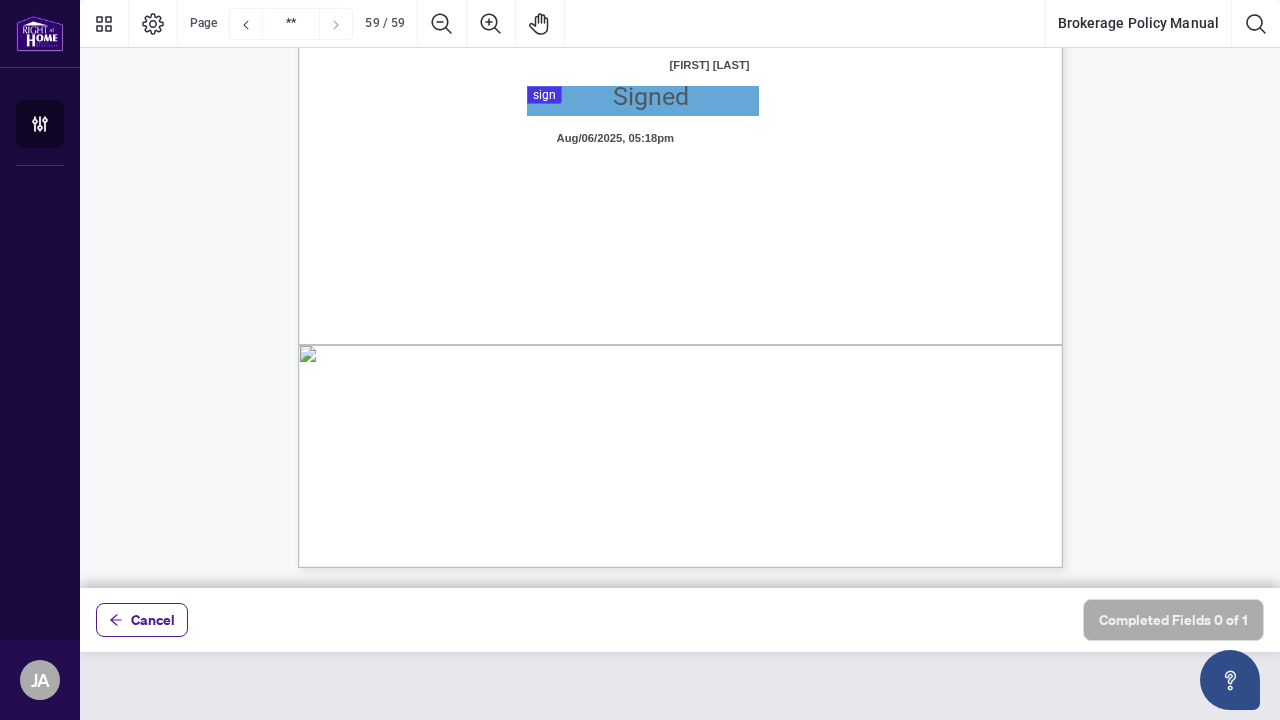 click at bounding box center [1225, 598] 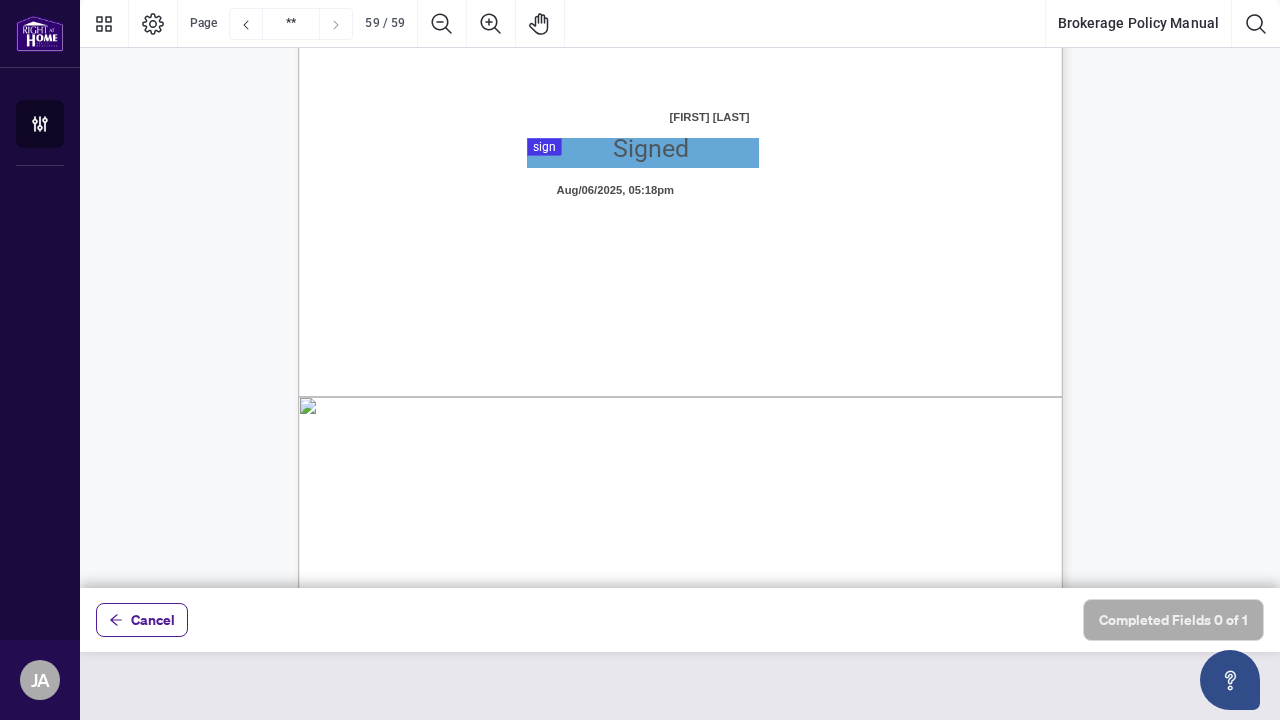scroll, scrollTop: 59315, scrollLeft: 0, axis: vertical 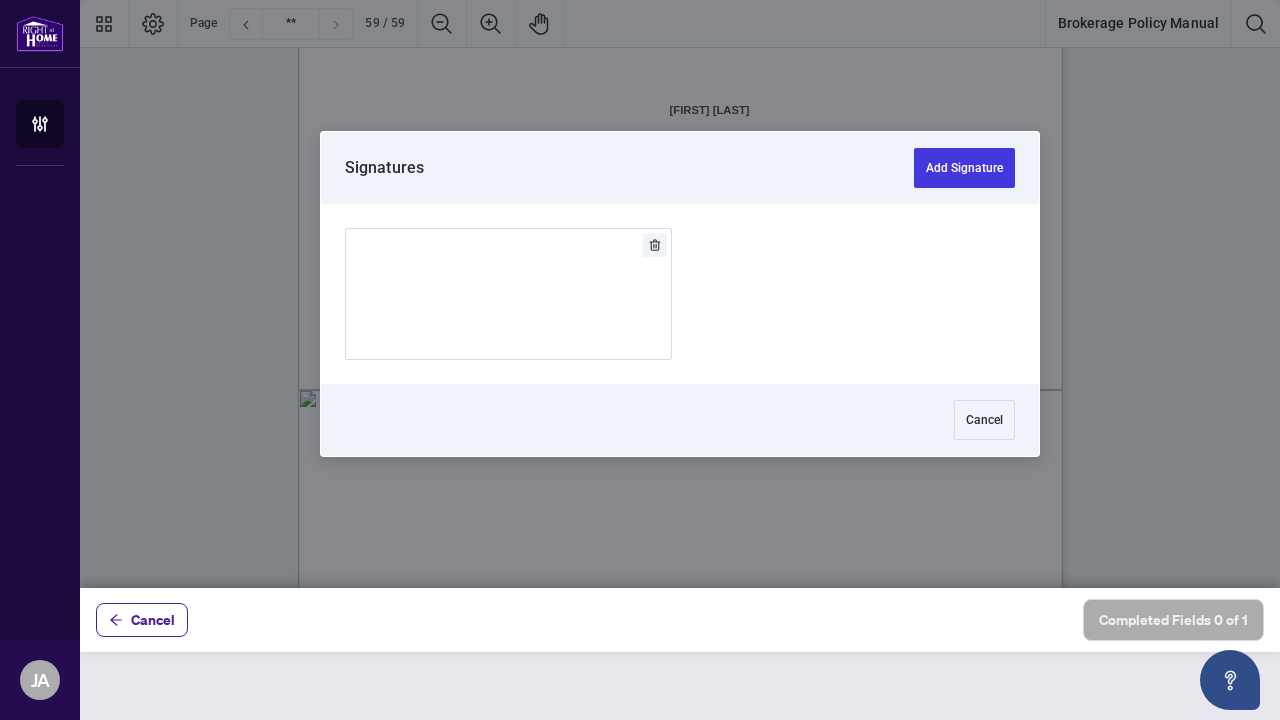 click at bounding box center [680, 294] 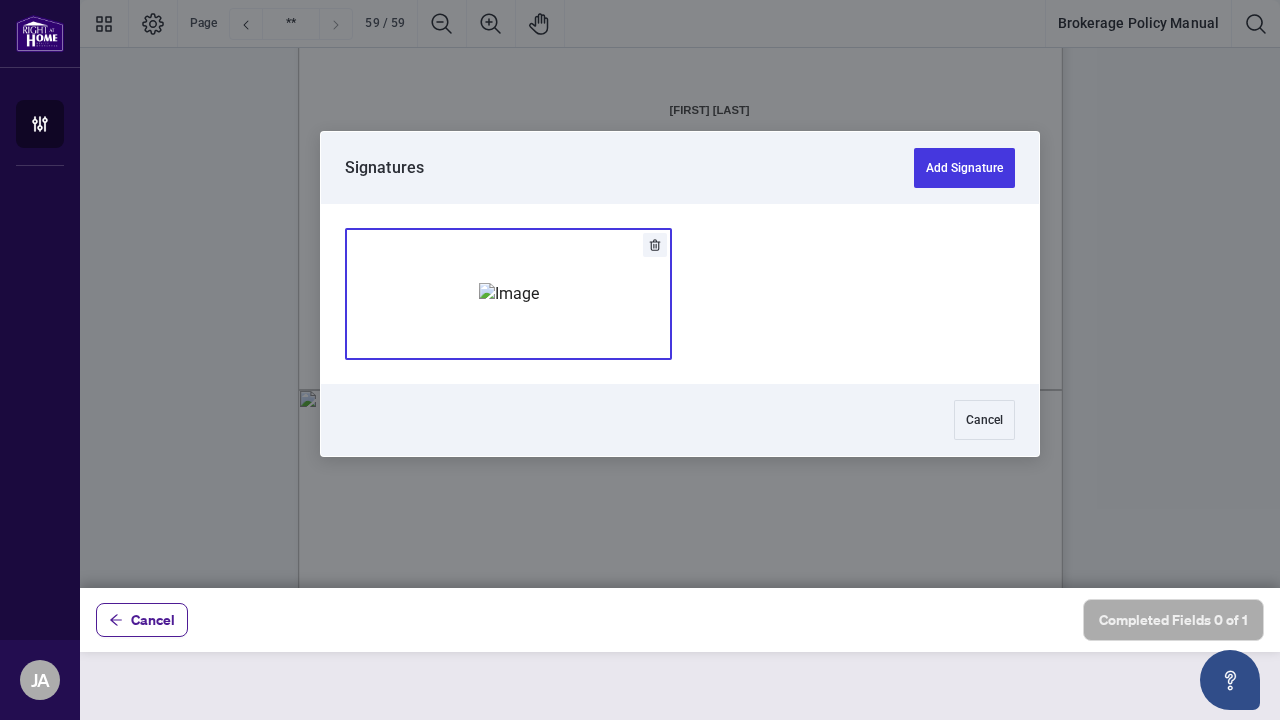 click at bounding box center (509, 294) 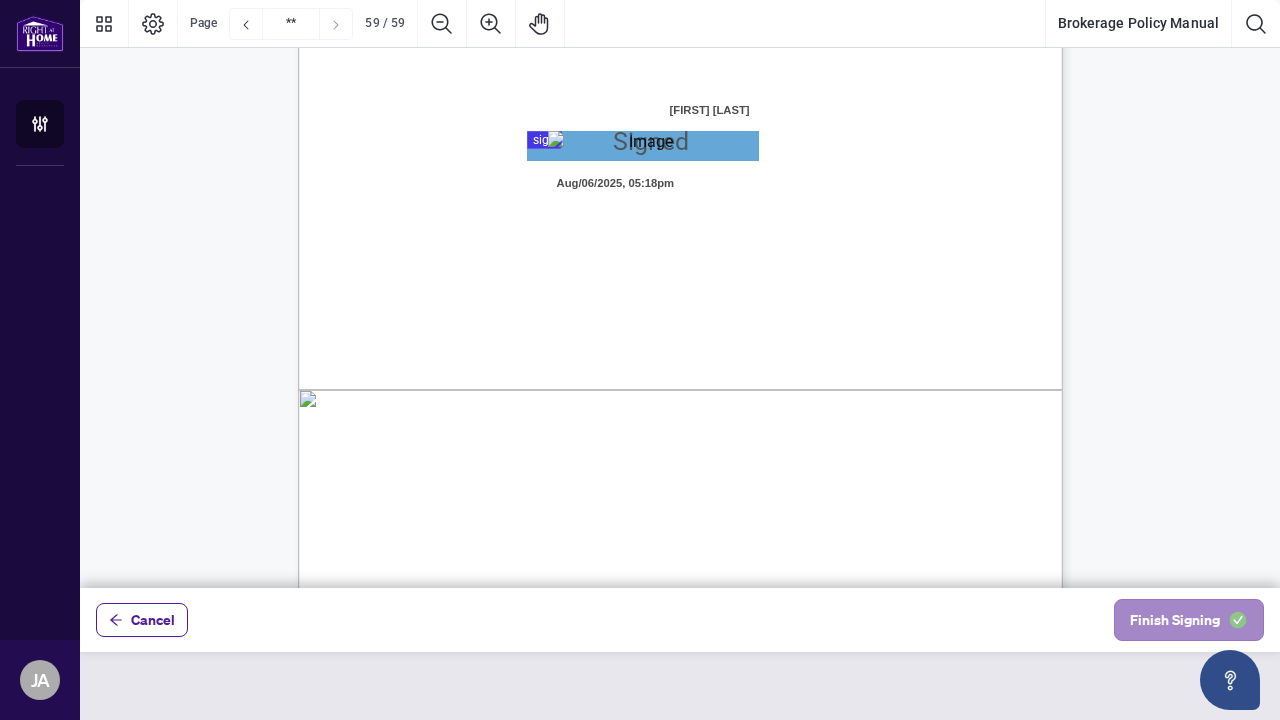 click on "Finish Signing" at bounding box center [1175, 620] 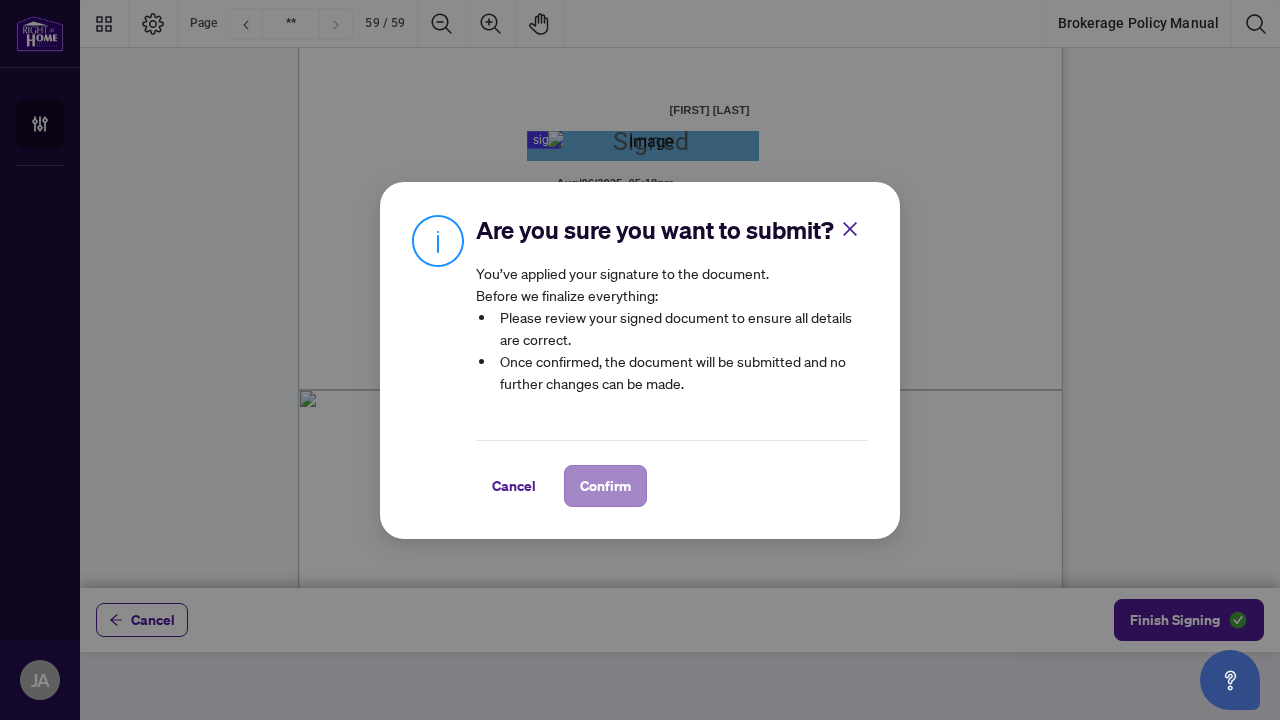 click on "Confirm" at bounding box center (605, 486) 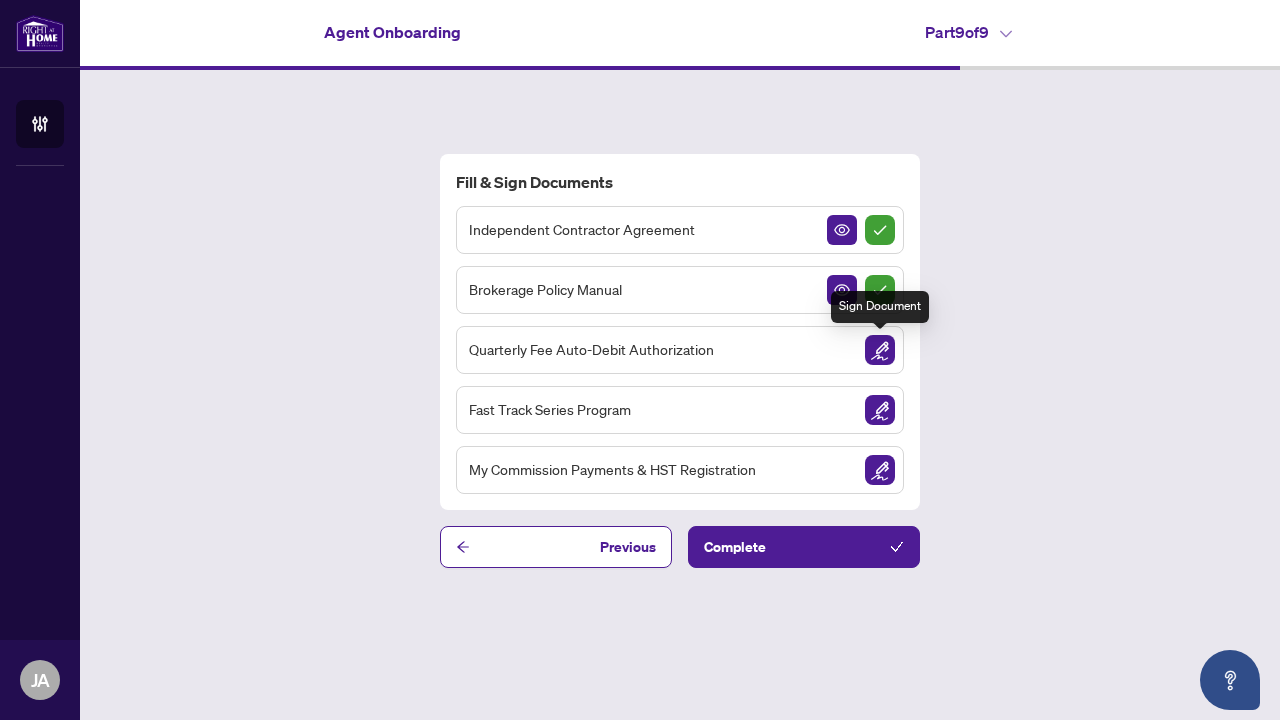 click at bounding box center [880, 350] 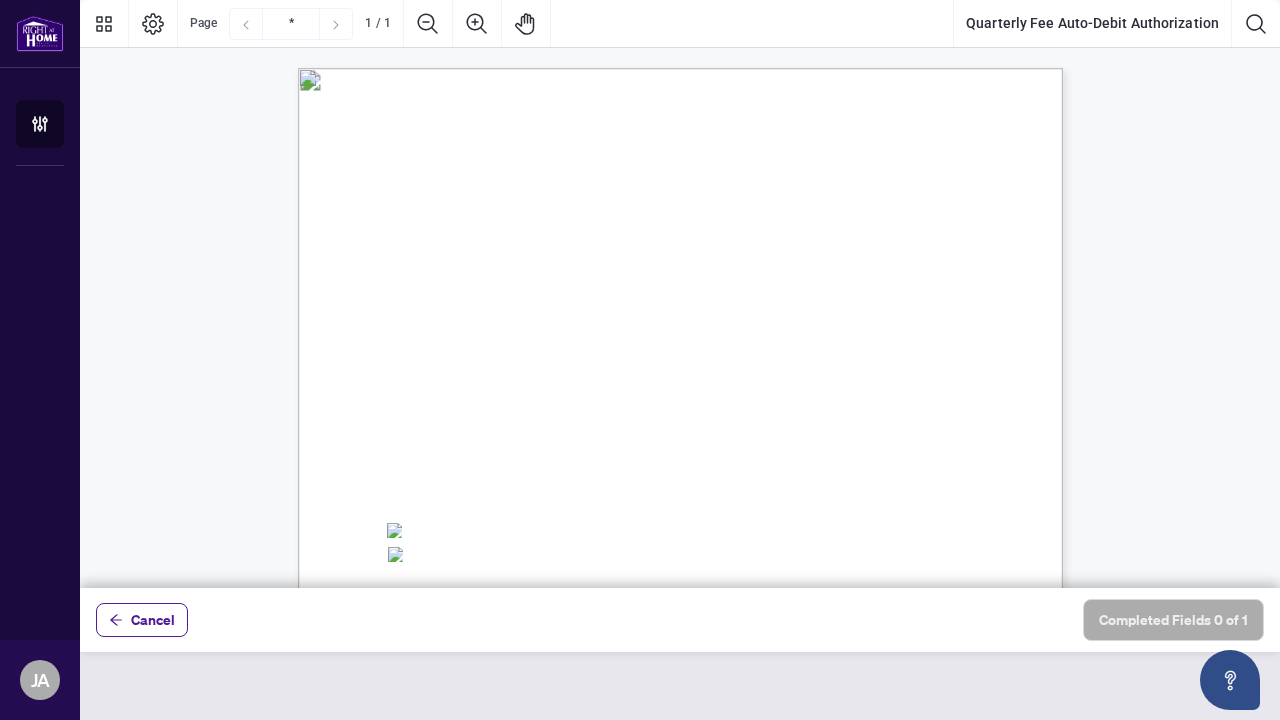 click on "responsible for any NSF charges incurred and late payments are subject to a $75+HST late fee, or" at bounding box center (645, 435) 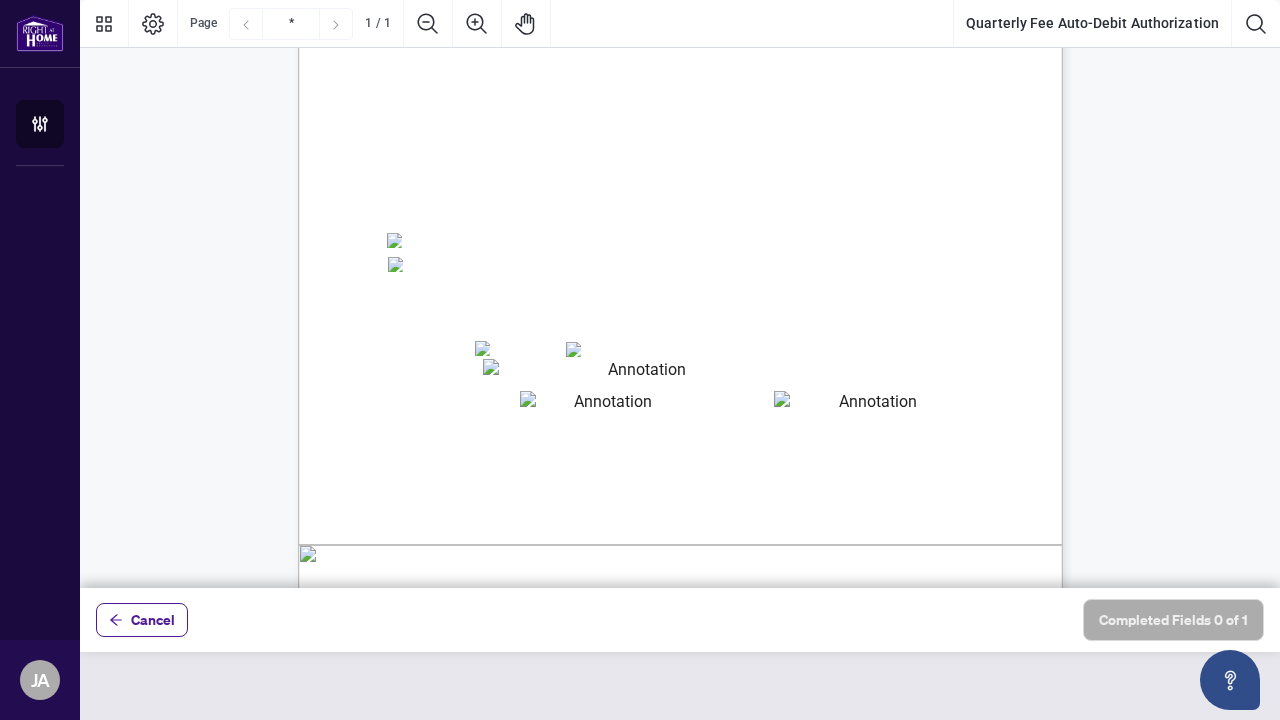 scroll, scrollTop: 312, scrollLeft: 0, axis: vertical 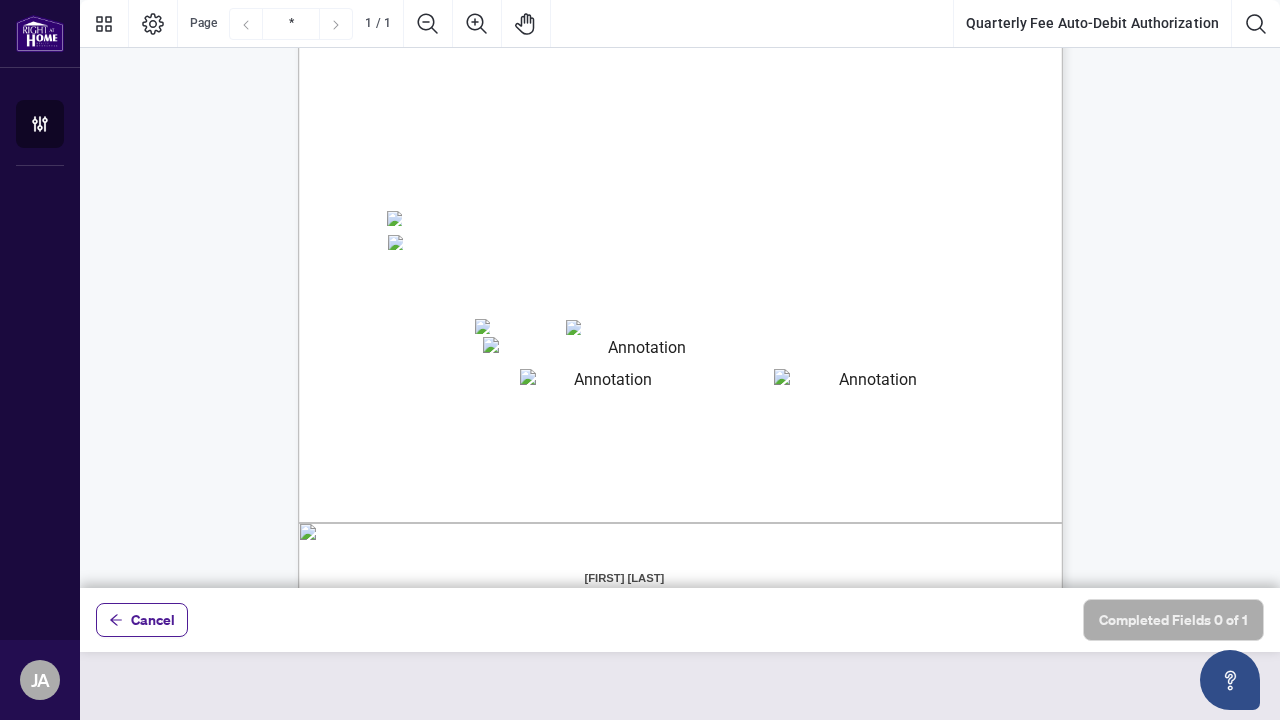 click at bounding box center [639, 349] 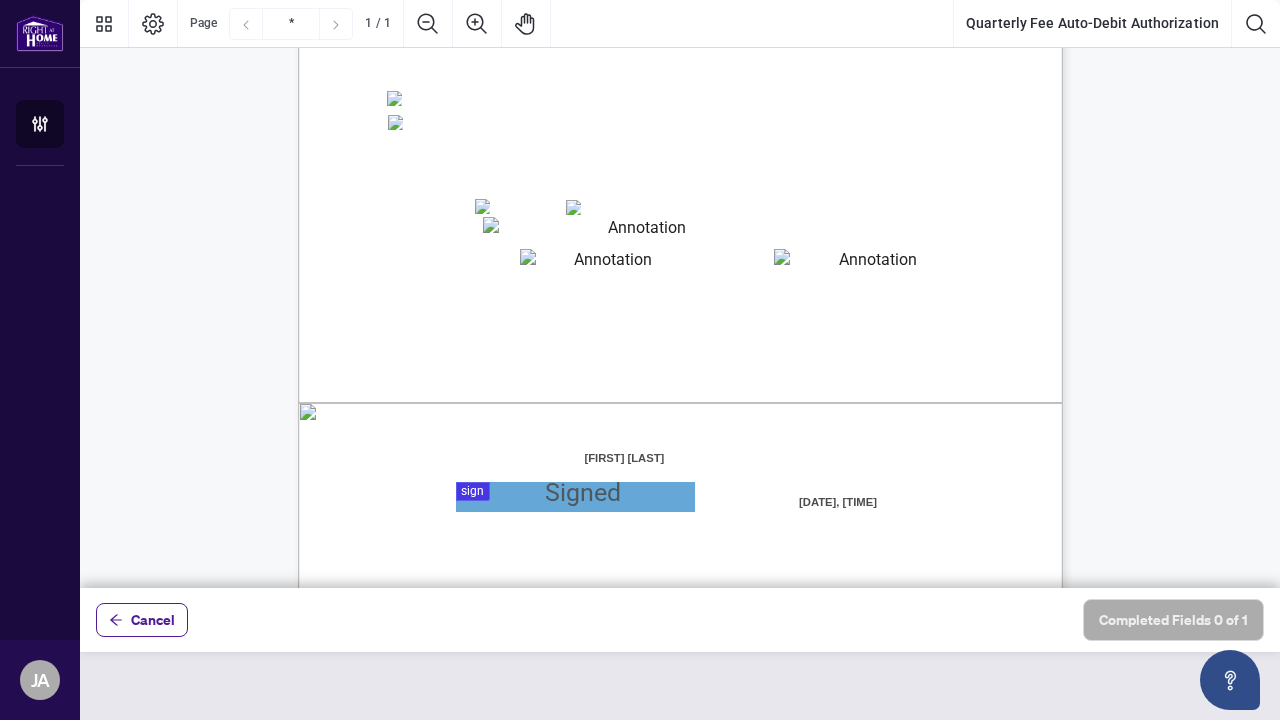 scroll, scrollTop: 491, scrollLeft: 0, axis: vertical 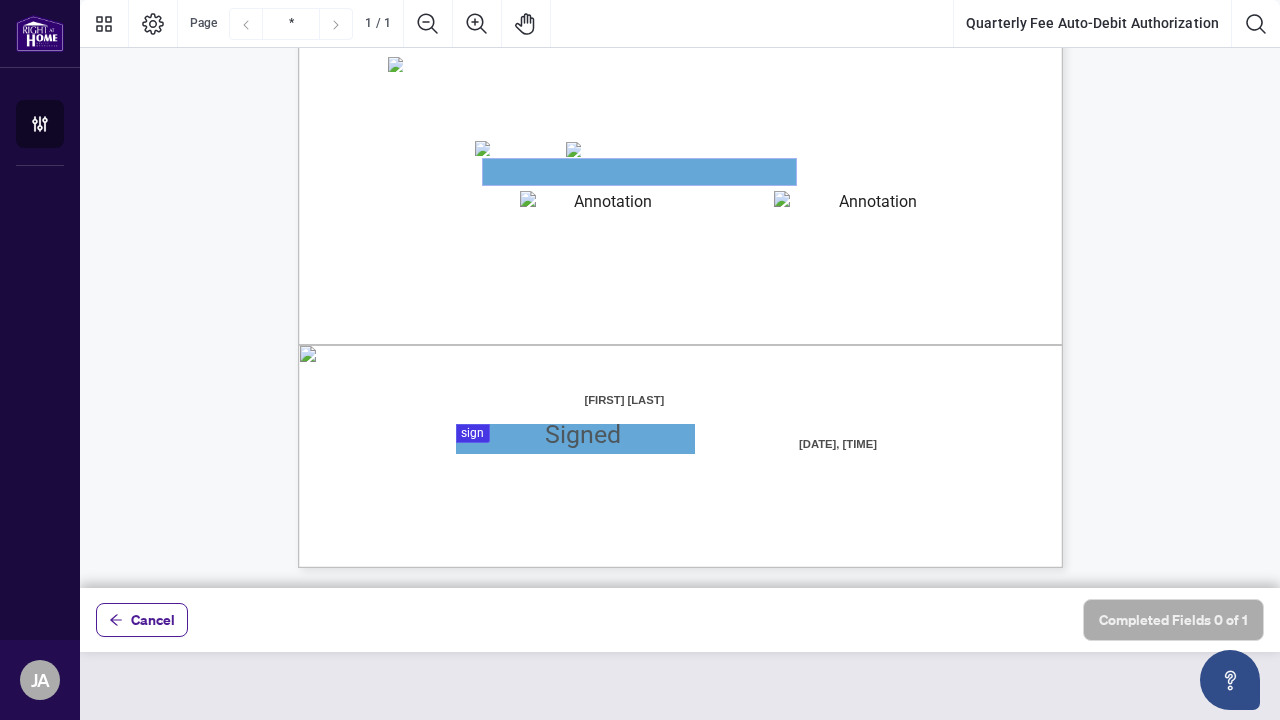 click at bounding box center [639, 172] 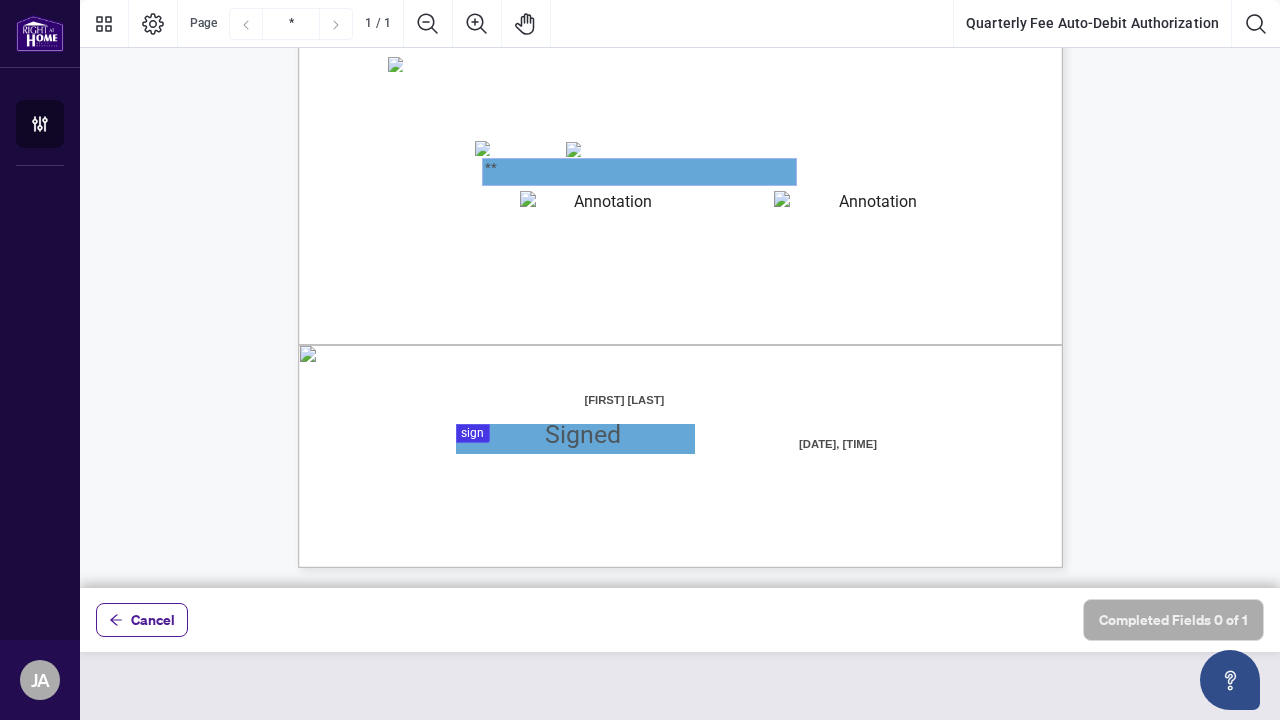 type on "*" 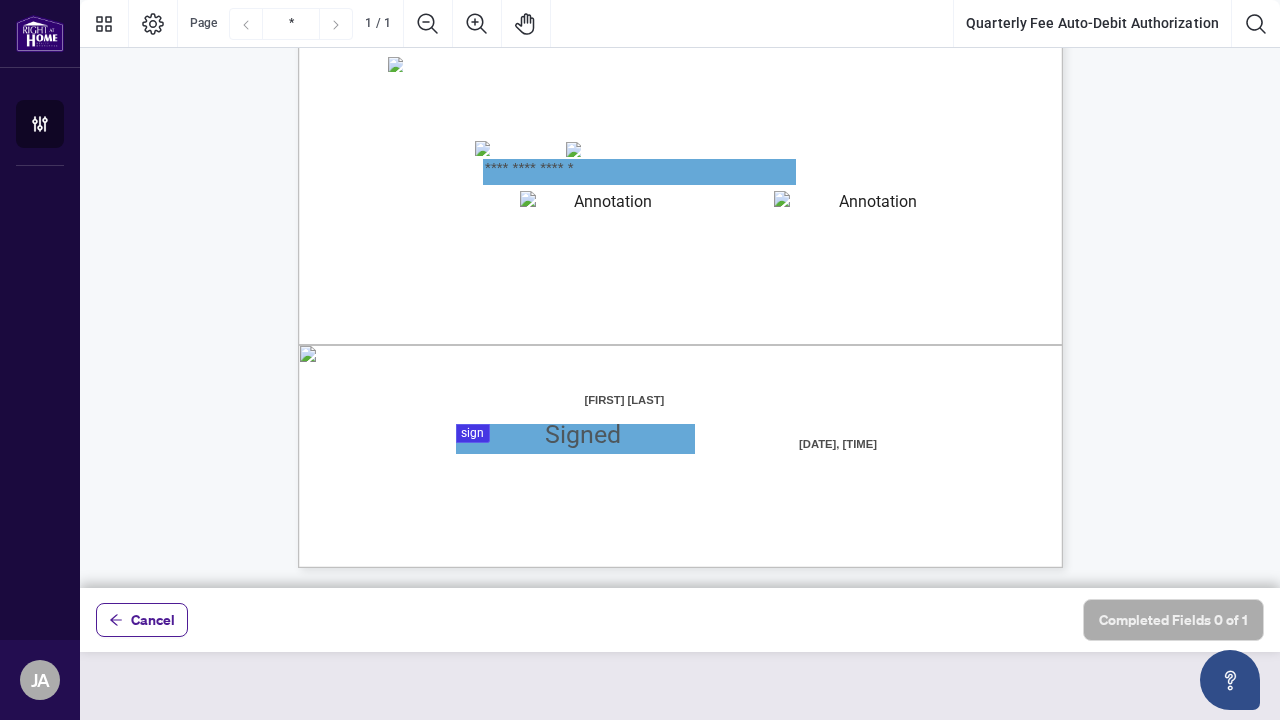 type on "**********" 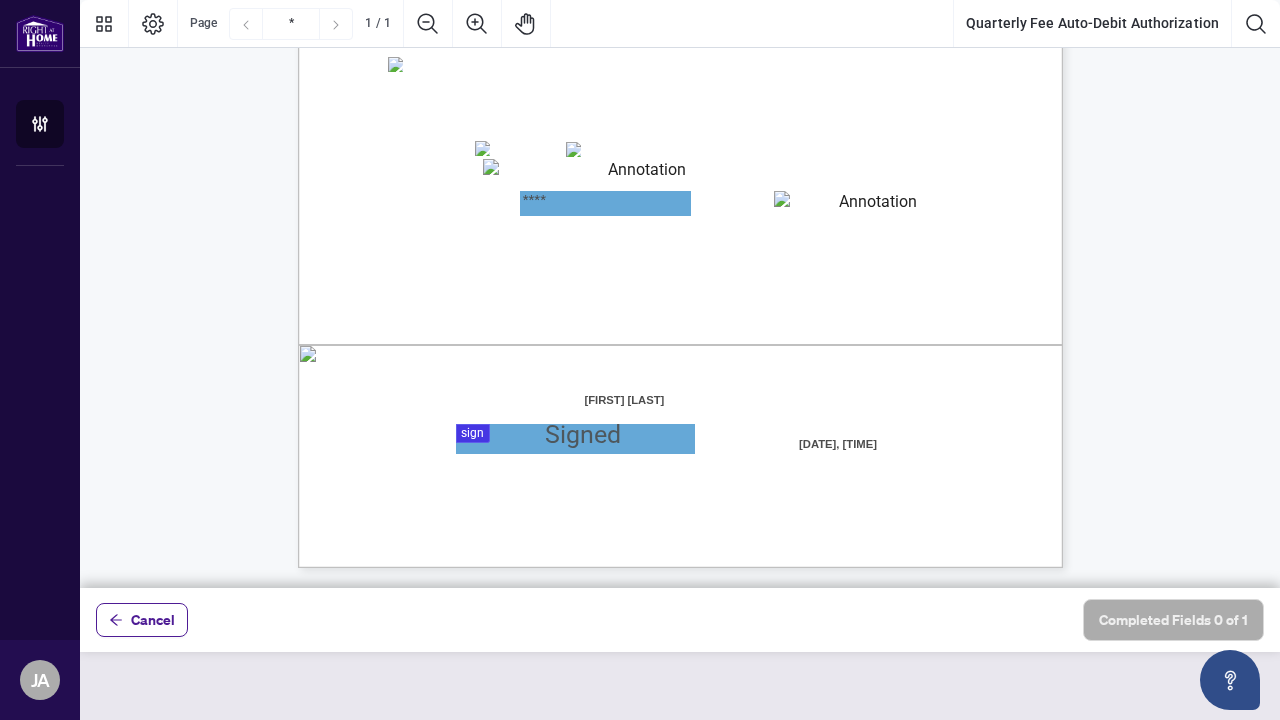 type on "****" 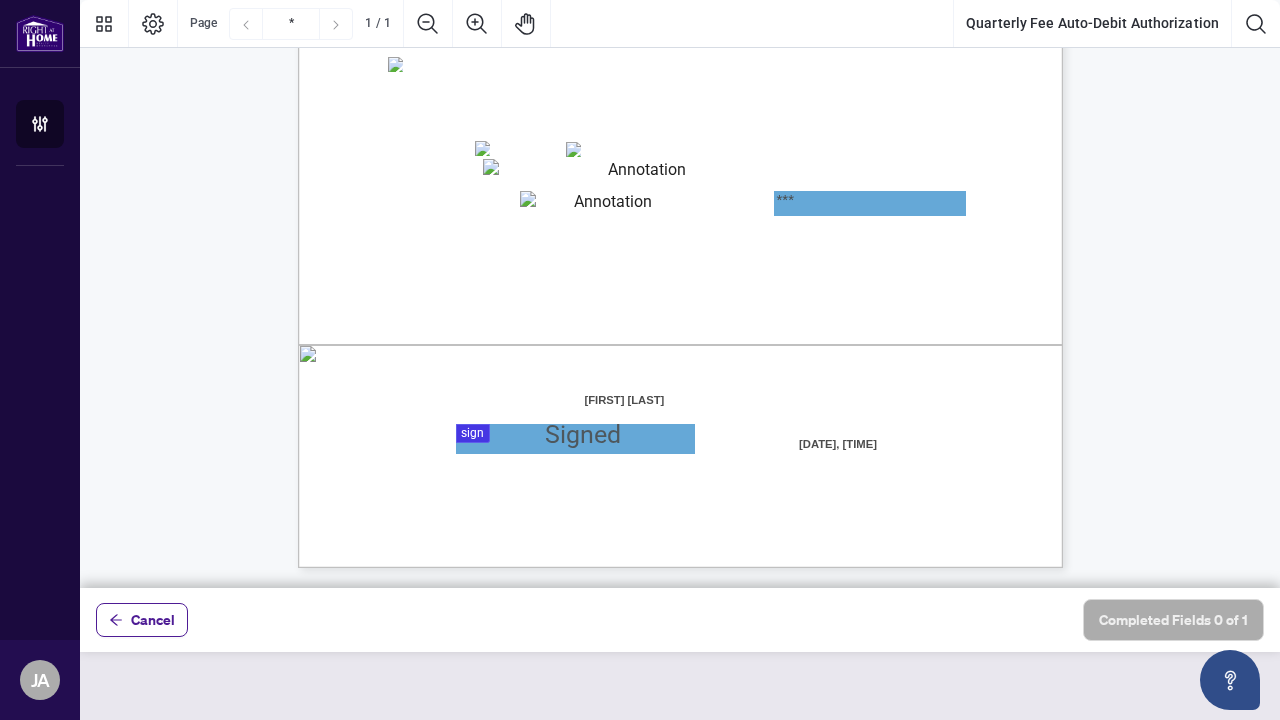 type on "***" 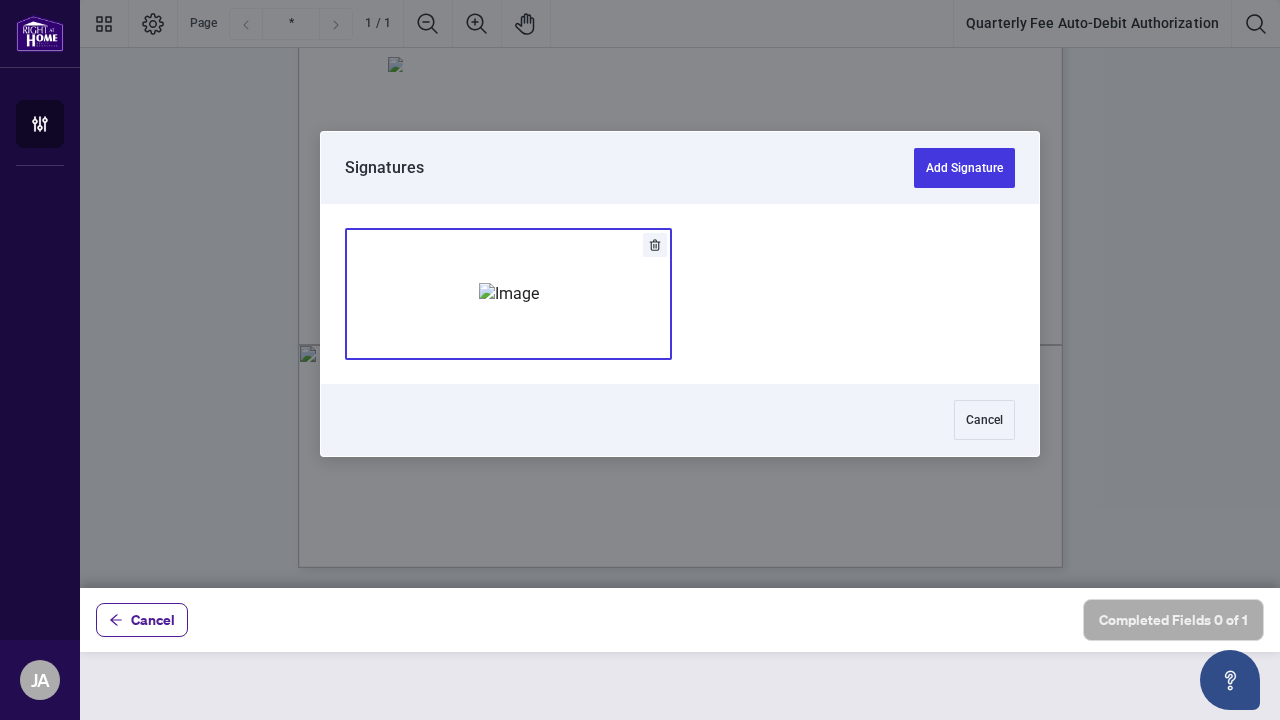 click at bounding box center [509, 294] 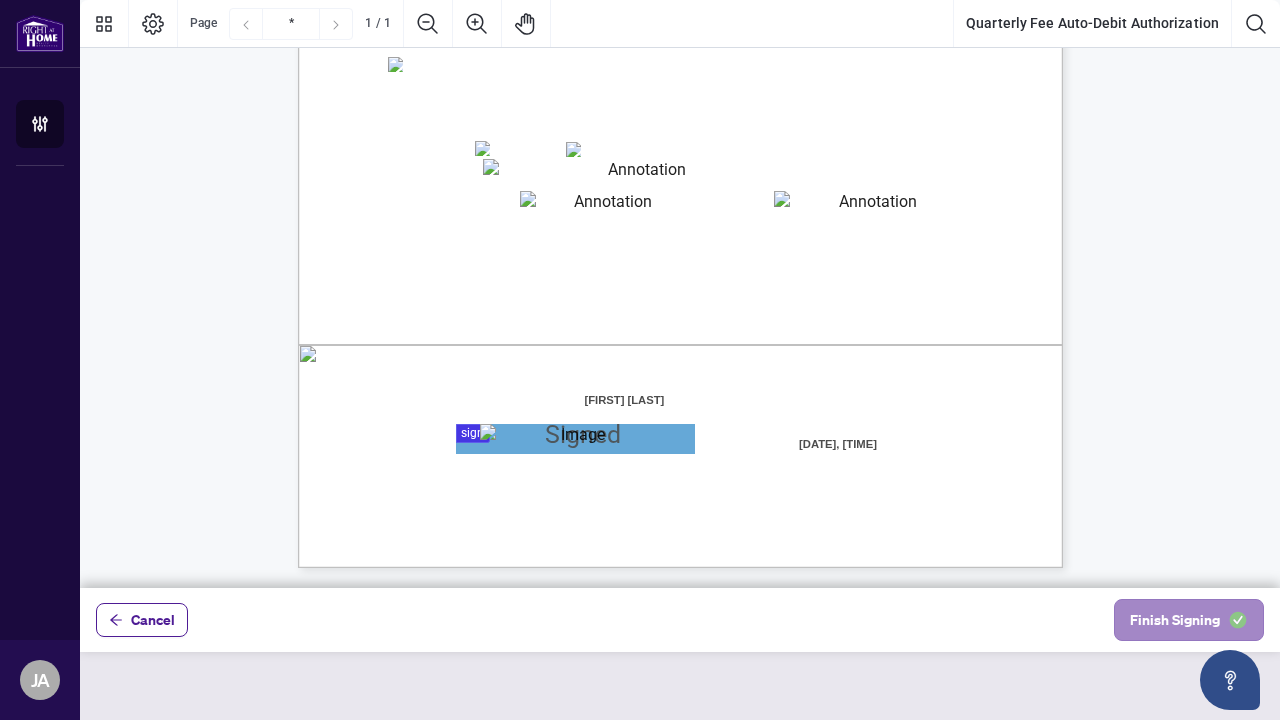 click on "Finish Signing" at bounding box center (1175, 620) 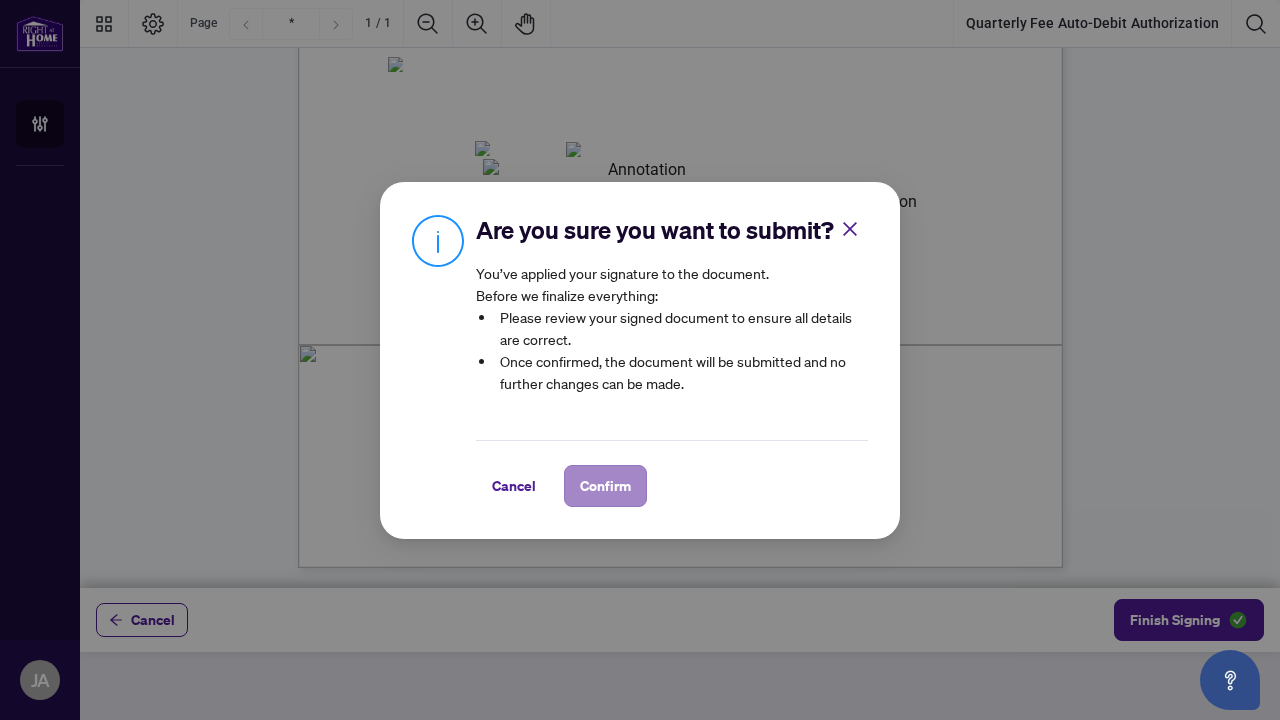 click on "Confirm" at bounding box center [605, 486] 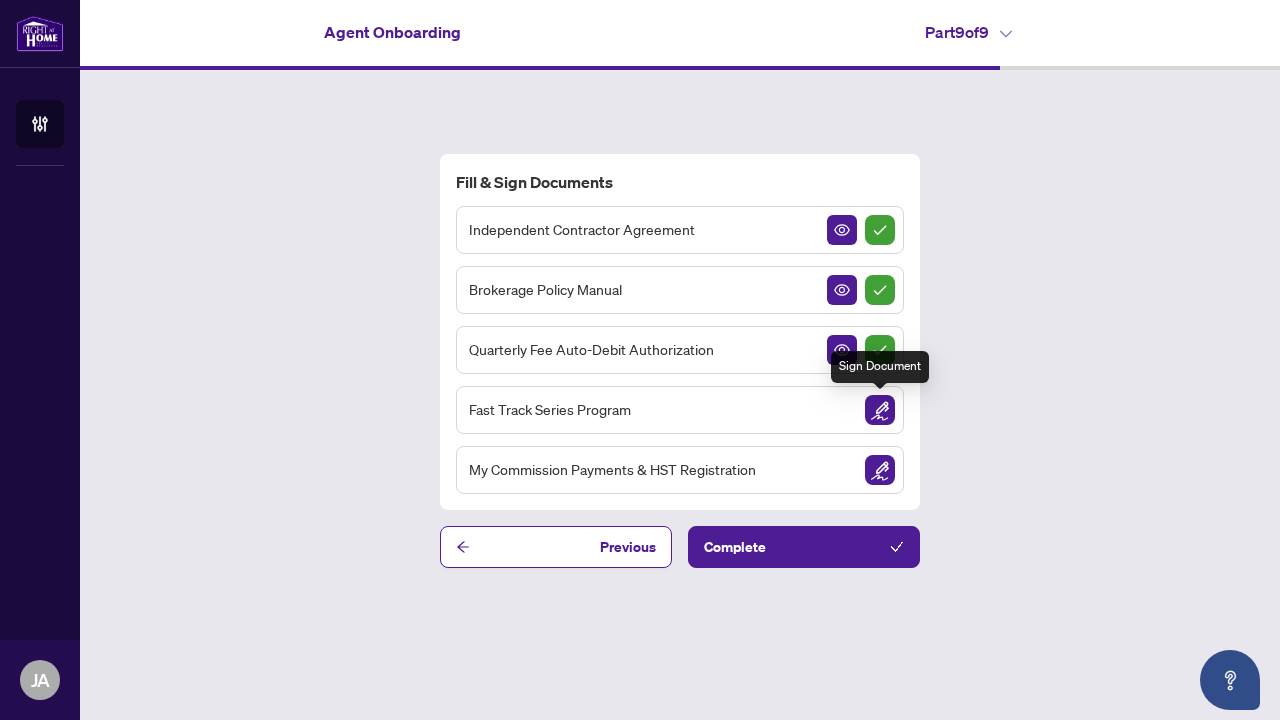 click at bounding box center [880, 410] 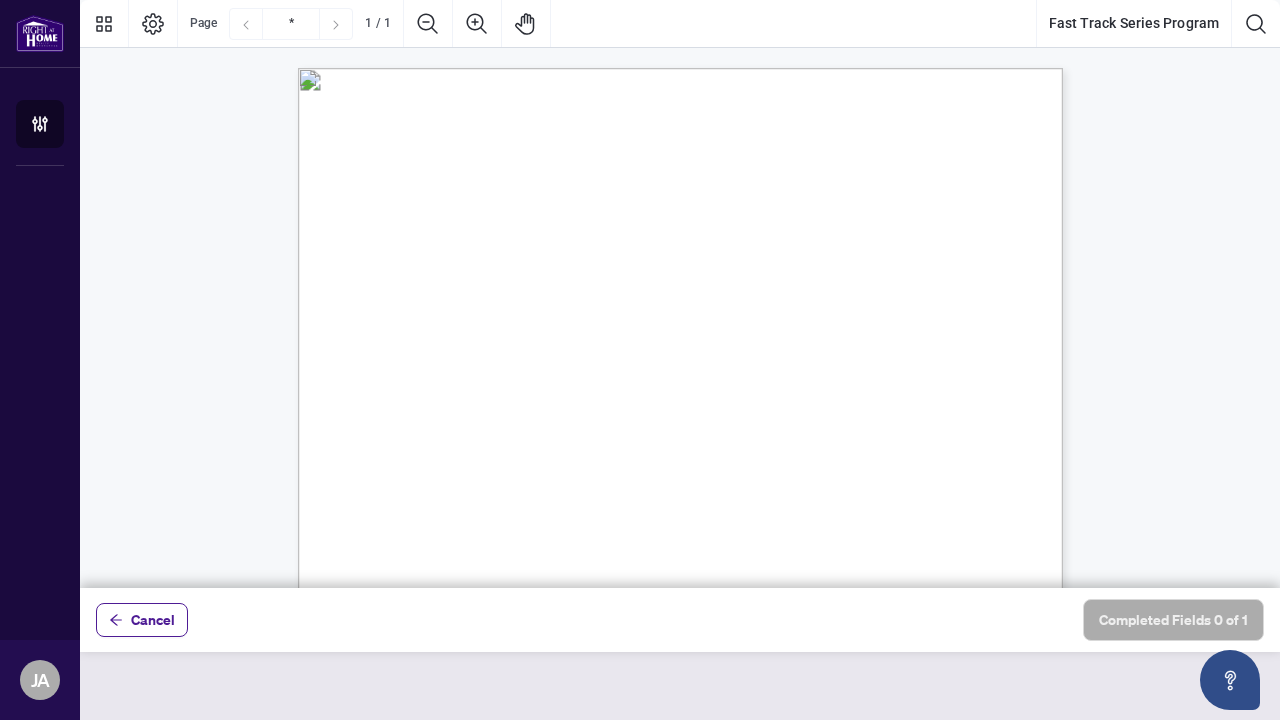 click on "B. Attends Fast Track Part 1 and Part 2 courses;" at bounding box center (540, 408) 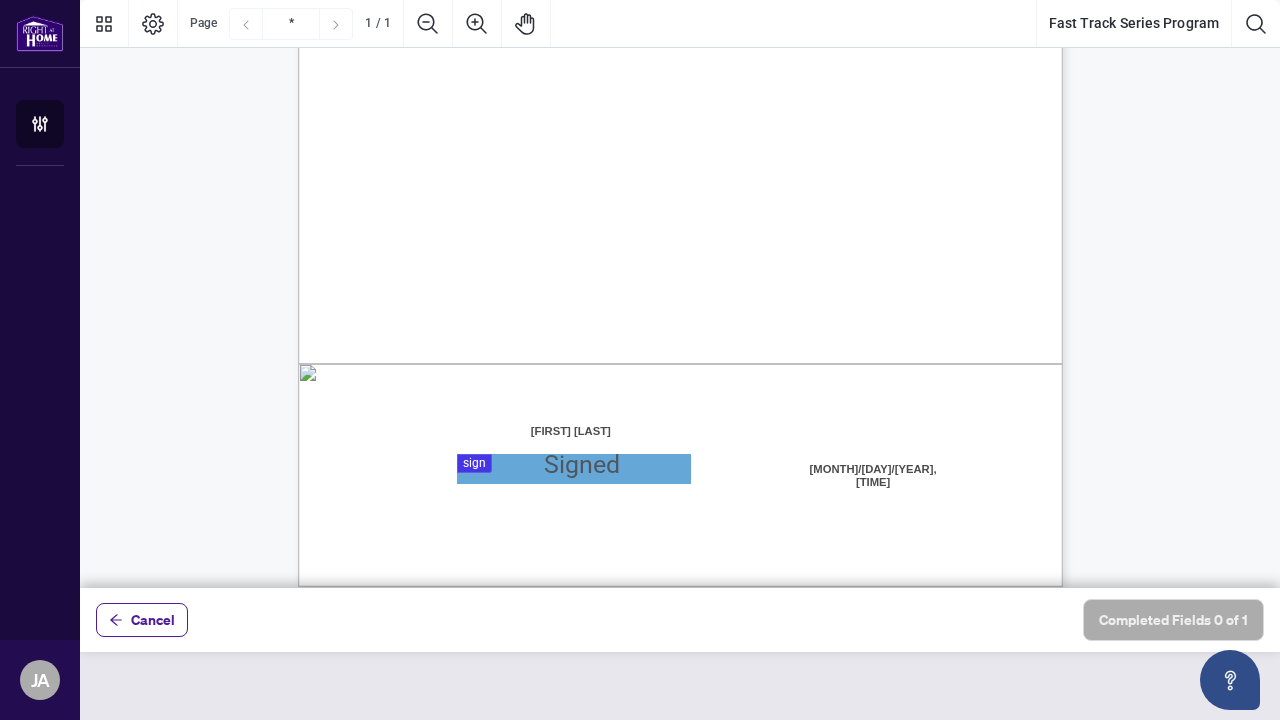scroll, scrollTop: 490, scrollLeft: 0, axis: vertical 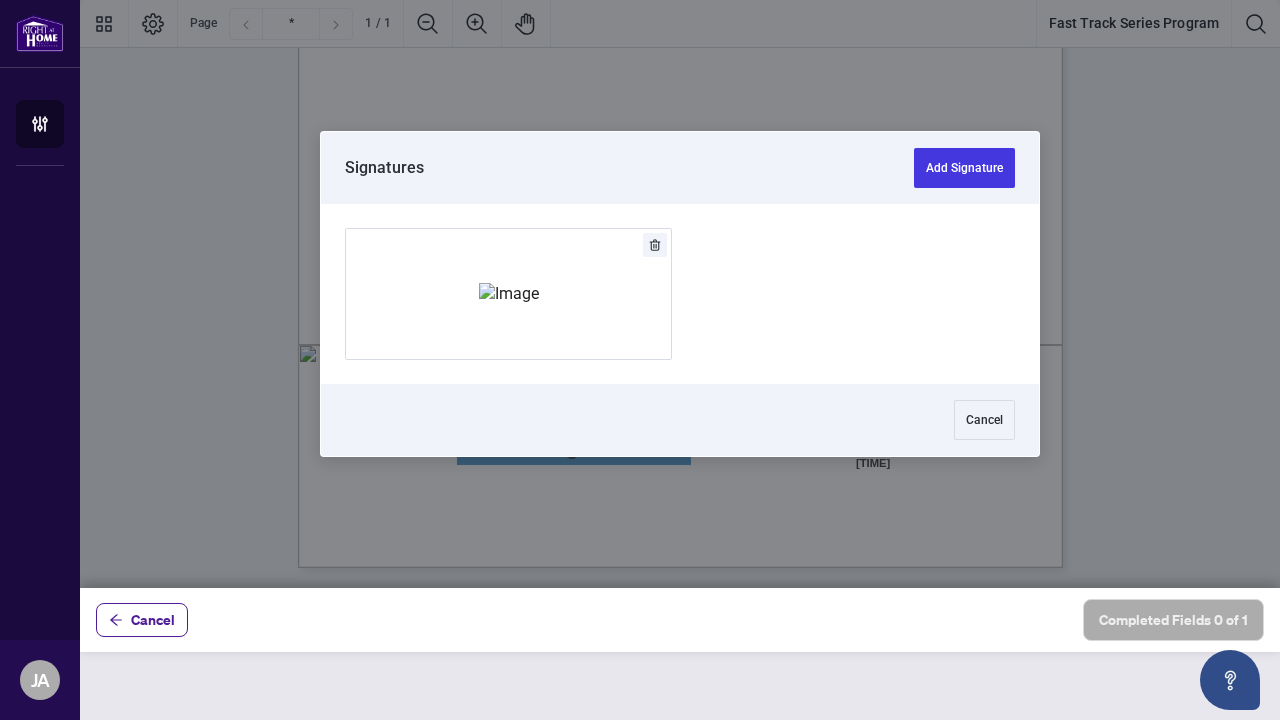 click at bounding box center (680, 294) 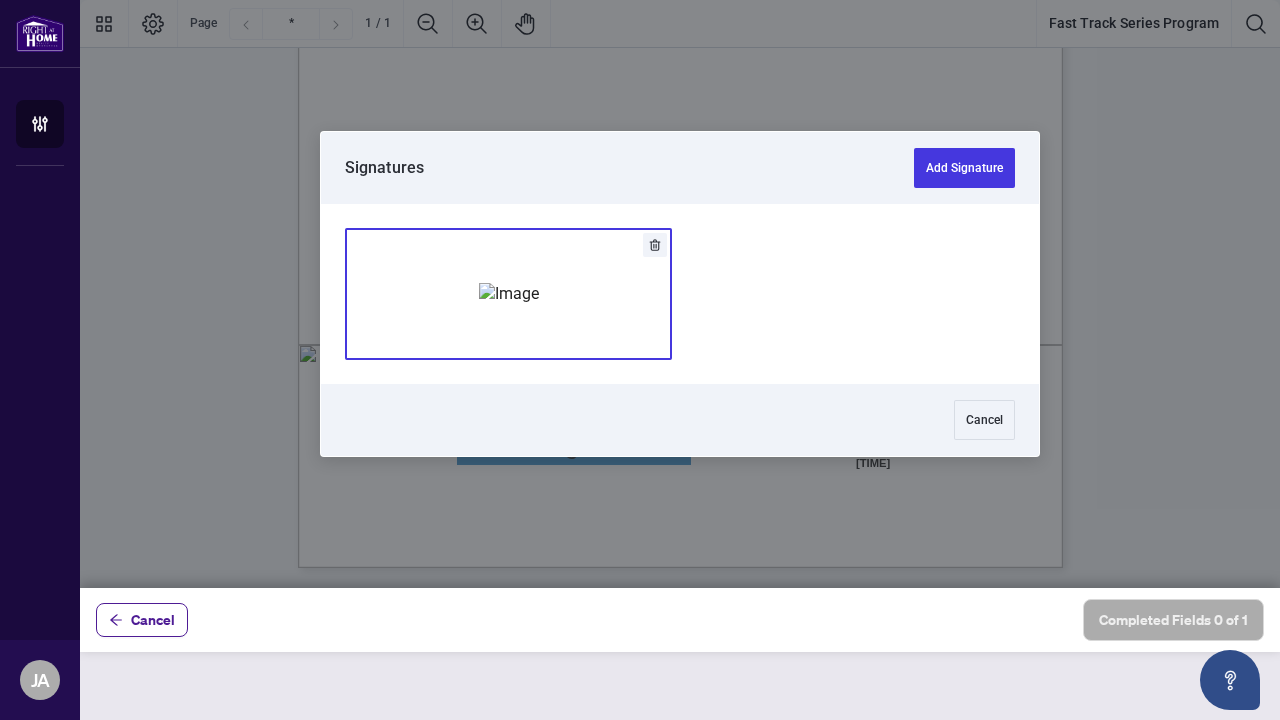 click at bounding box center [509, 294] 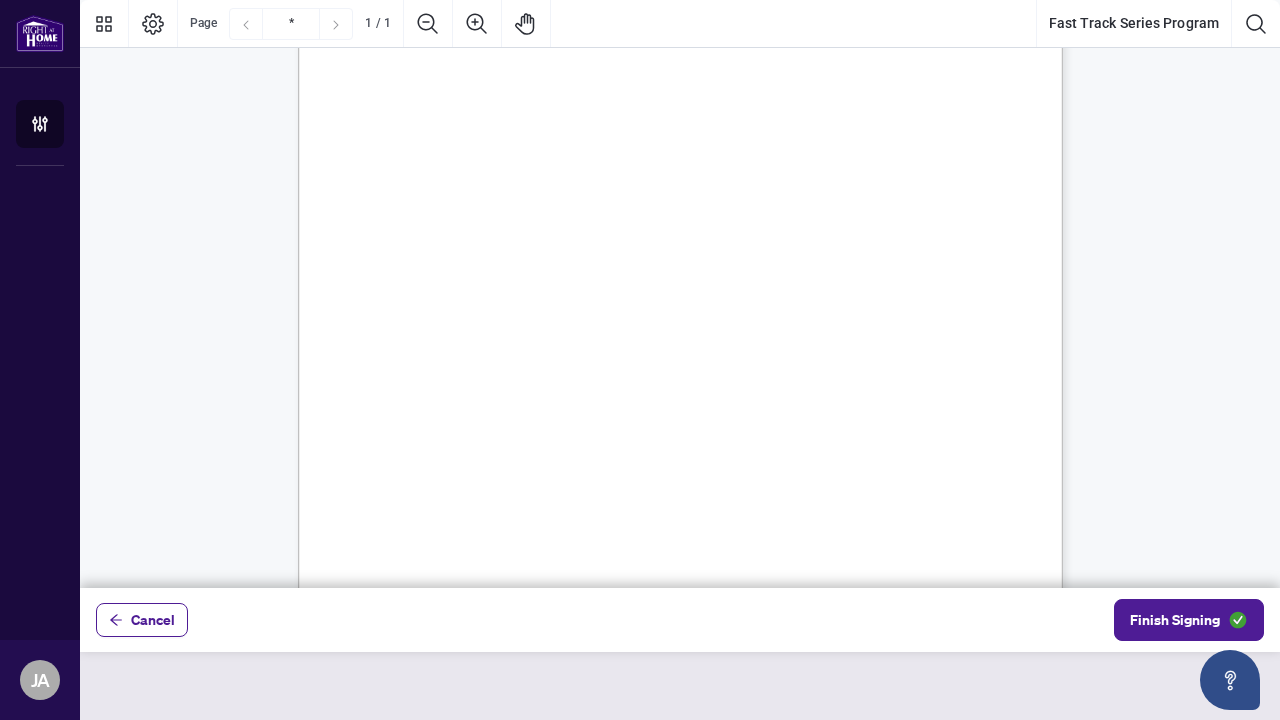 scroll, scrollTop: 206, scrollLeft: 0, axis: vertical 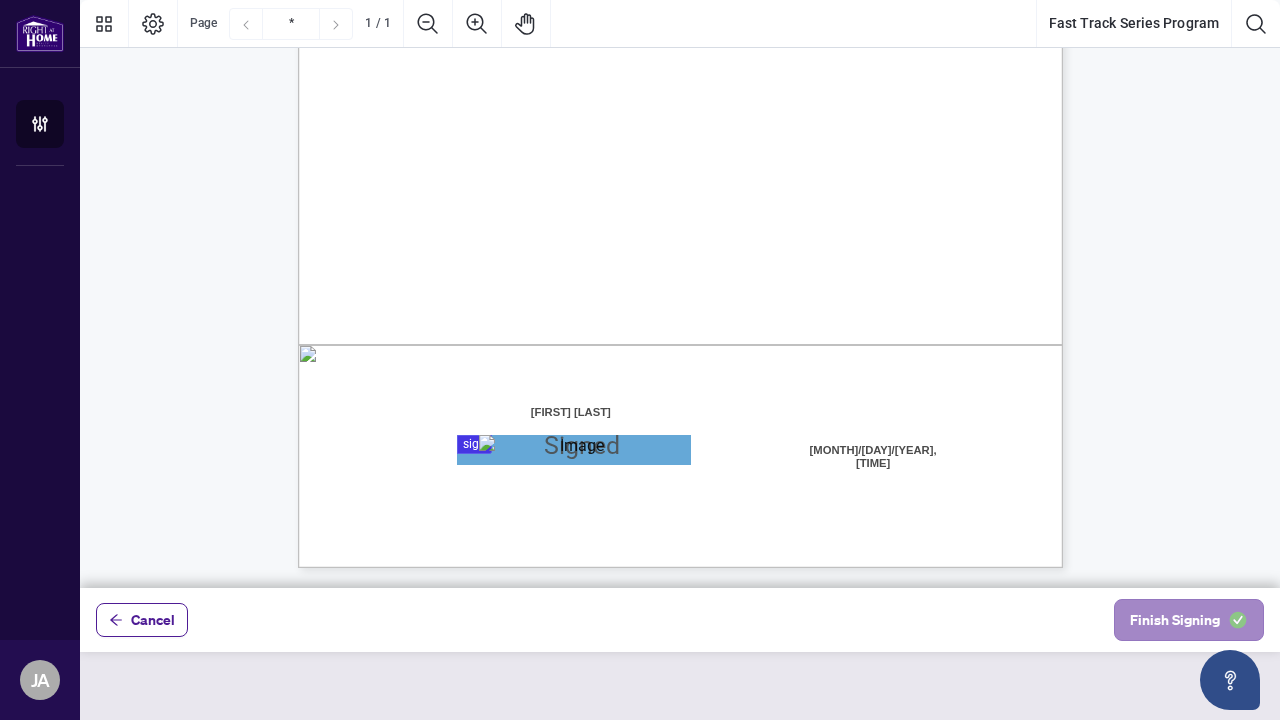 click on "Finish Signing" at bounding box center [1175, 620] 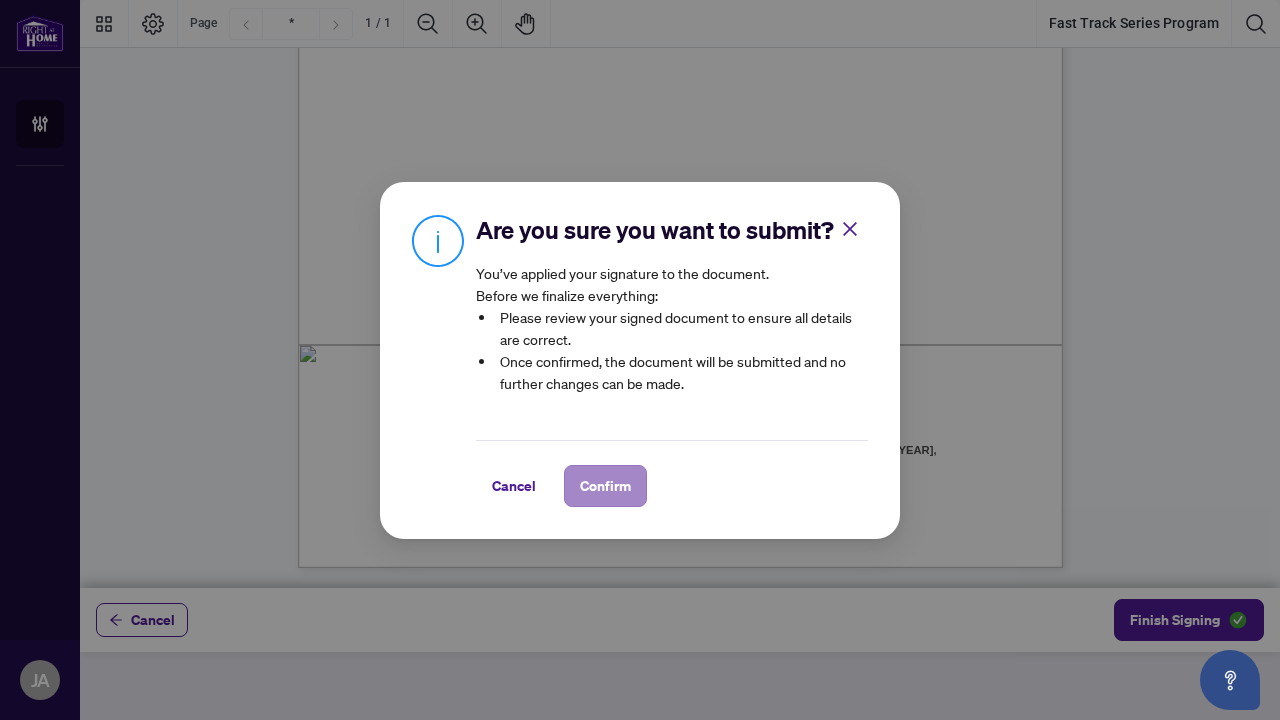 click on "Confirm" at bounding box center (605, 486) 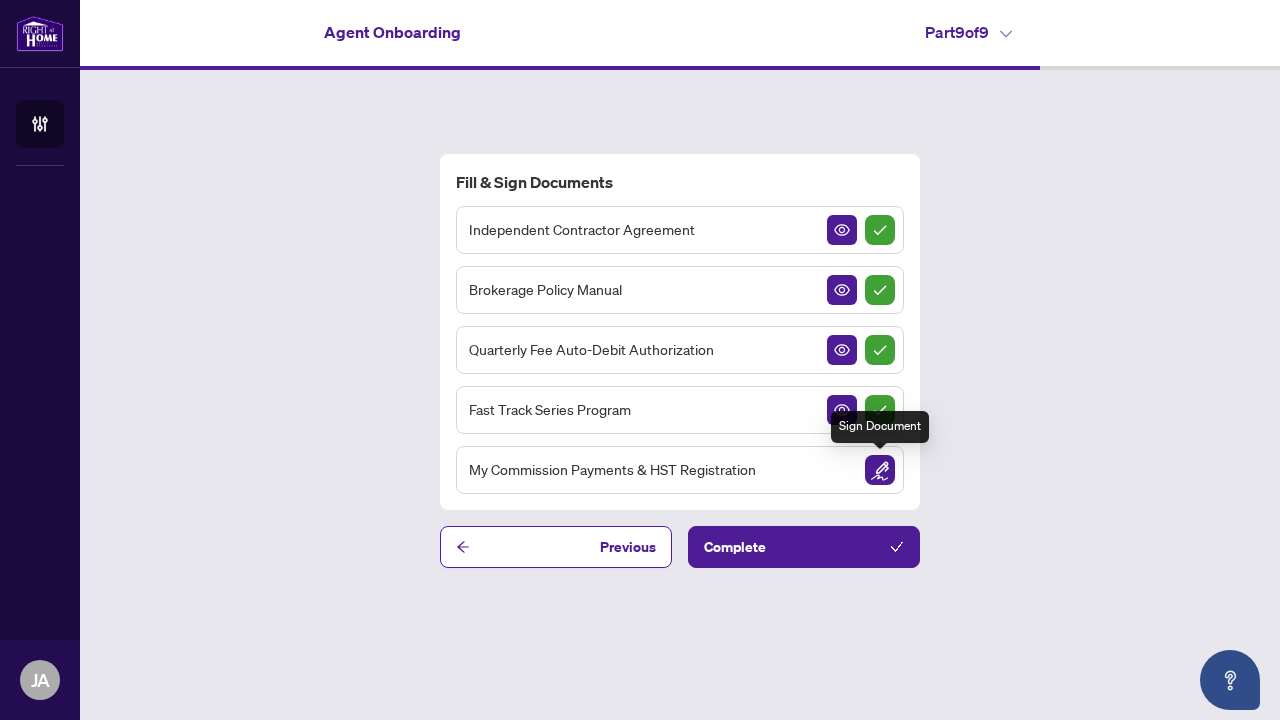 click at bounding box center [880, 470] 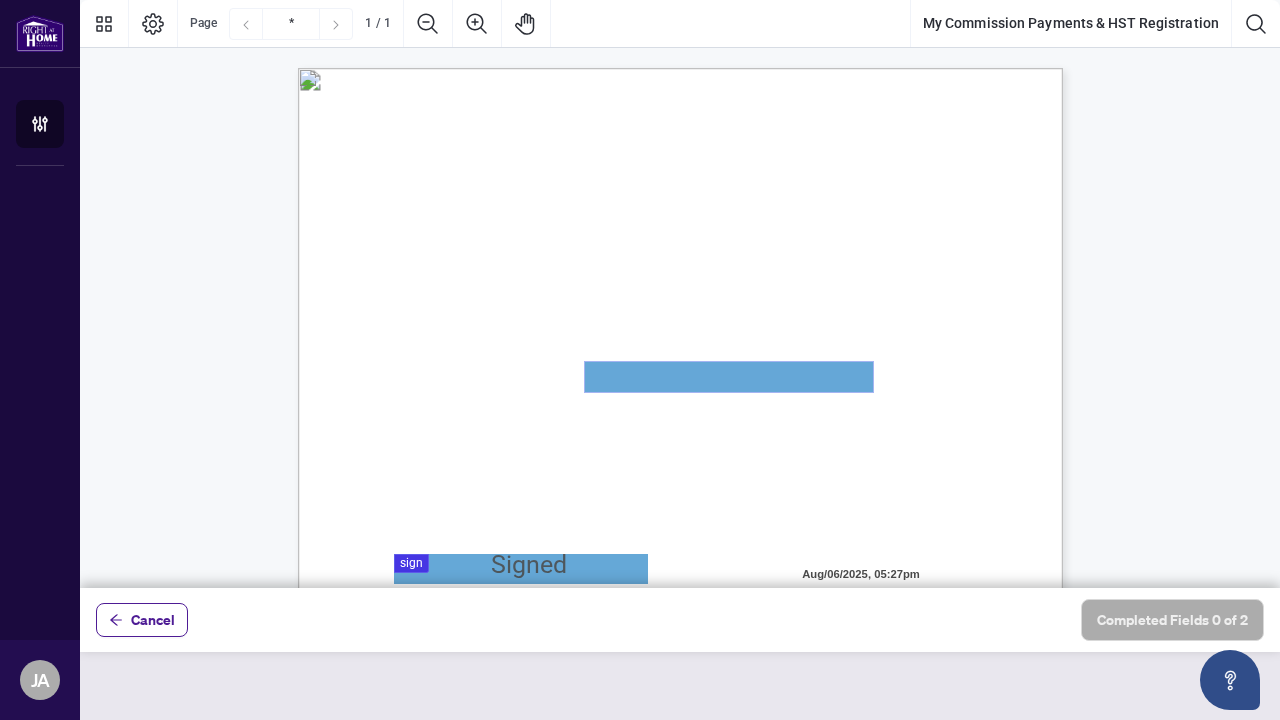 click at bounding box center (729, 377) 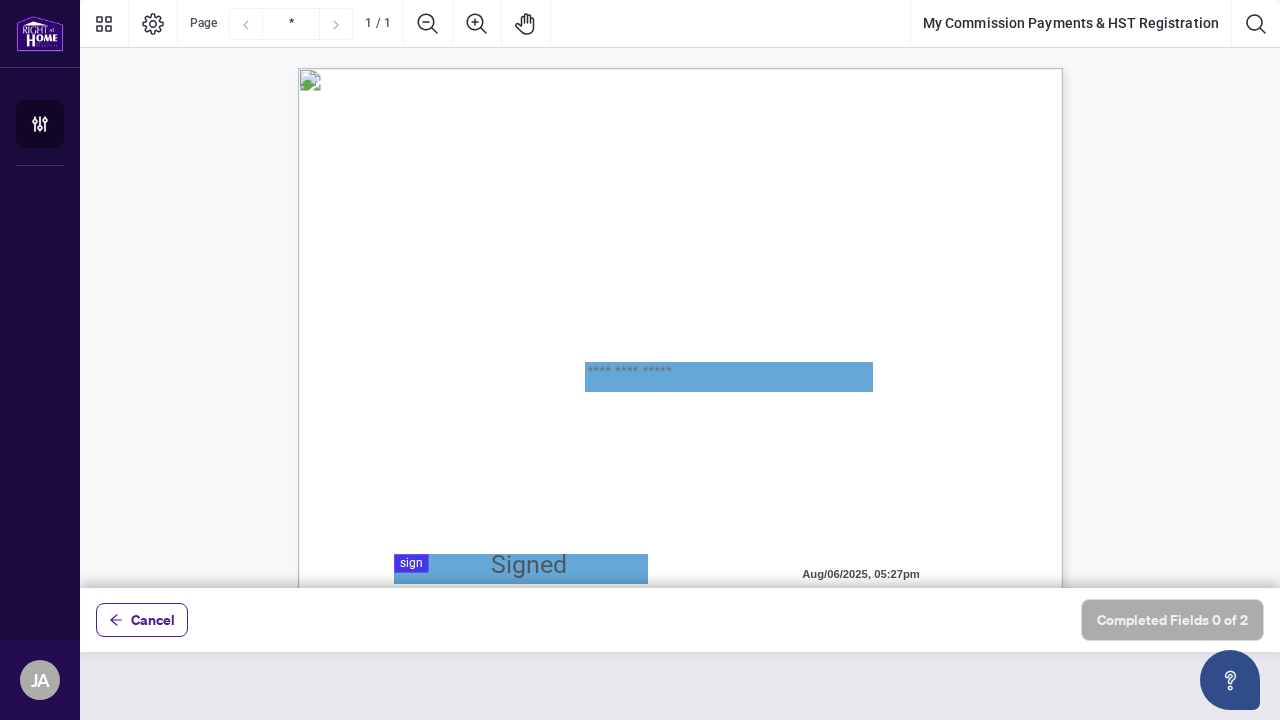 type on "**********" 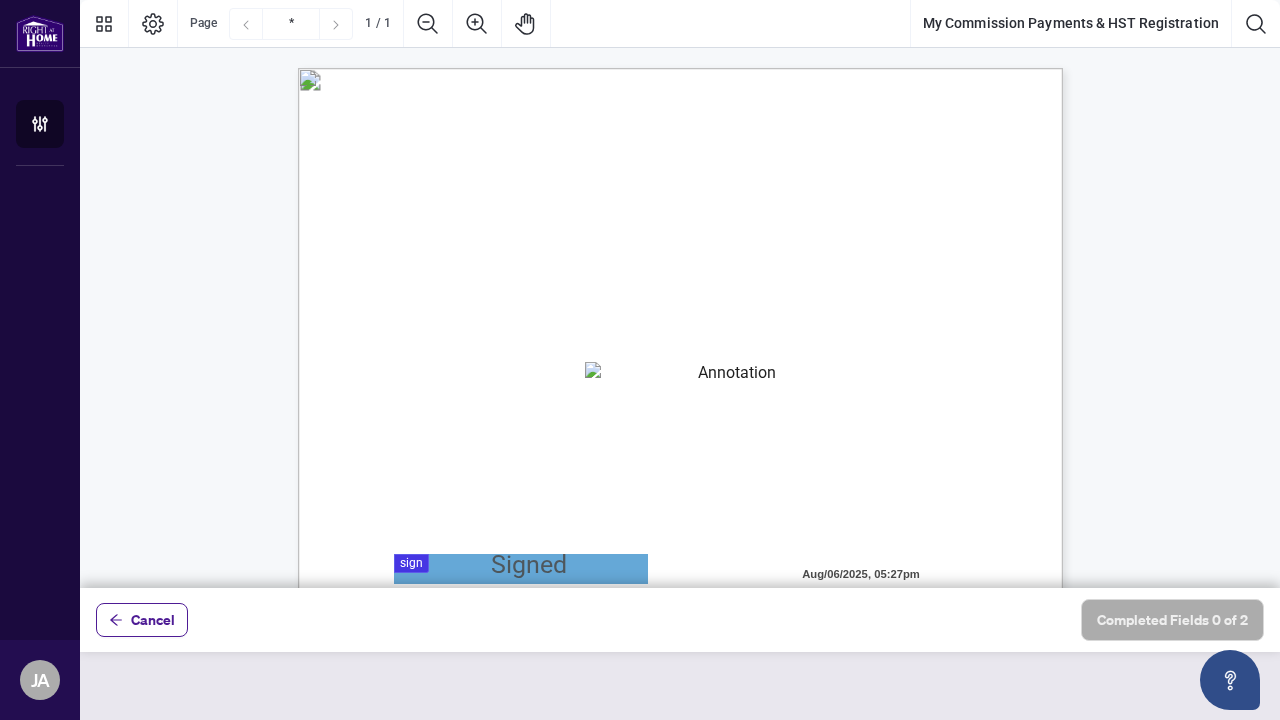 click on "I acknowledge that it is my responsibility to collect, report, and remit all applicable HST in" at bounding box center (650, 505) 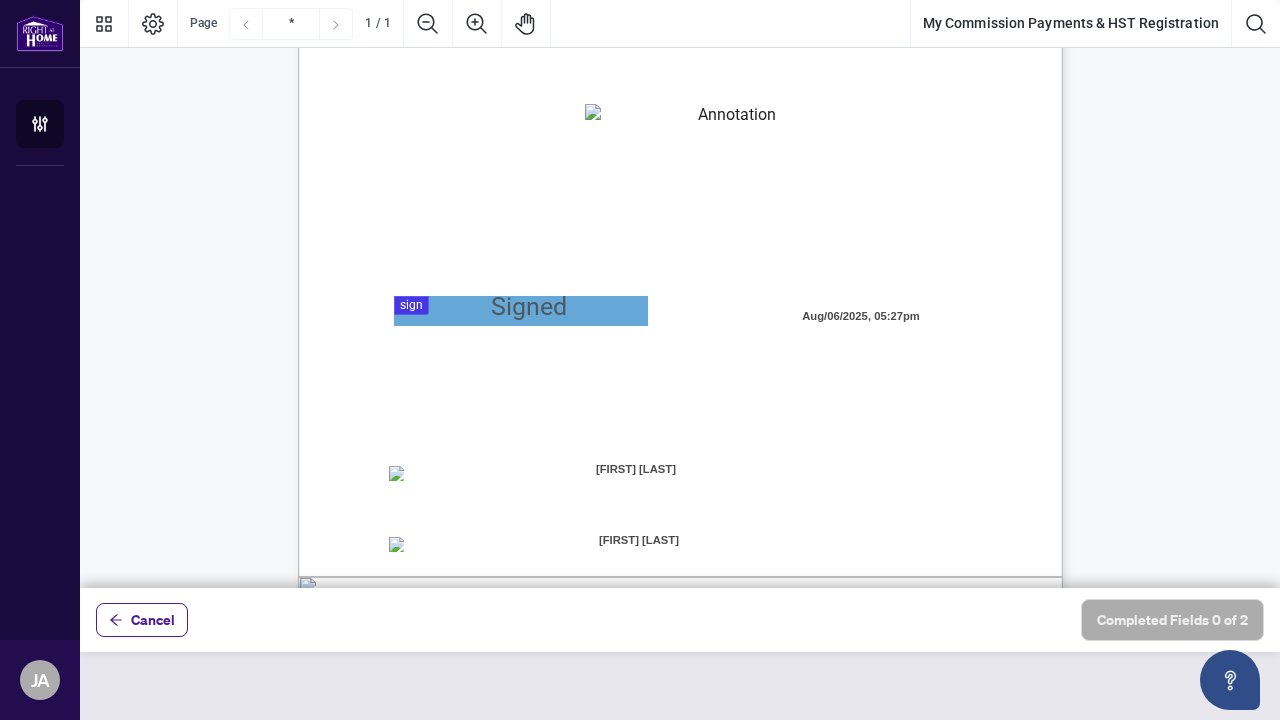scroll, scrollTop: 259, scrollLeft: 0, axis: vertical 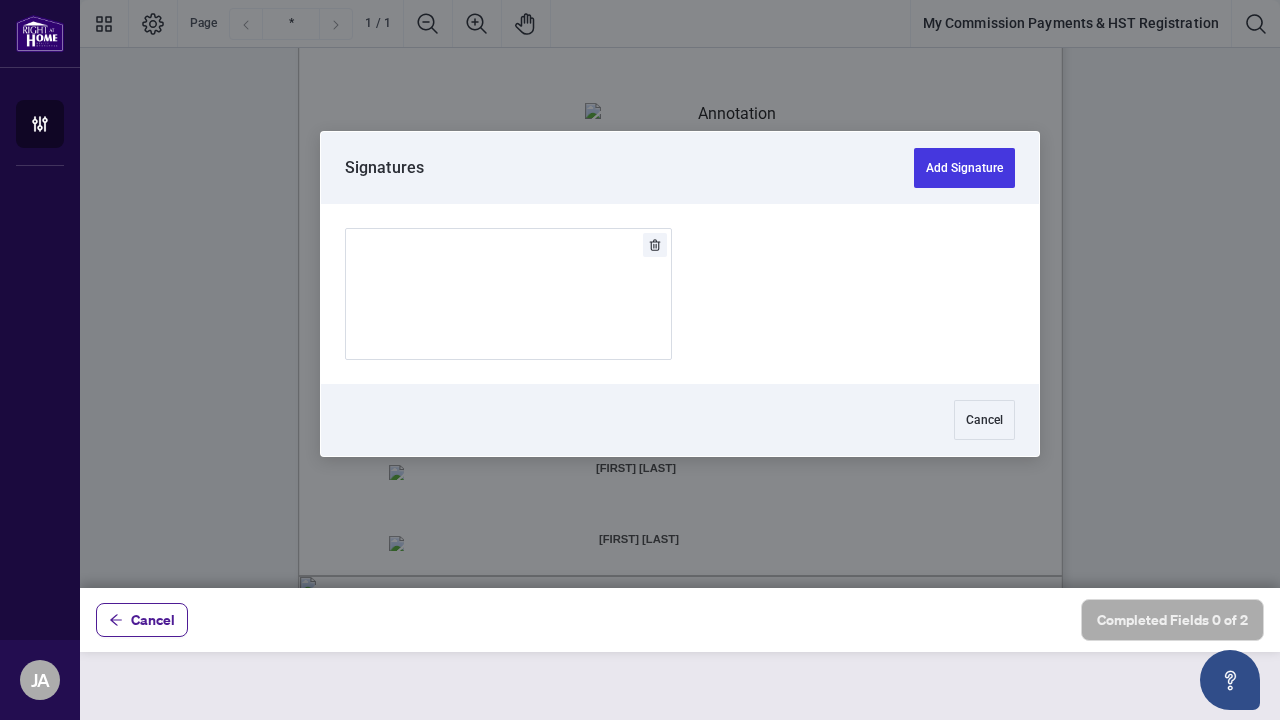 click at bounding box center (680, 294) 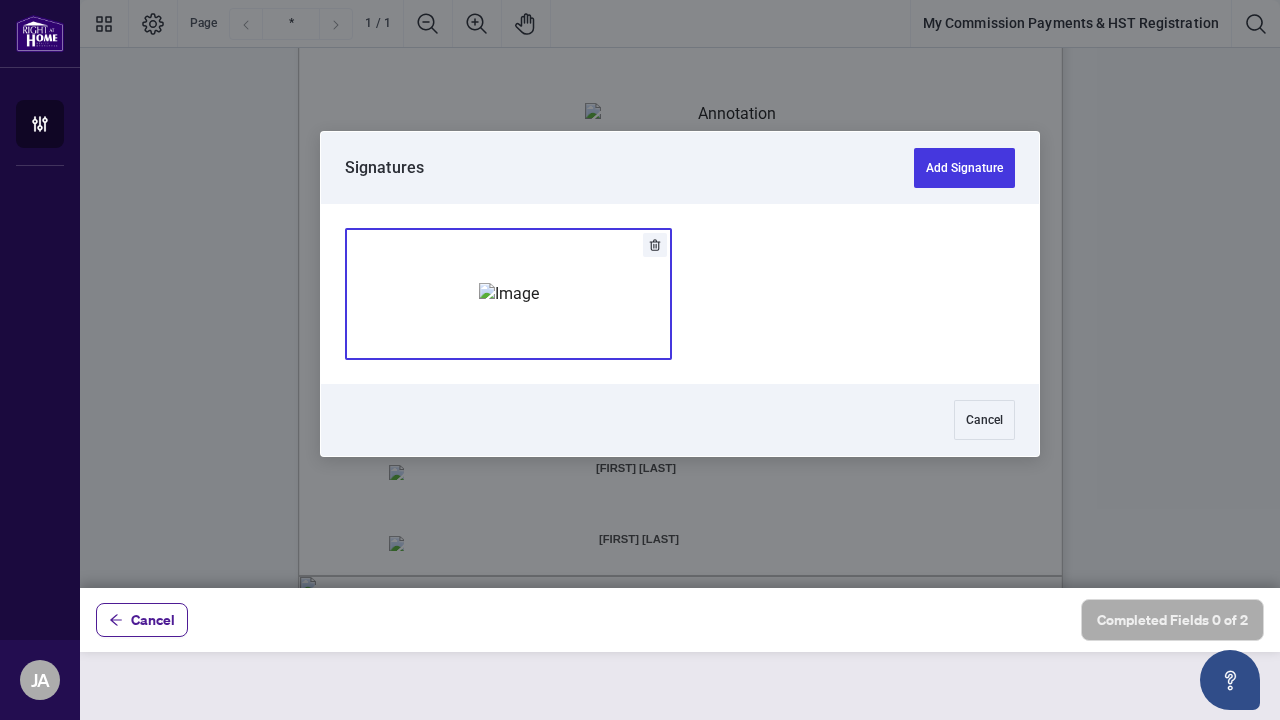 click at bounding box center [509, 294] 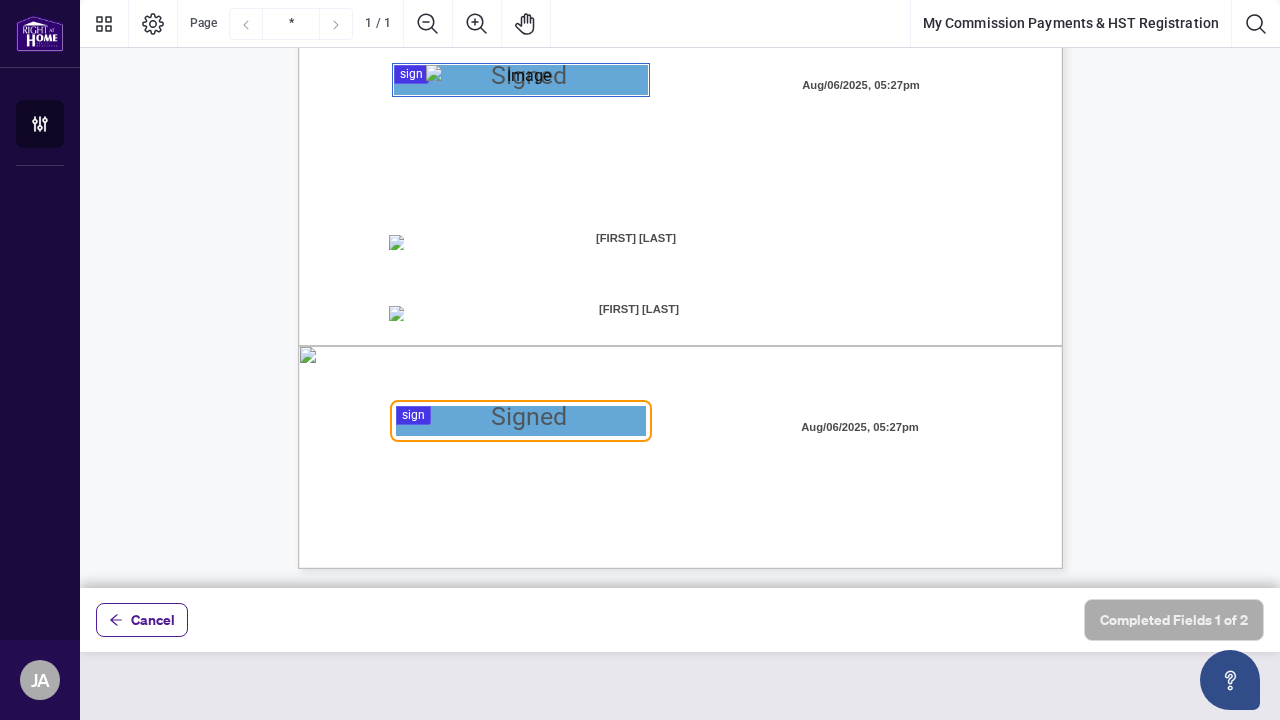 scroll, scrollTop: 490, scrollLeft: 0, axis: vertical 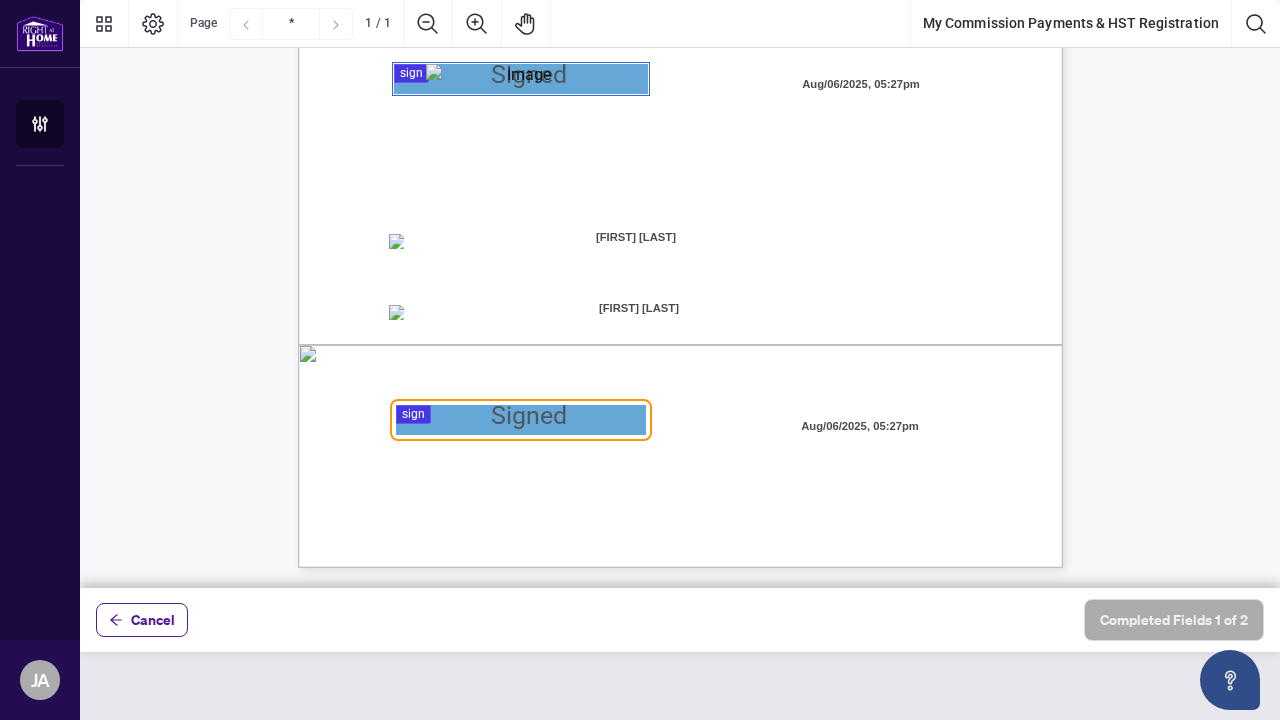 click at bounding box center (680, 294) 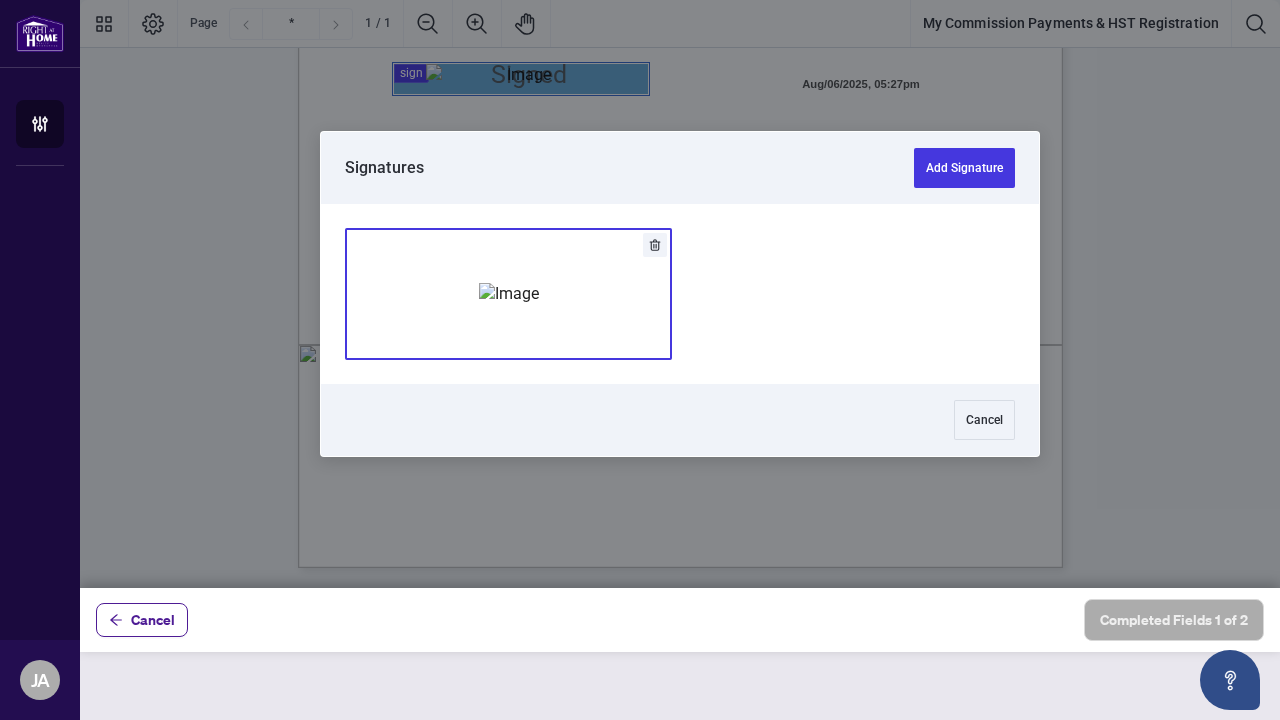 click at bounding box center [509, 294] 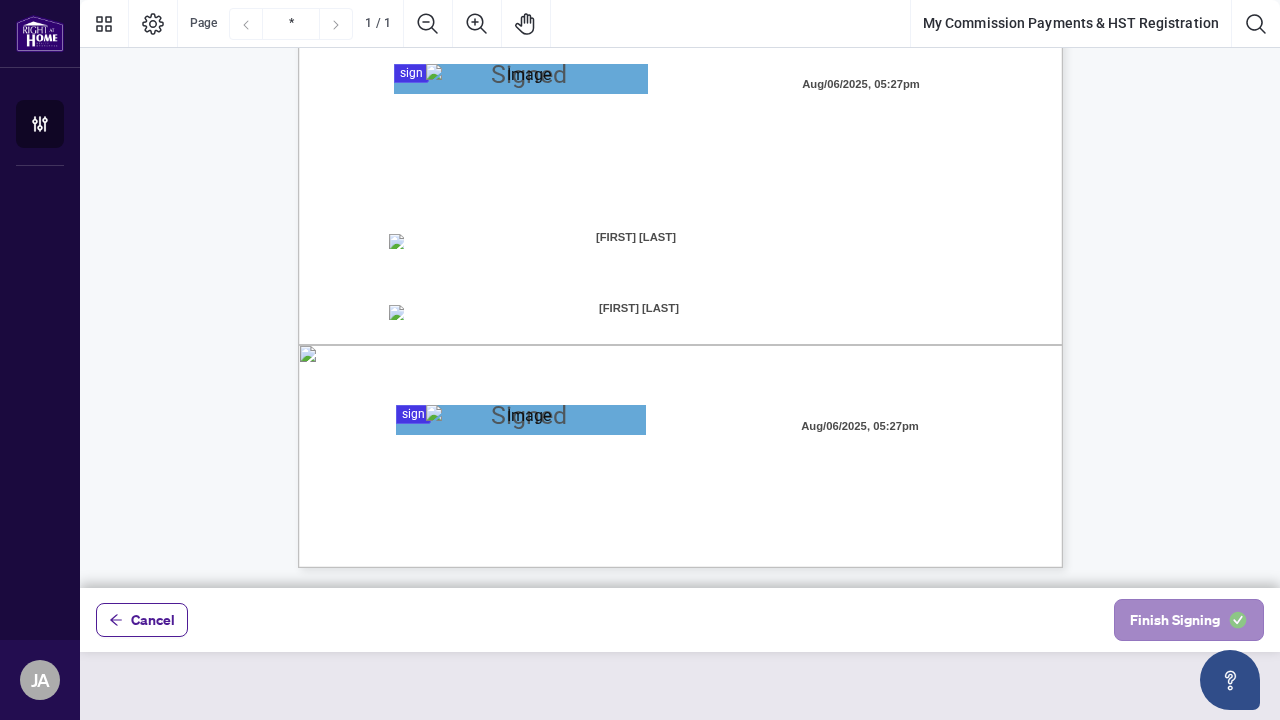click on "Finish Signing" at bounding box center (1175, 620) 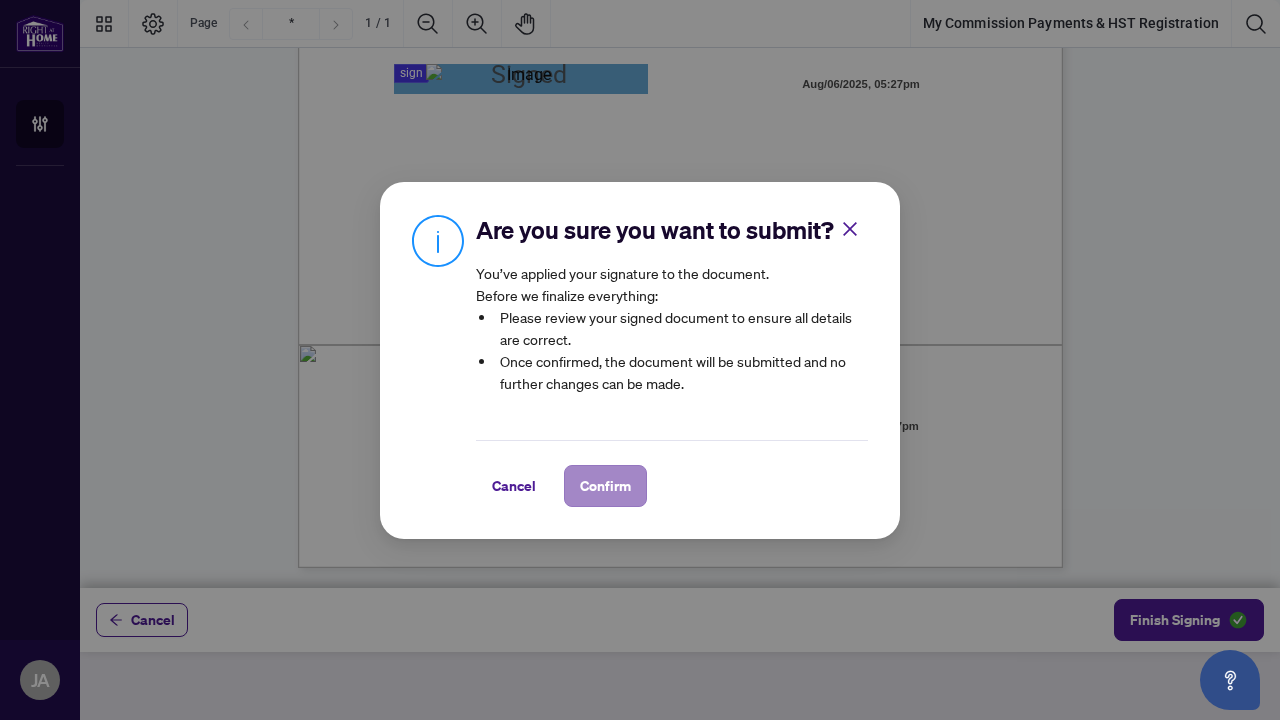 click on "Confirm" at bounding box center (605, 486) 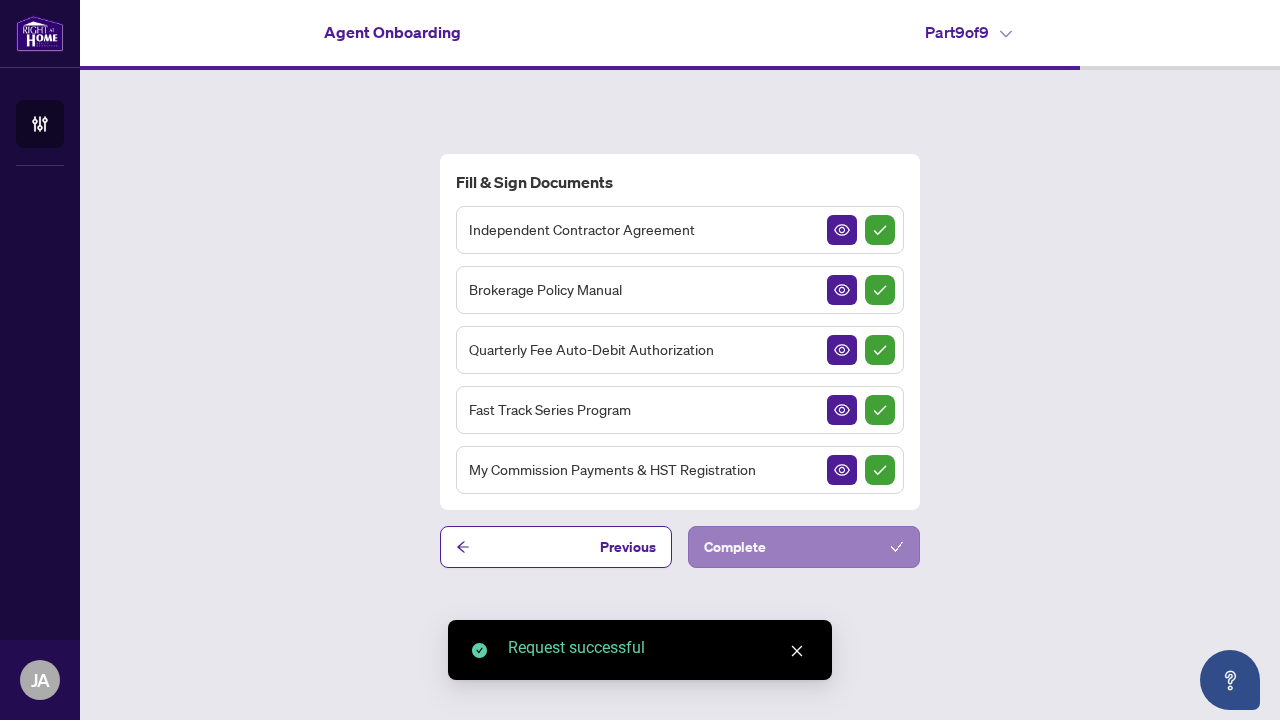 click on "Complete" at bounding box center [735, 547] 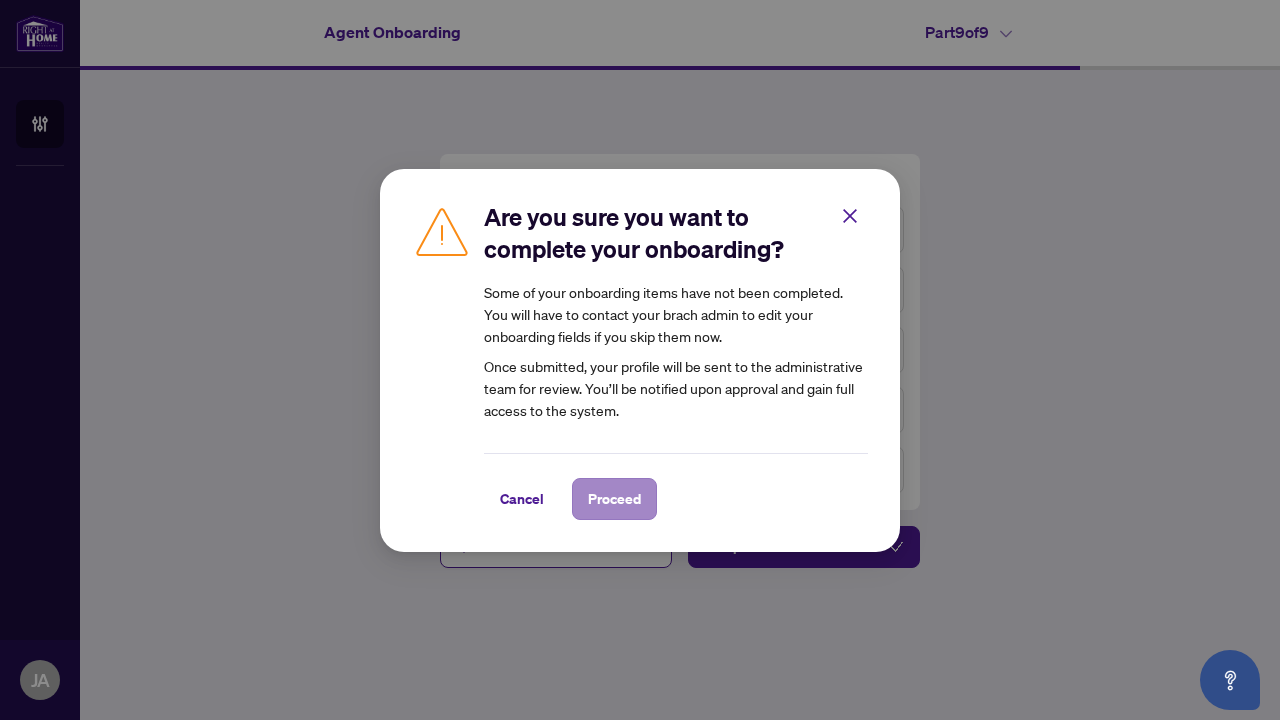 click on "Proceed" at bounding box center (614, 499) 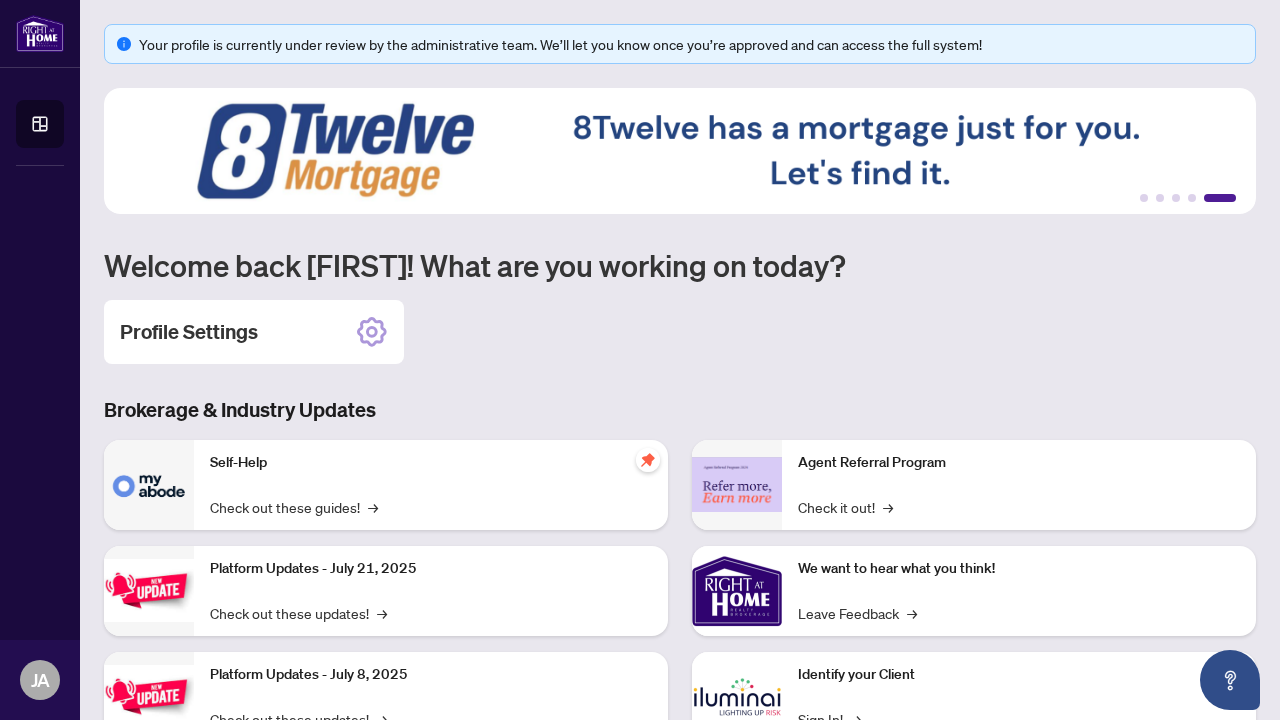 click on "Profile Settings" at bounding box center (680, 332) 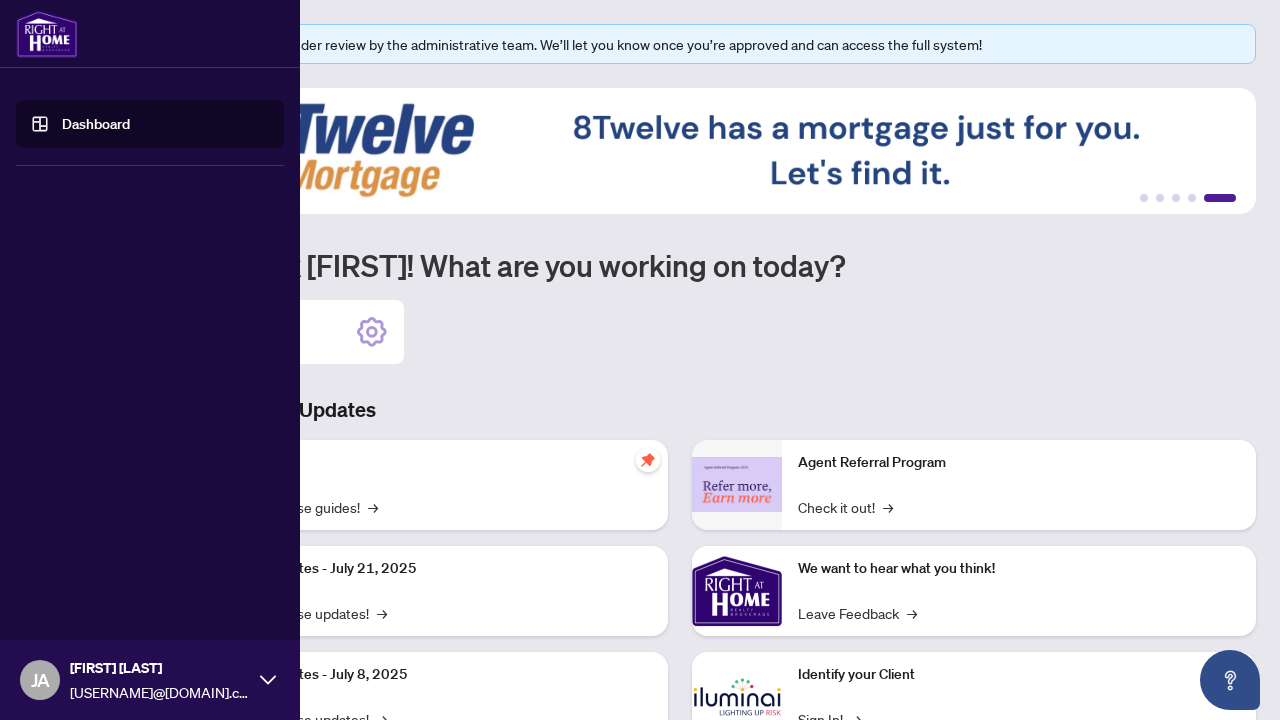 click on "Dashboard" at bounding box center [96, 124] 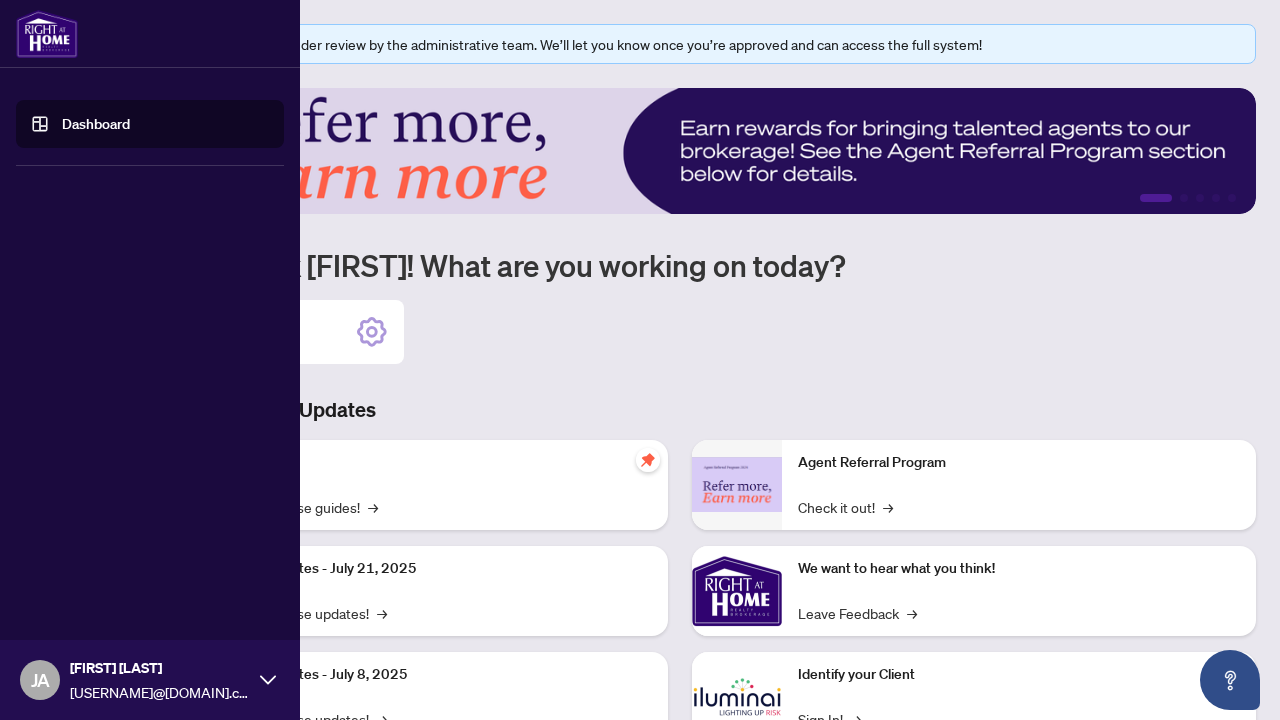 click 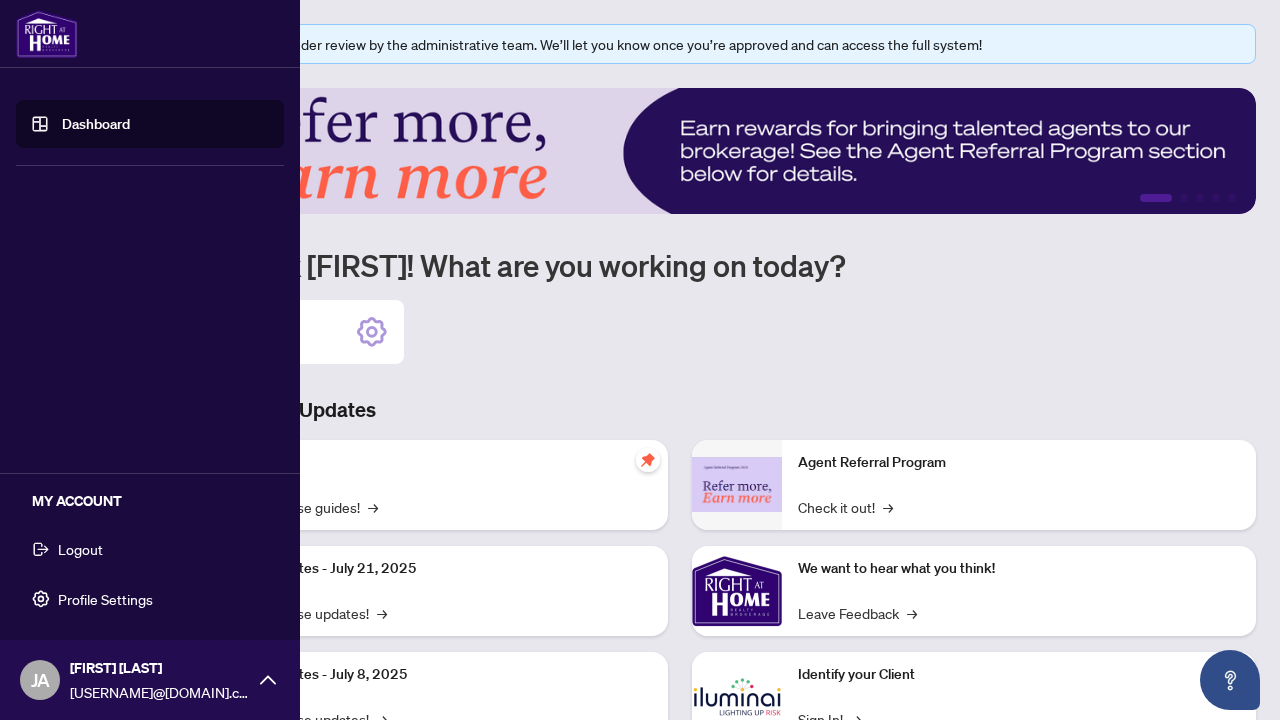 click on "Logout" at bounding box center [80, 549] 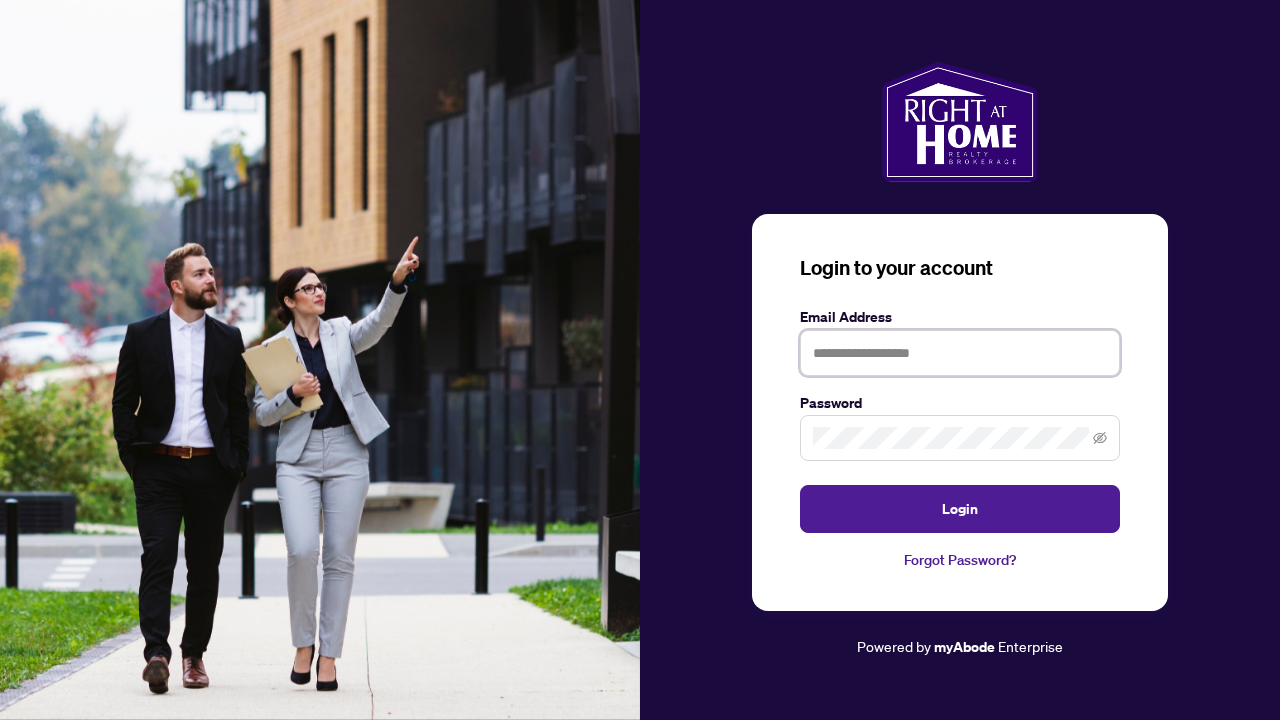 type on "**********" 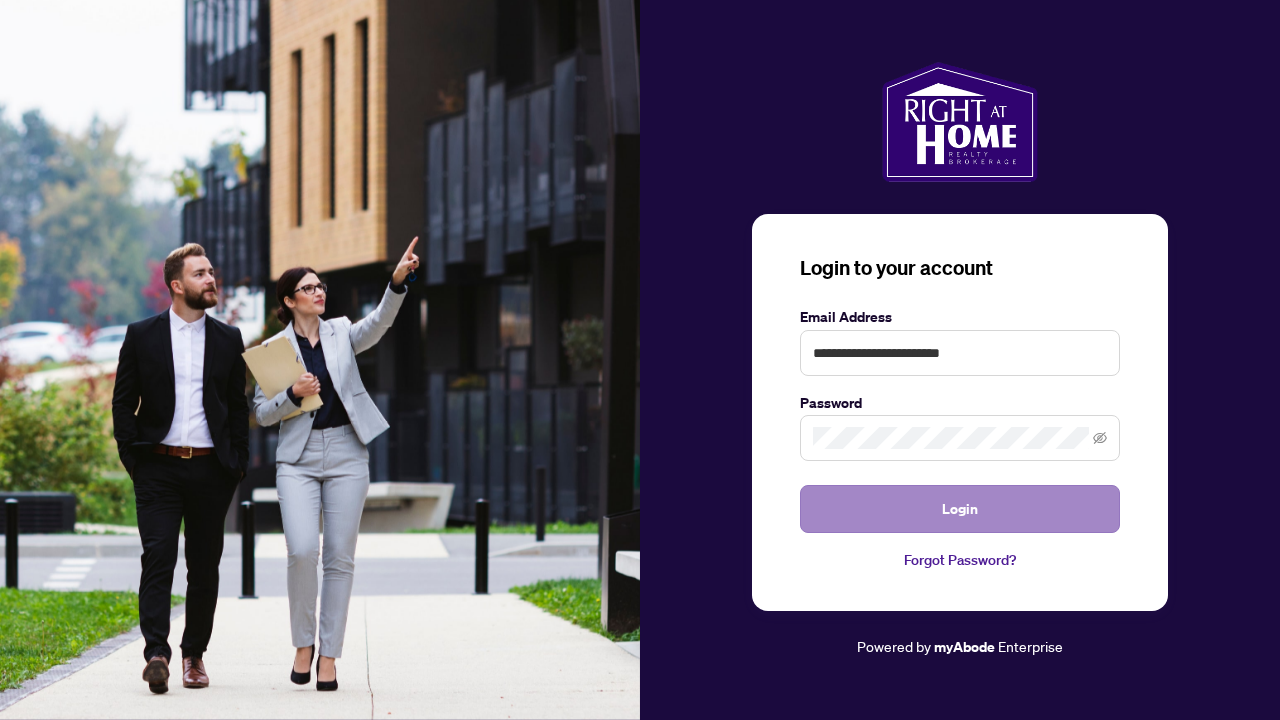 click on "Login" at bounding box center [960, 509] 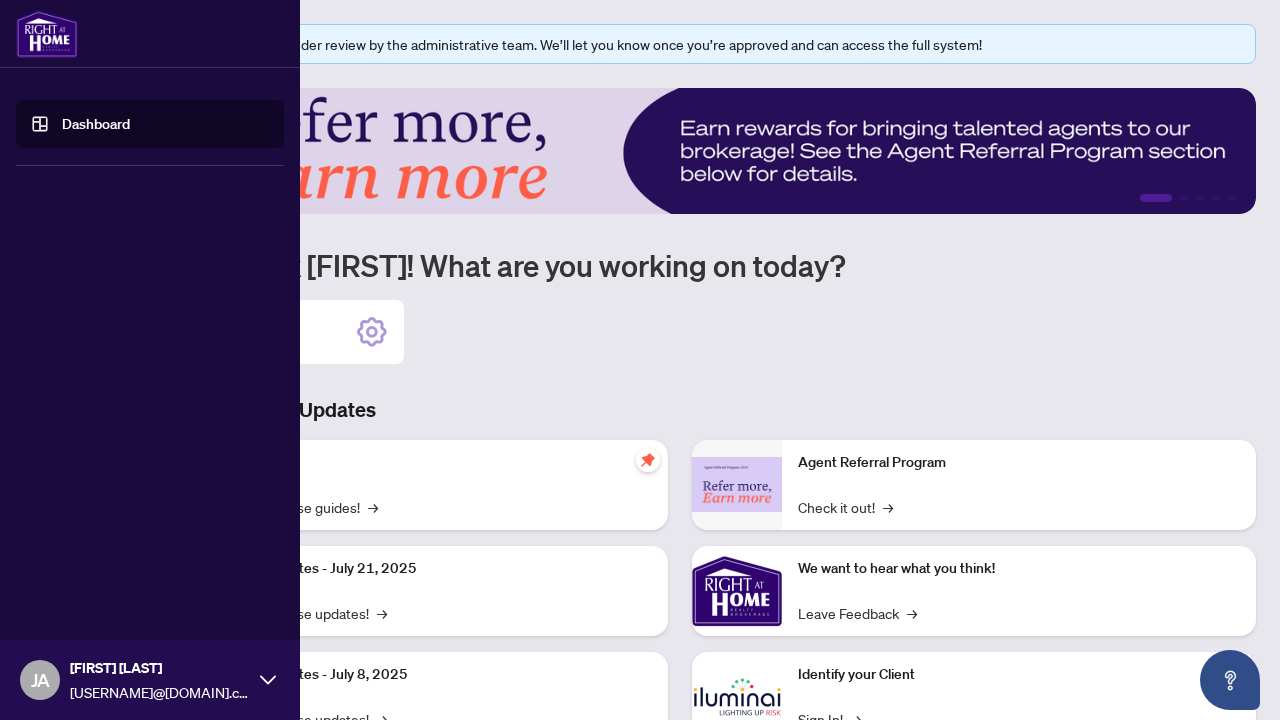 click 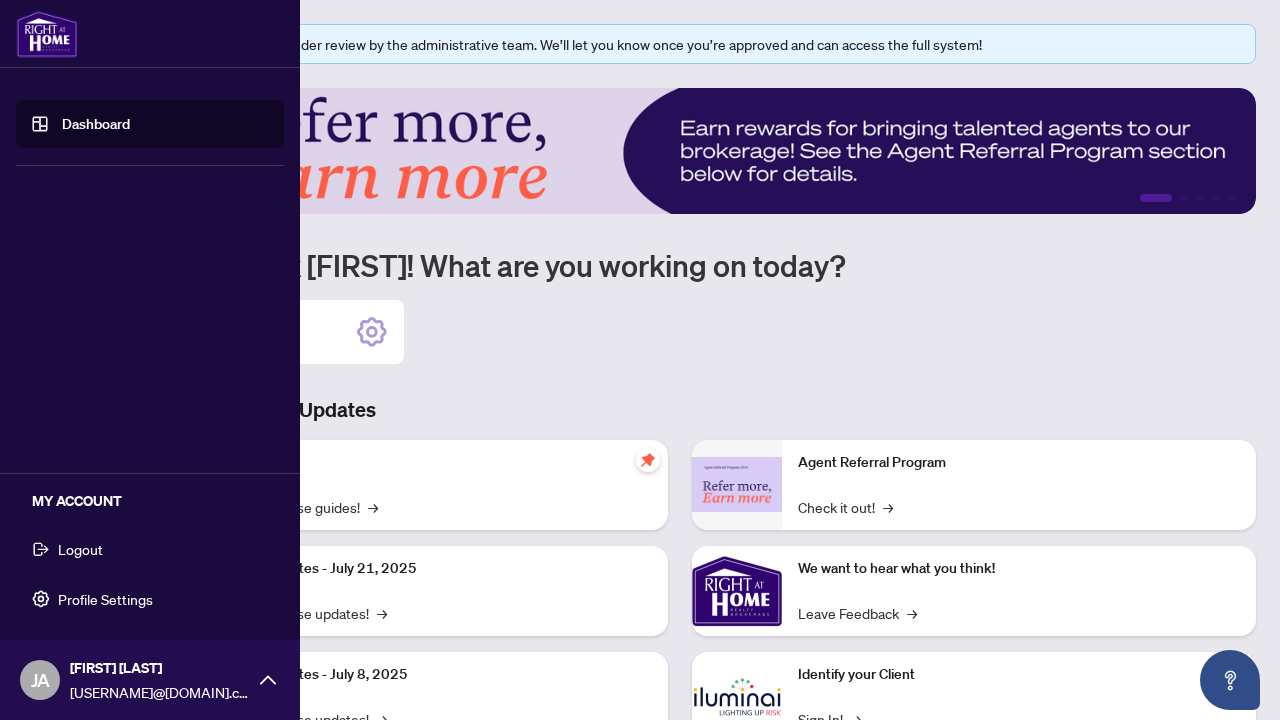 click on "Logout" at bounding box center (80, 549) 